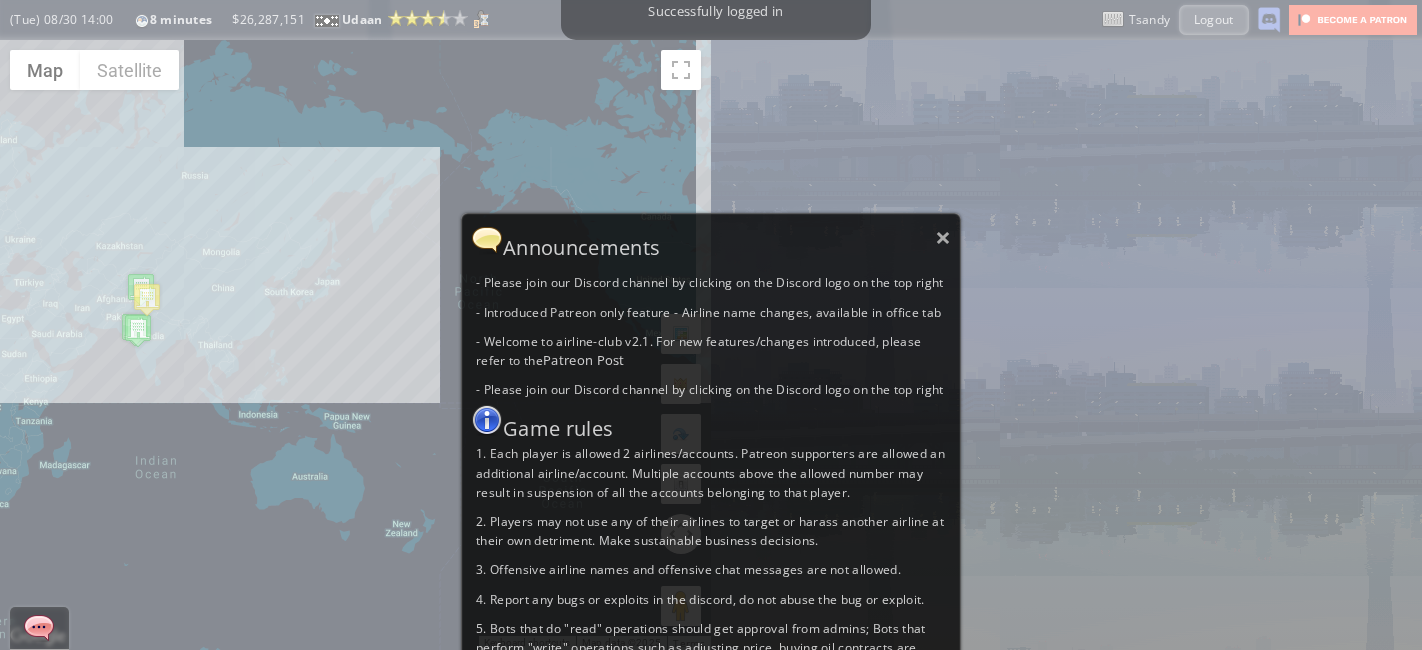 scroll, scrollTop: 0, scrollLeft: 0, axis: both 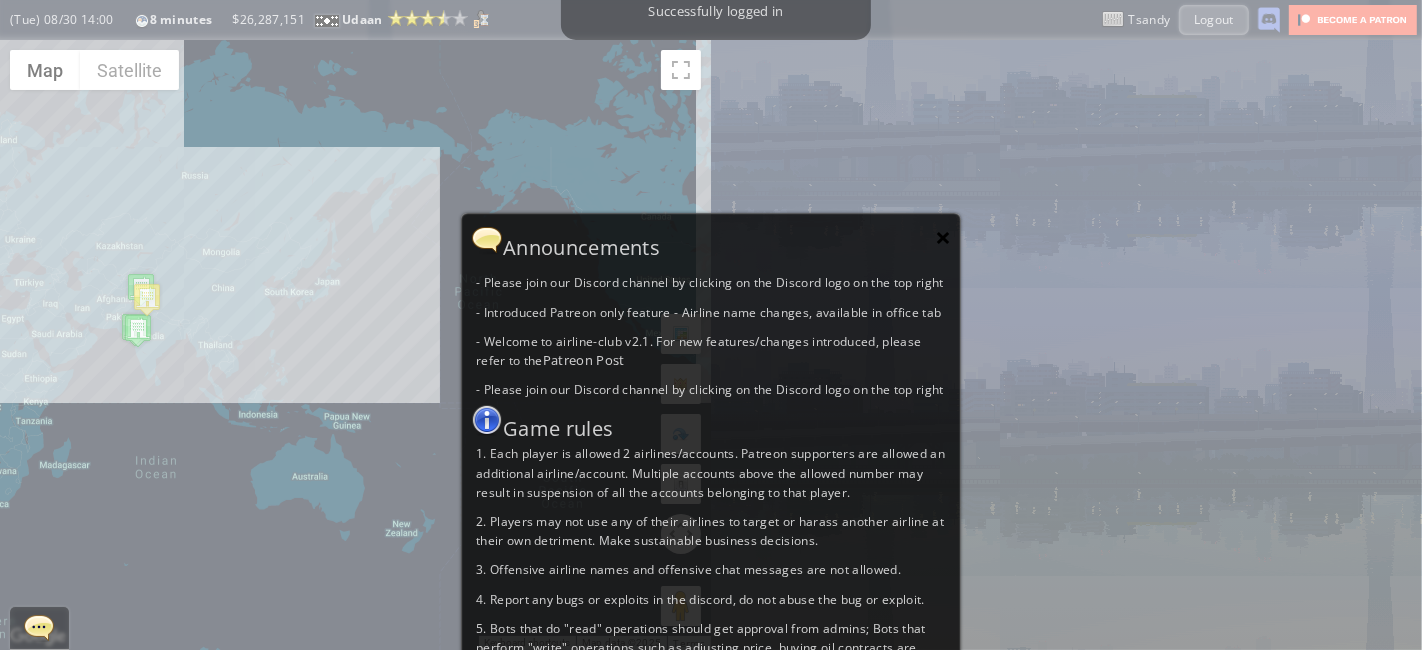 click on "×" at bounding box center (943, 237) 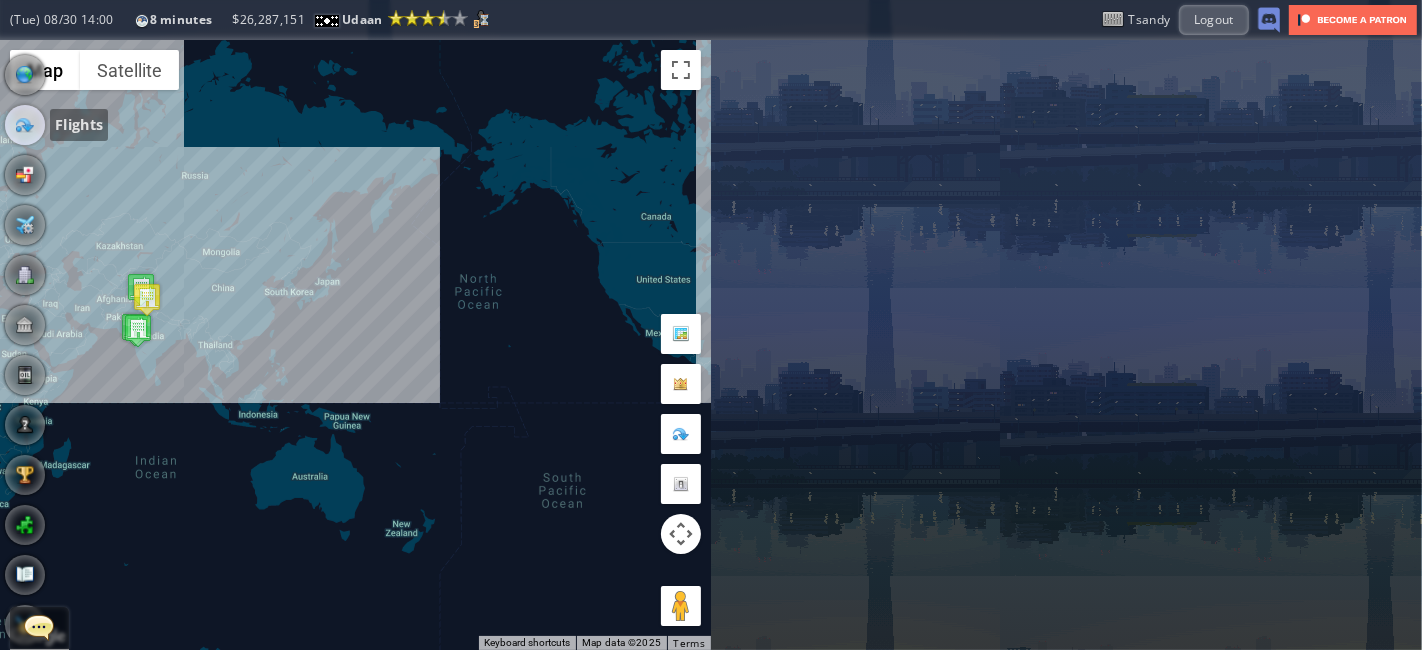 click at bounding box center [25, 125] 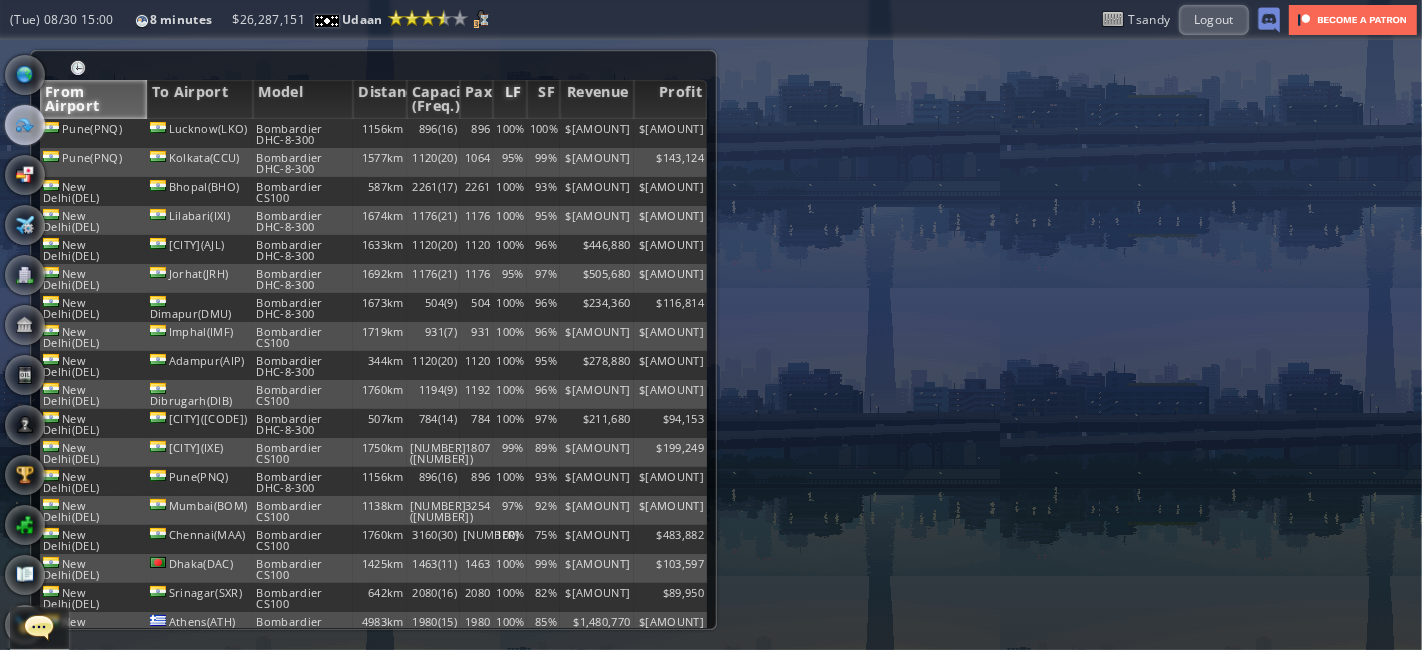 click on "LF" at bounding box center (509, 99) 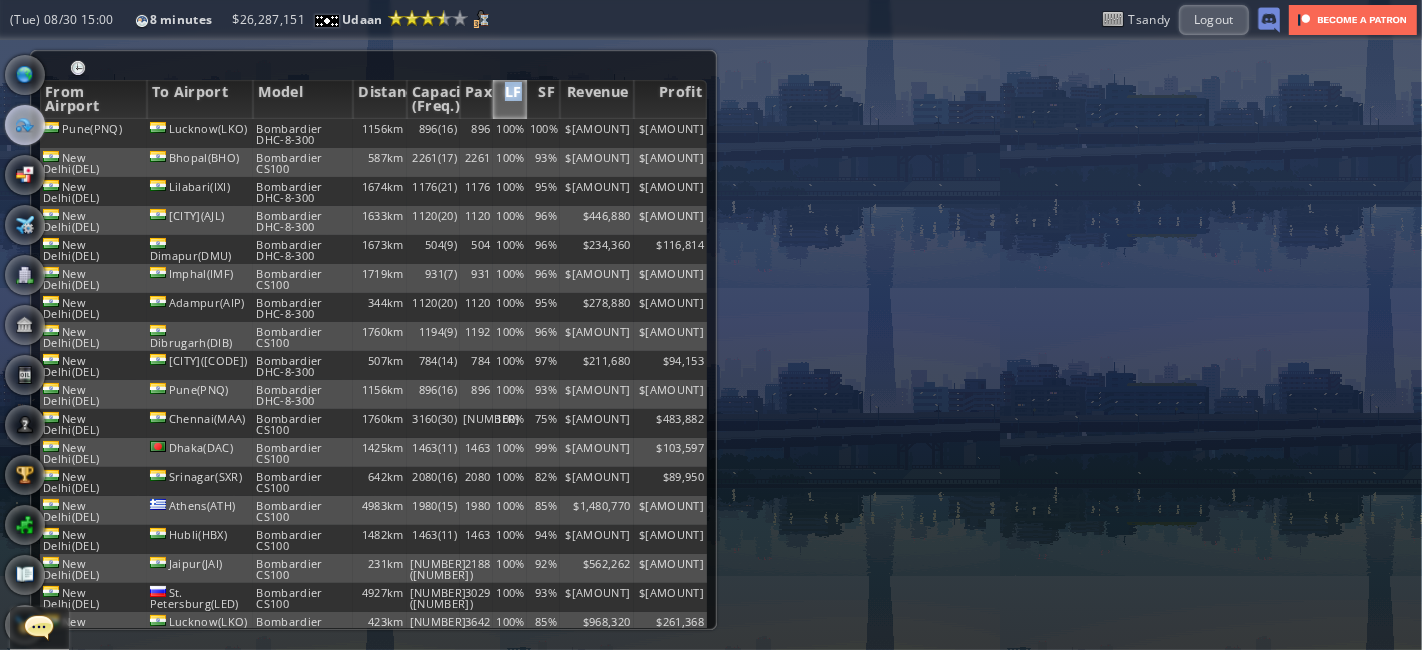 click on "LF" at bounding box center [509, 99] 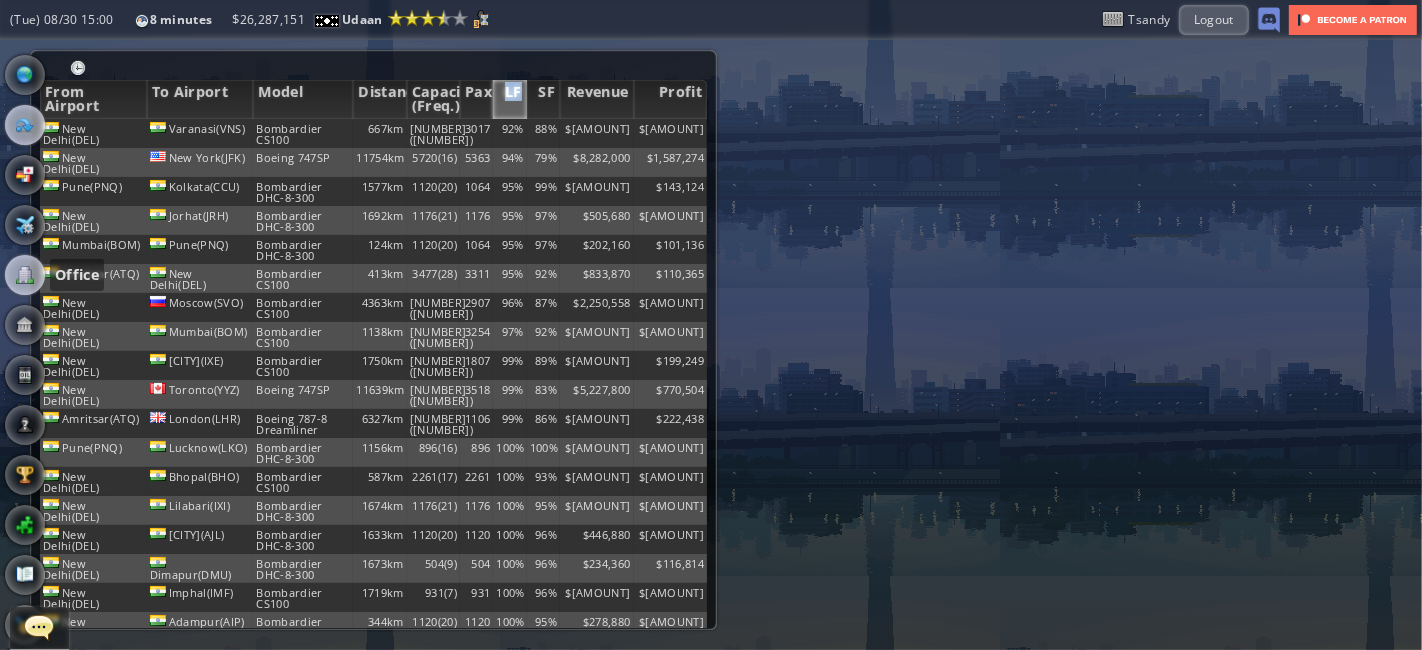 click at bounding box center [25, 275] 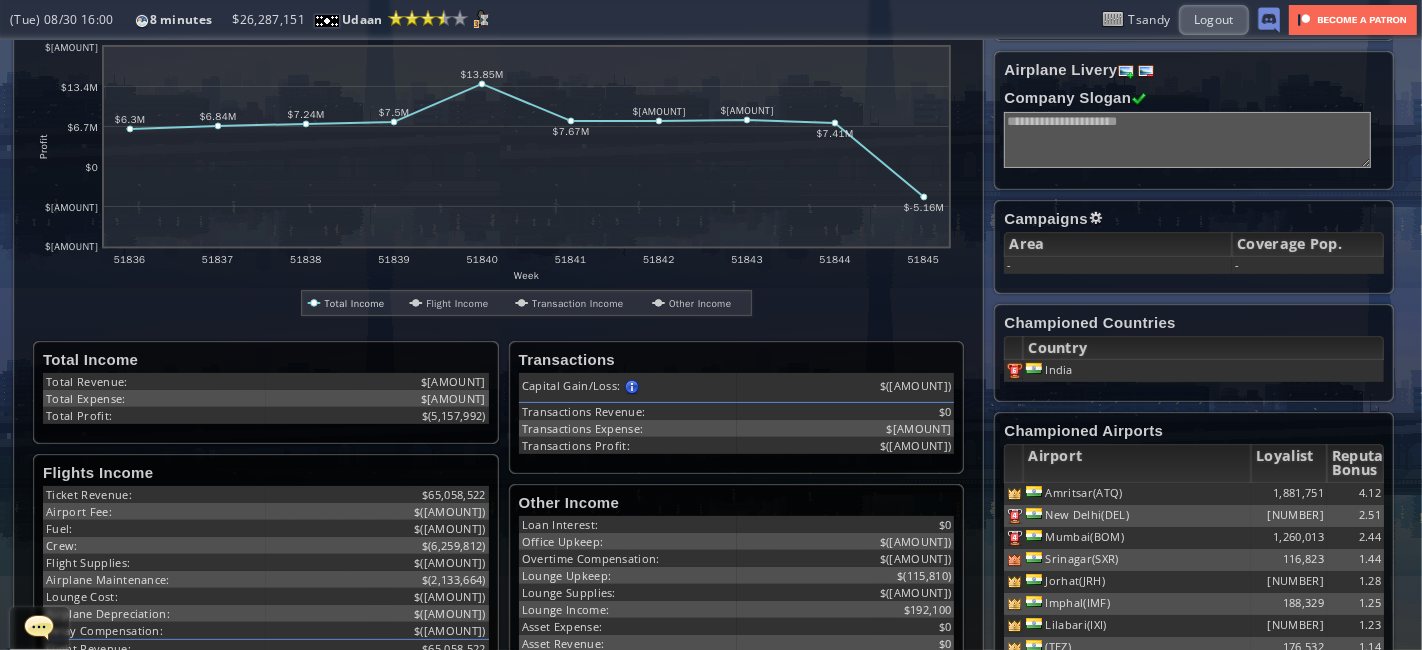 scroll, scrollTop: 0, scrollLeft: 17, axis: horizontal 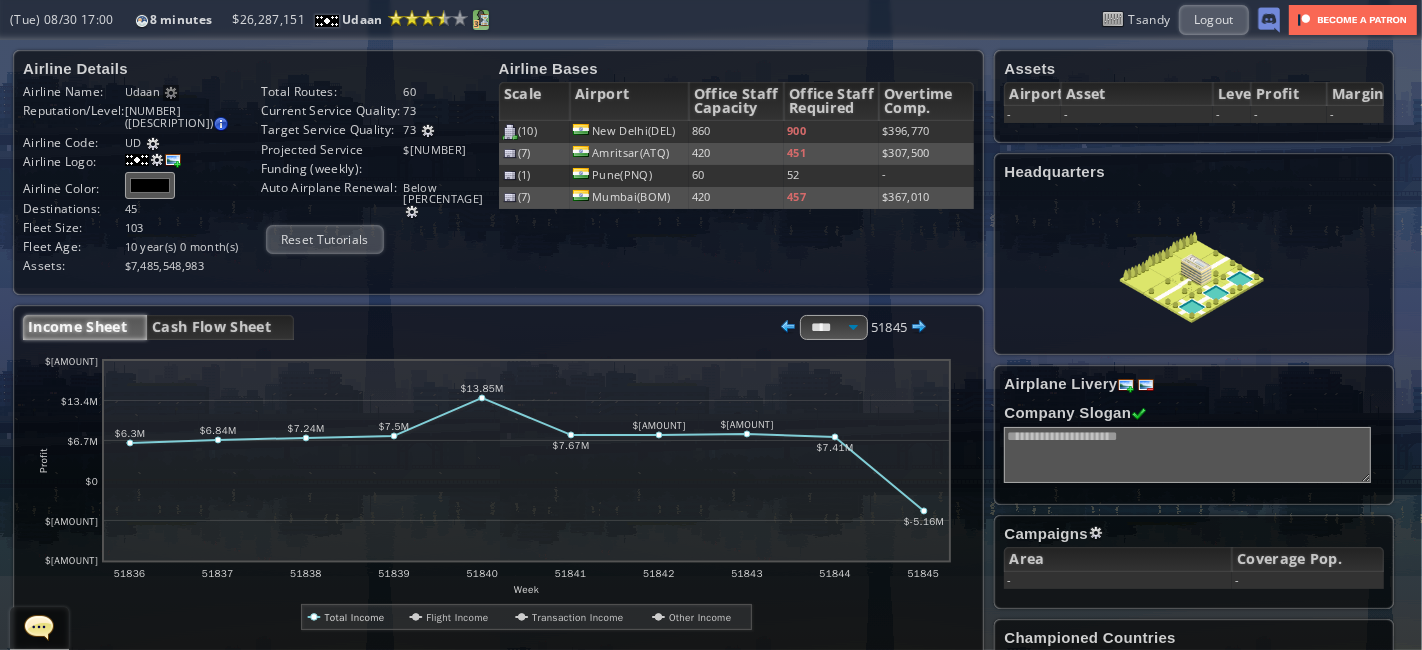 click at bounding box center [481, 18] 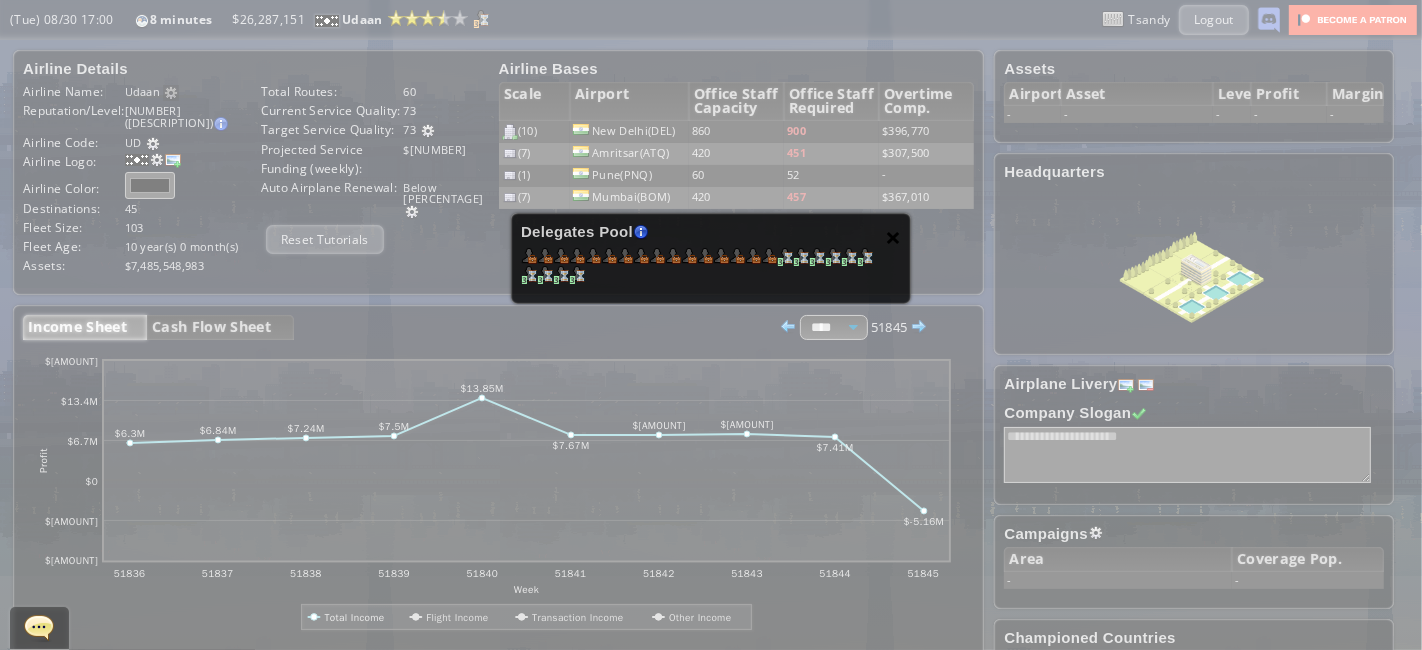 click on "×" at bounding box center (893, 237) 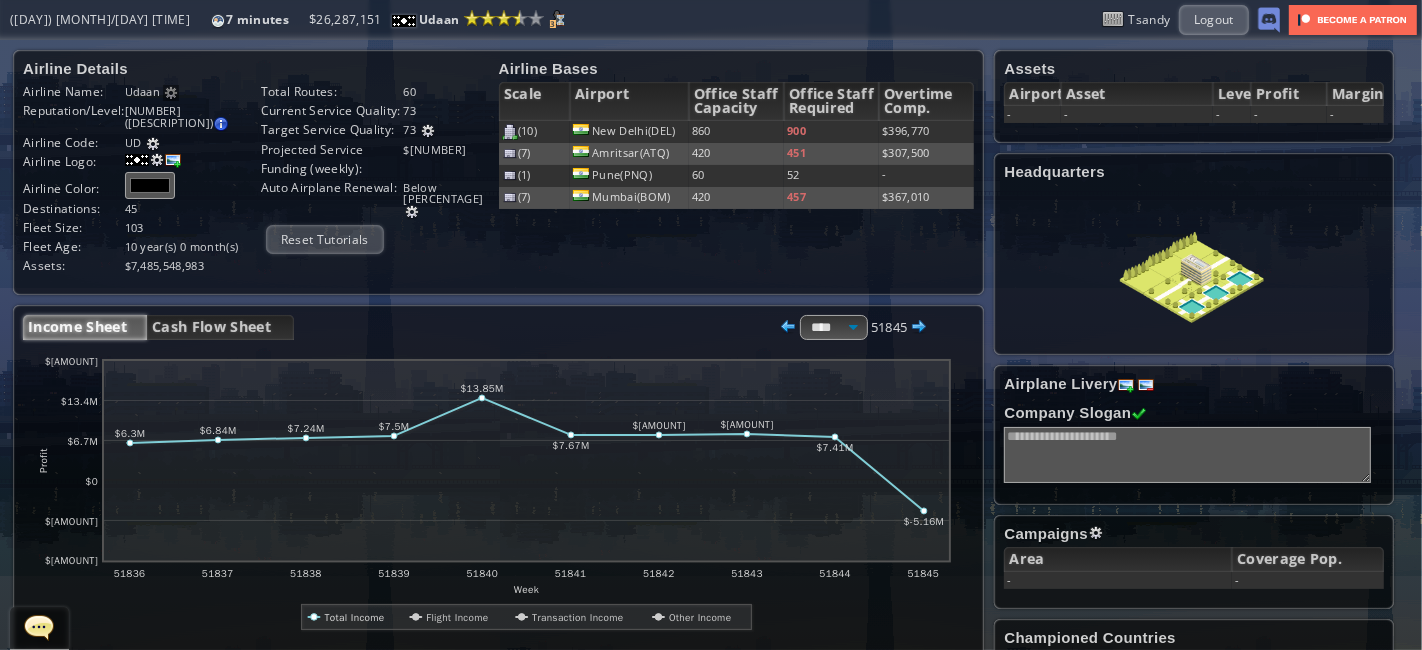 scroll, scrollTop: 165, scrollLeft: 17, axis: both 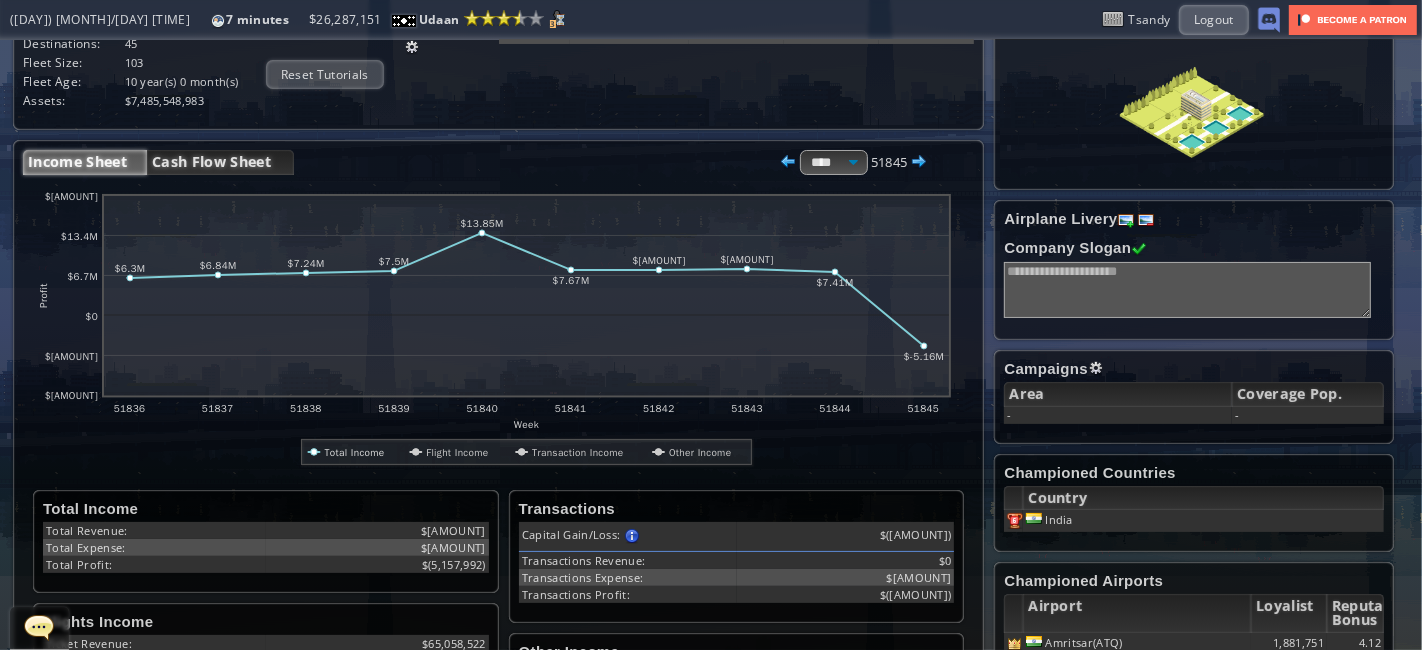 click on "Cash Flow Sheet" at bounding box center (220, 162) 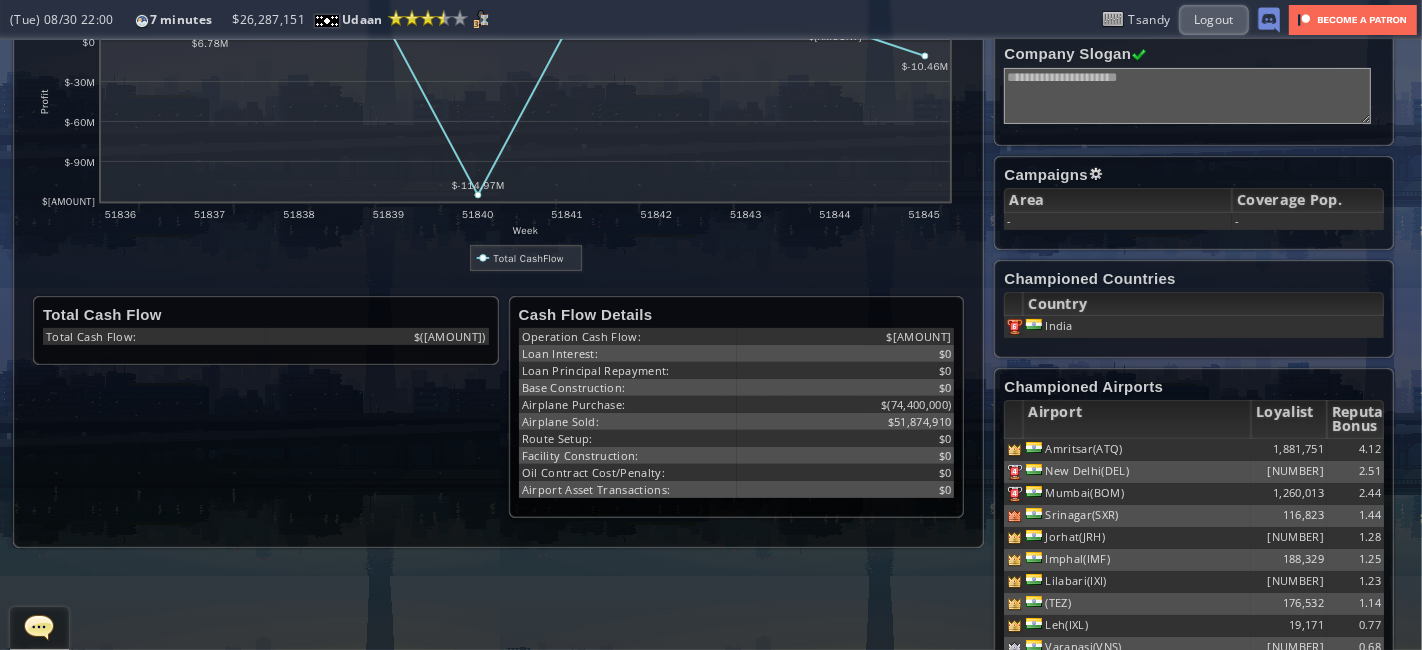 scroll, scrollTop: 0, scrollLeft: 17, axis: horizontal 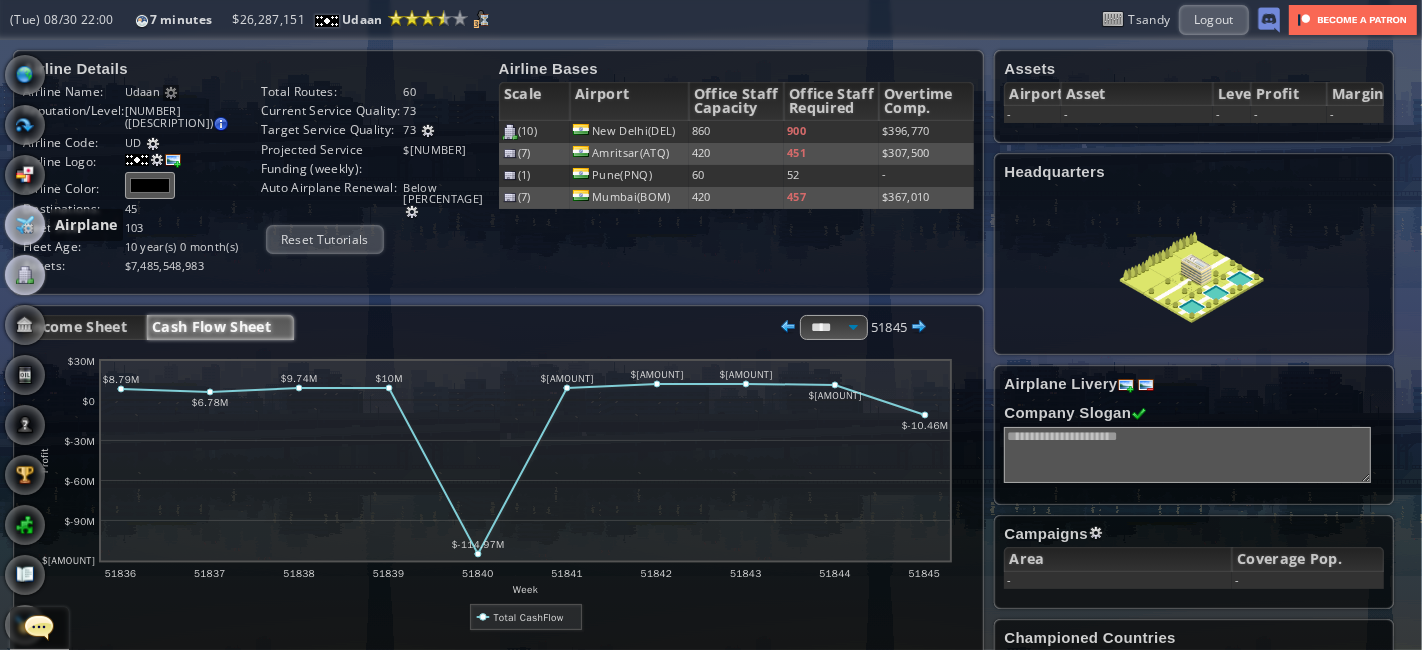 click at bounding box center (25, 225) 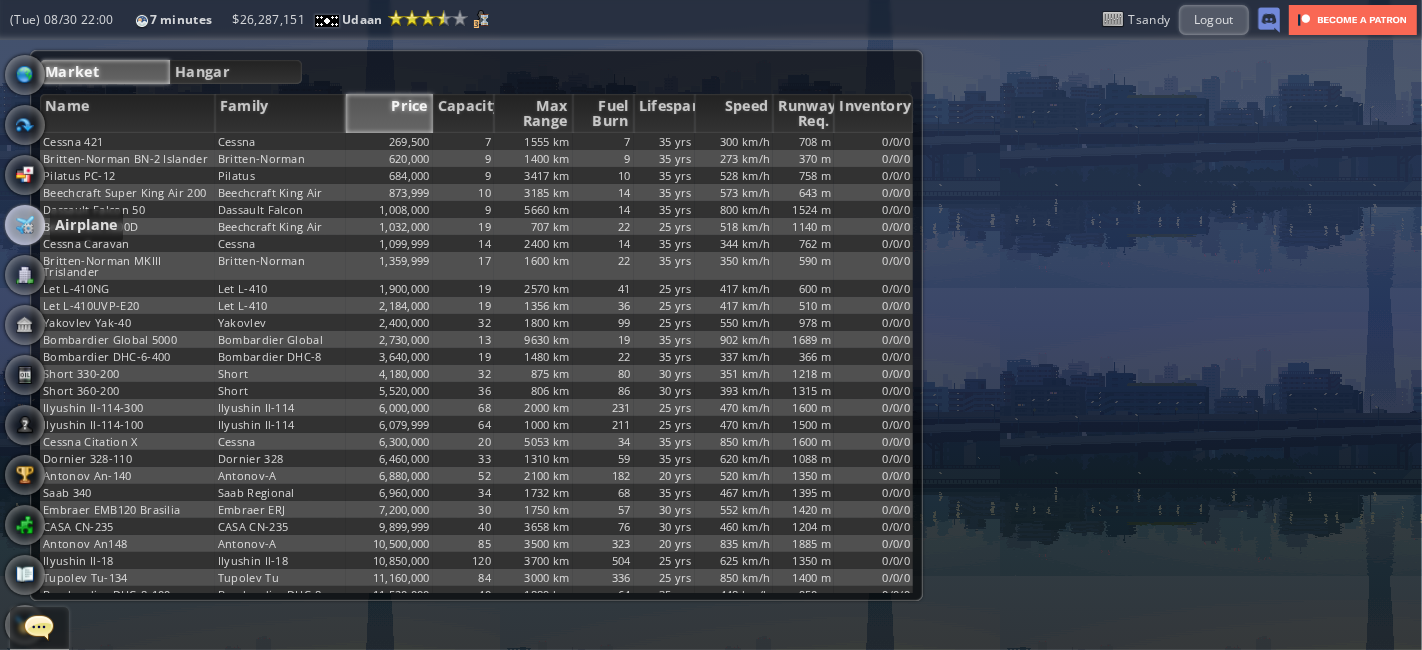 scroll, scrollTop: 0, scrollLeft: 0, axis: both 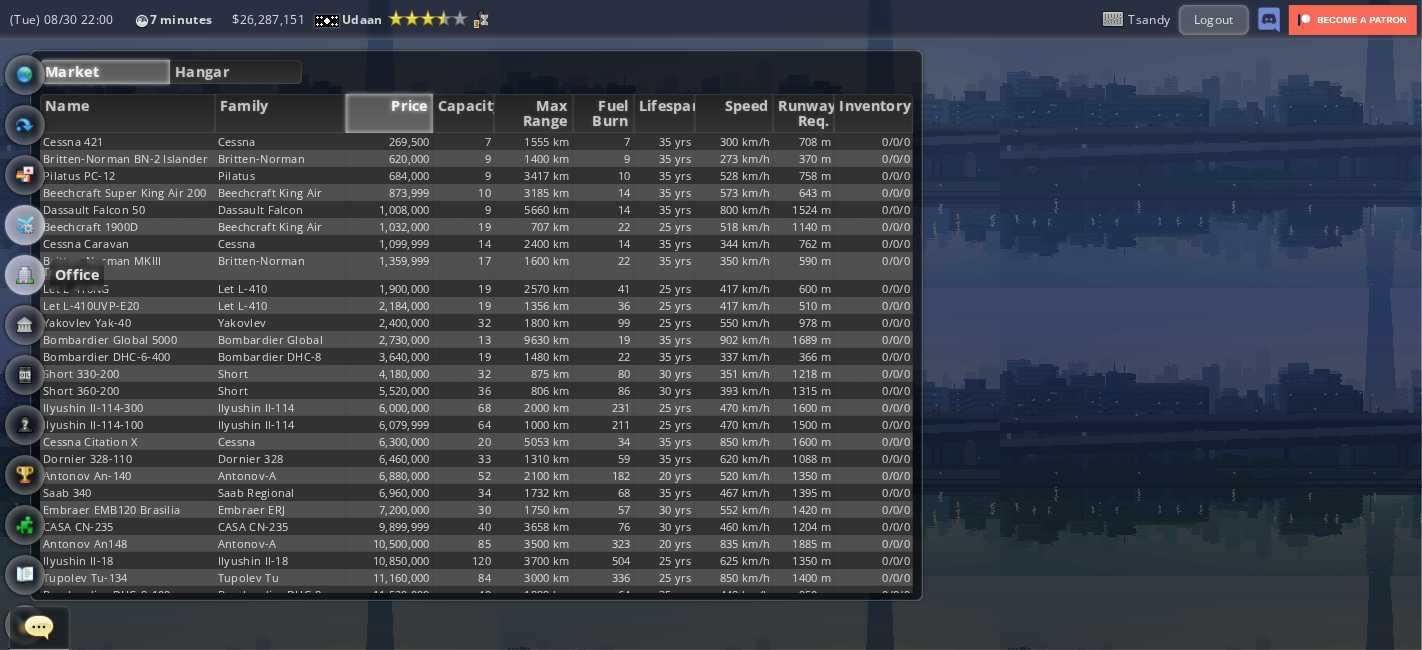 click at bounding box center [25, 275] 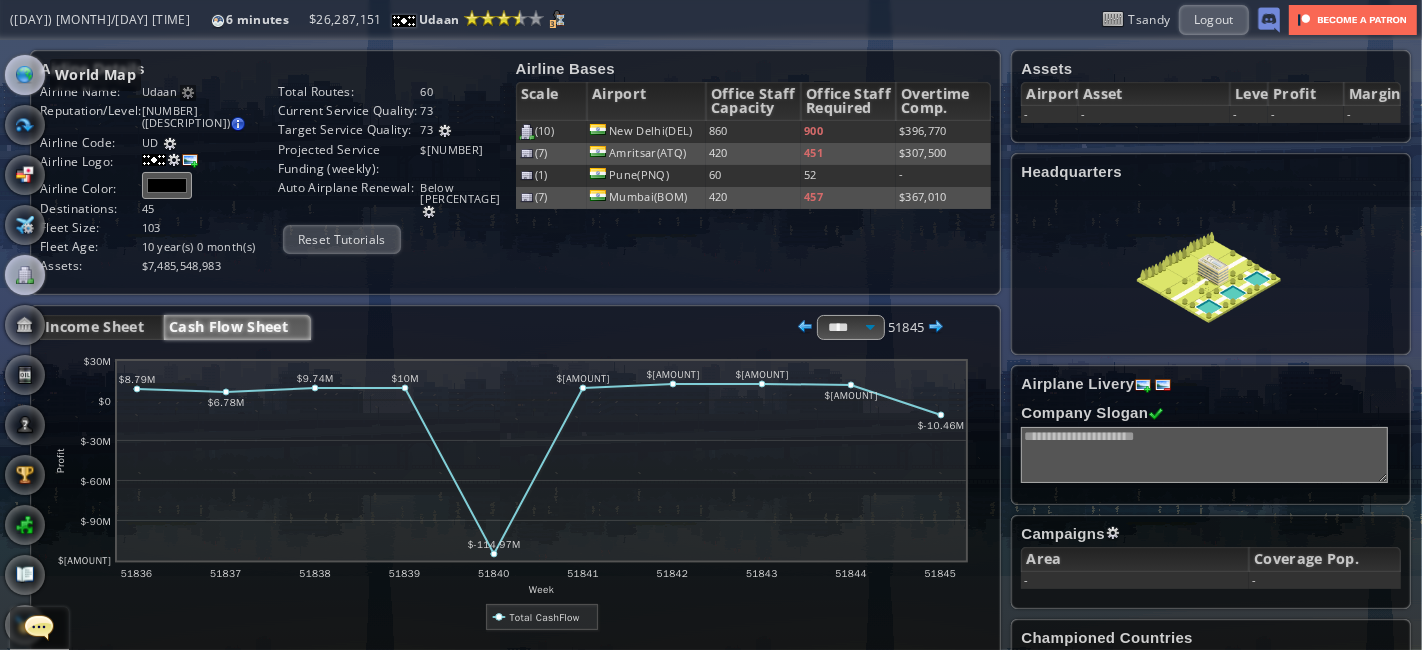 click at bounding box center [25, 75] 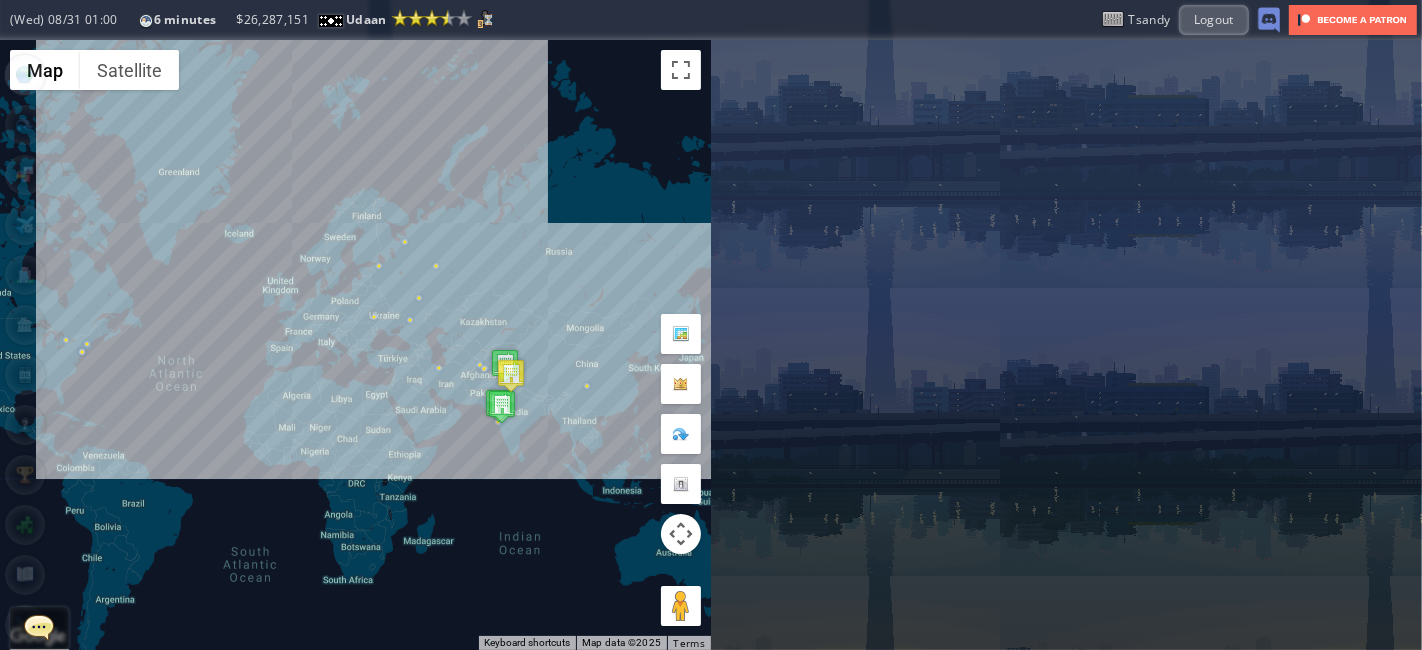 drag, startPoint x: 157, startPoint y: 233, endPoint x: 525, endPoint y: 309, distance: 375.7659 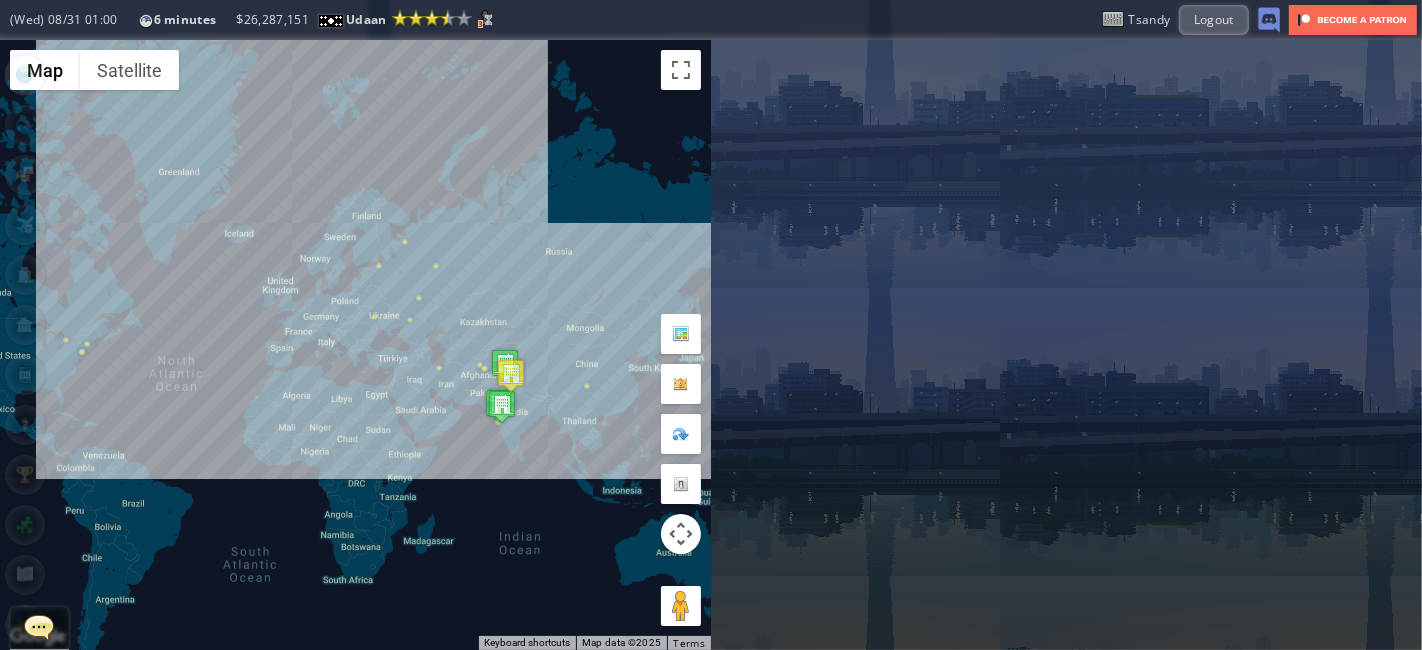 click on "To navigate, press the arrow keys." at bounding box center (355, 345) 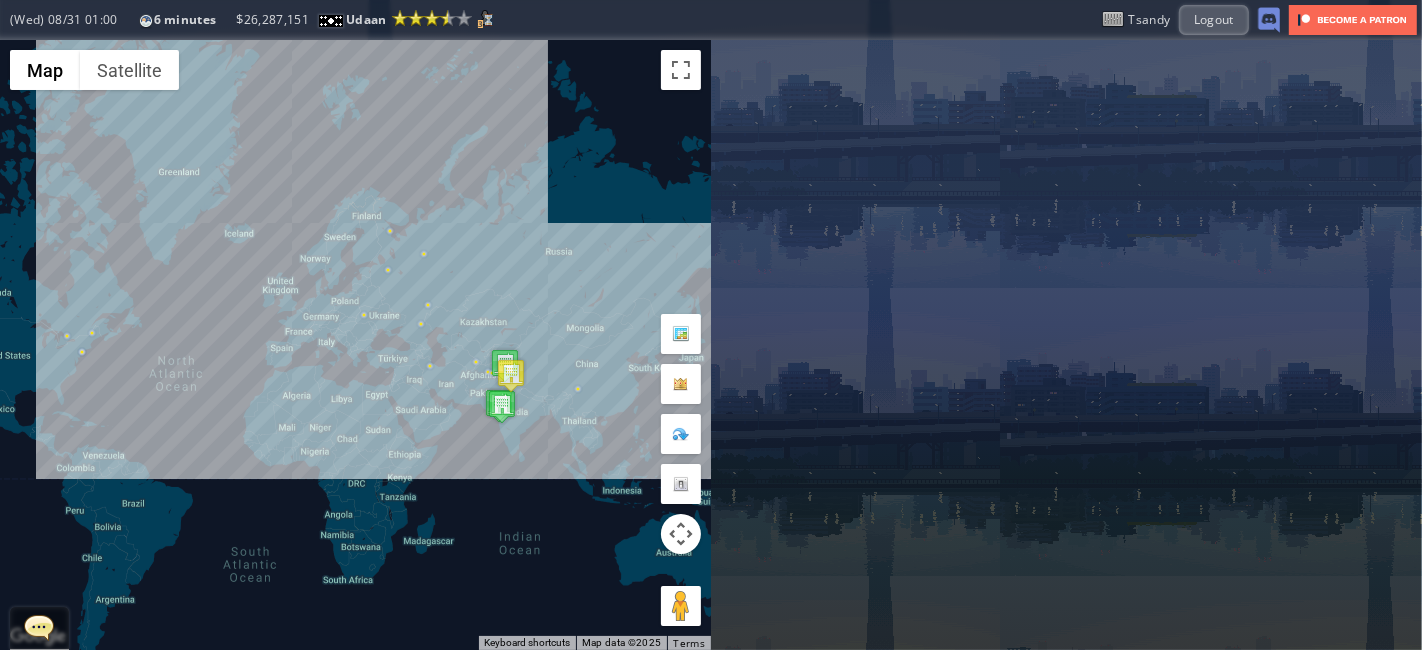 click on "To navigate, press the arrow keys." at bounding box center (355, 345) 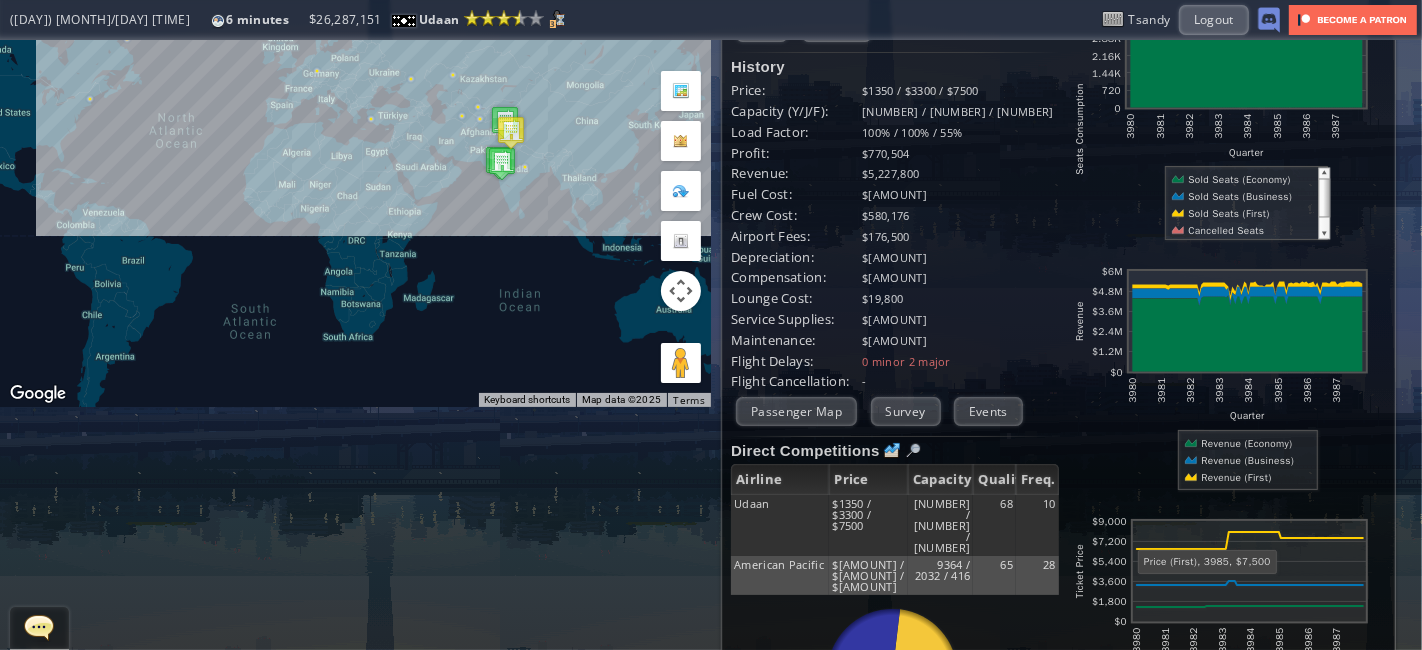 scroll, scrollTop: 97, scrollLeft: 0, axis: vertical 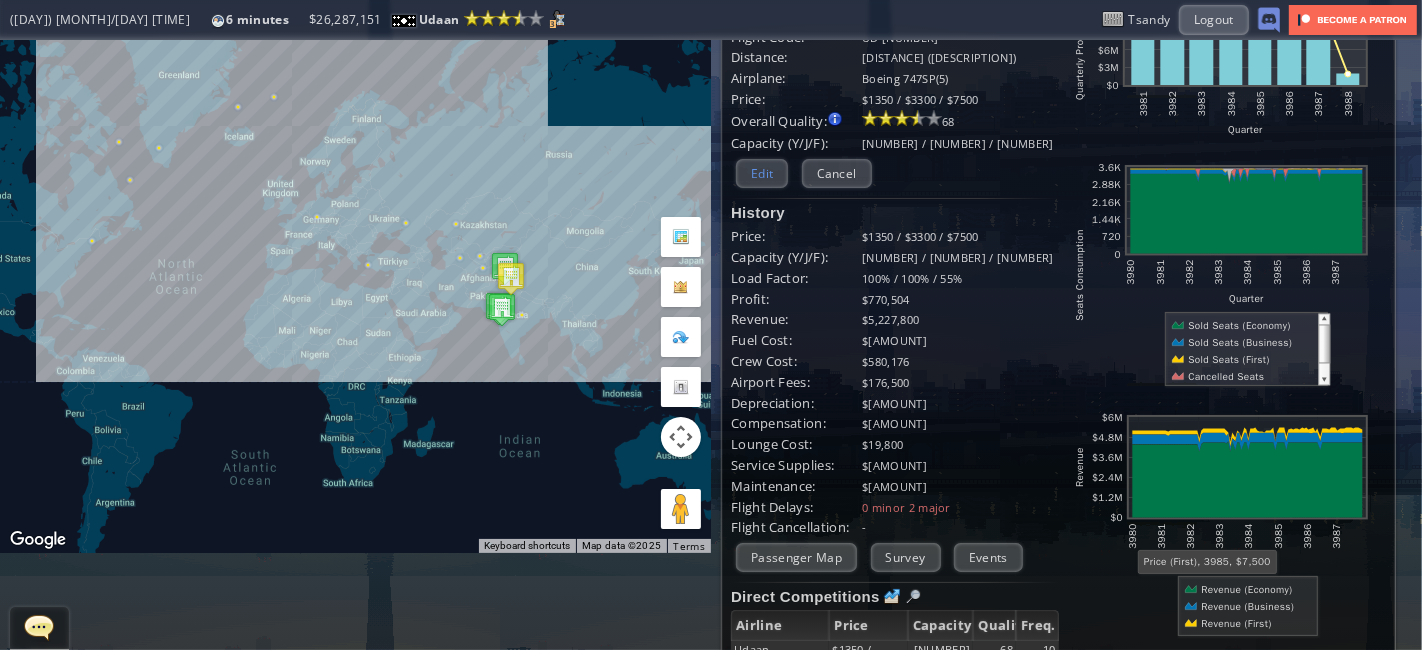 click on "Edit" at bounding box center (762, 173) 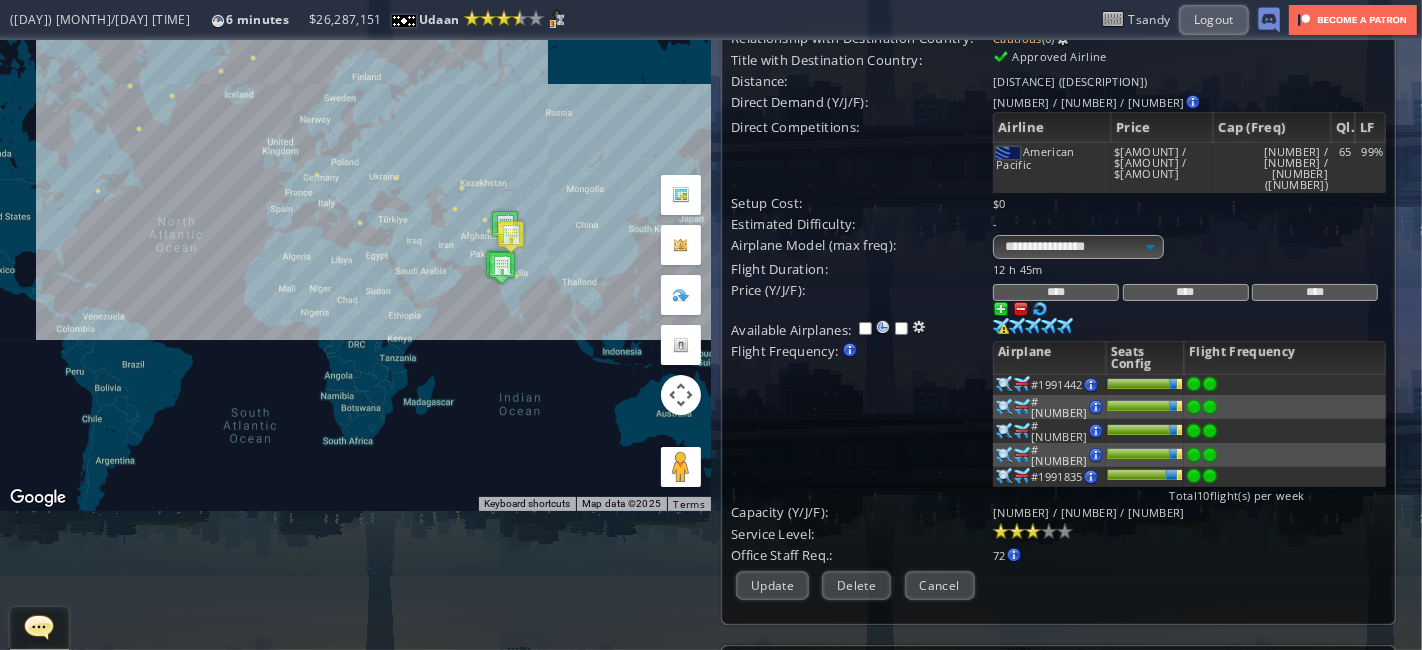 scroll, scrollTop: 140, scrollLeft: 0, axis: vertical 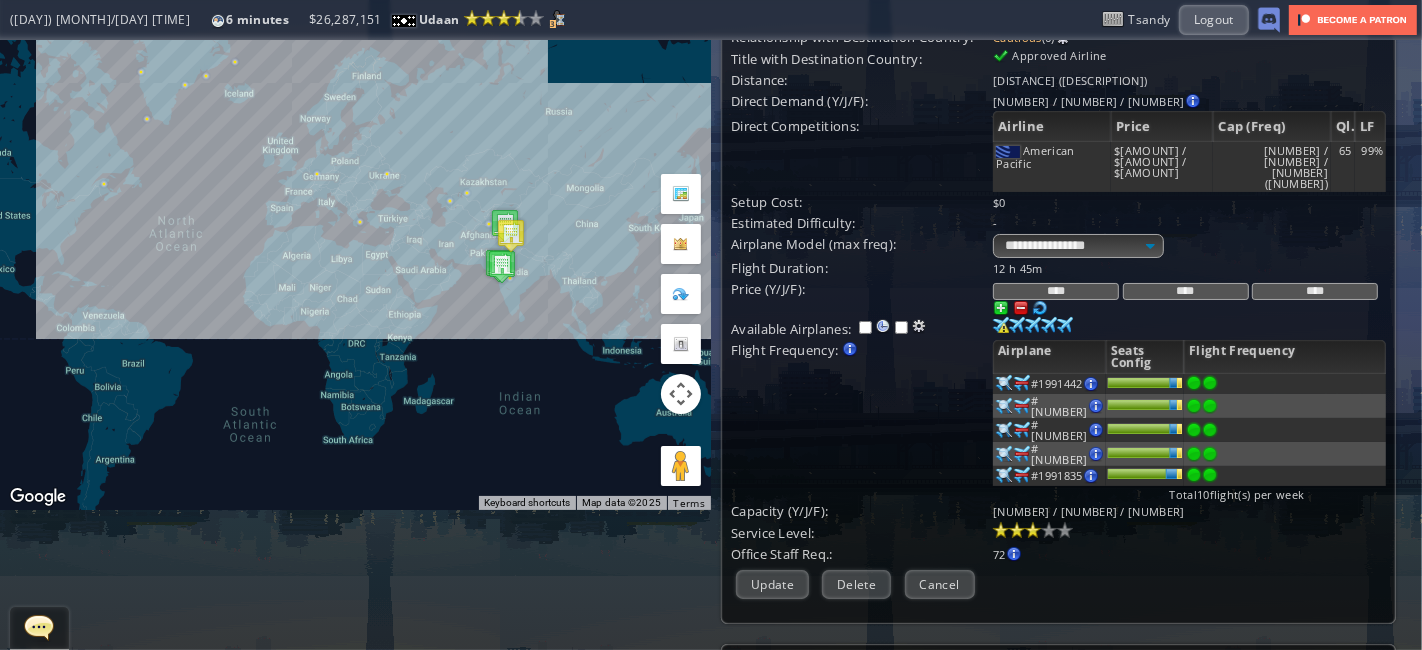 click on "****" at bounding box center [1315, 291] 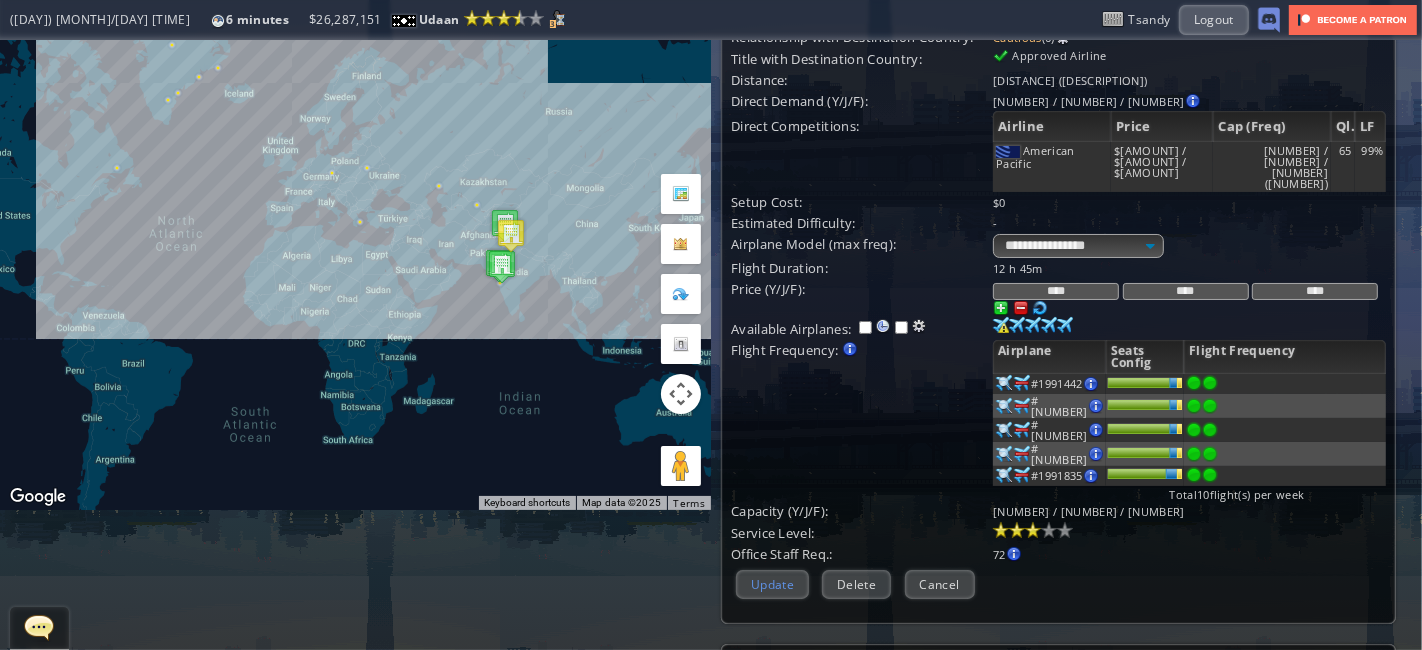 type on "****" 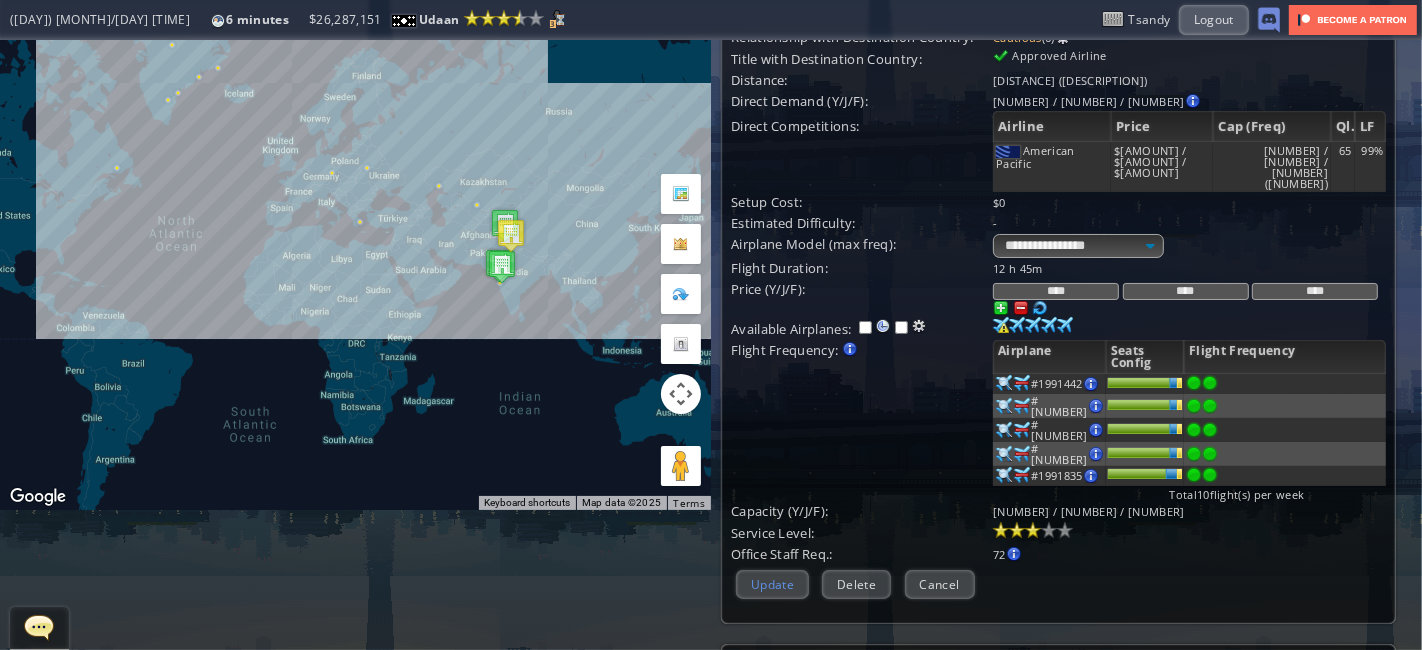 click on "Update" at bounding box center [772, 584] 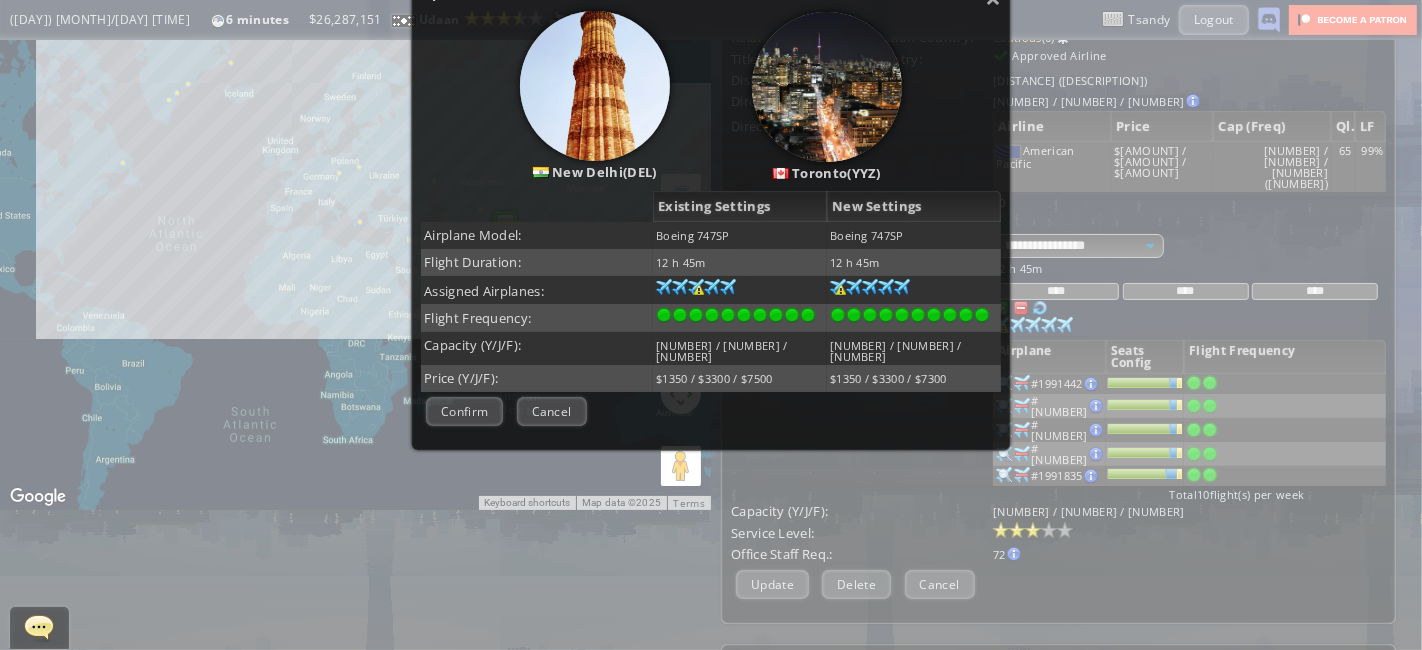 scroll, scrollTop: 240, scrollLeft: 0, axis: vertical 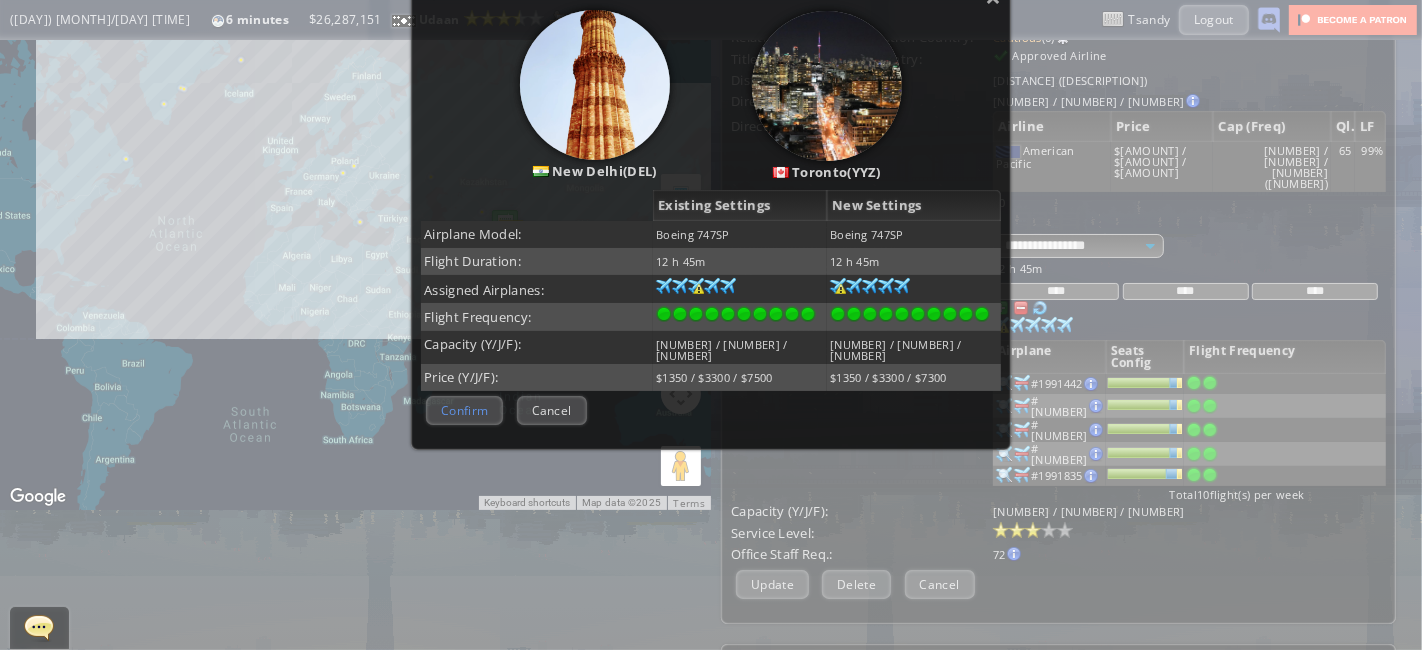 click on "Confirm" at bounding box center [464, 410] 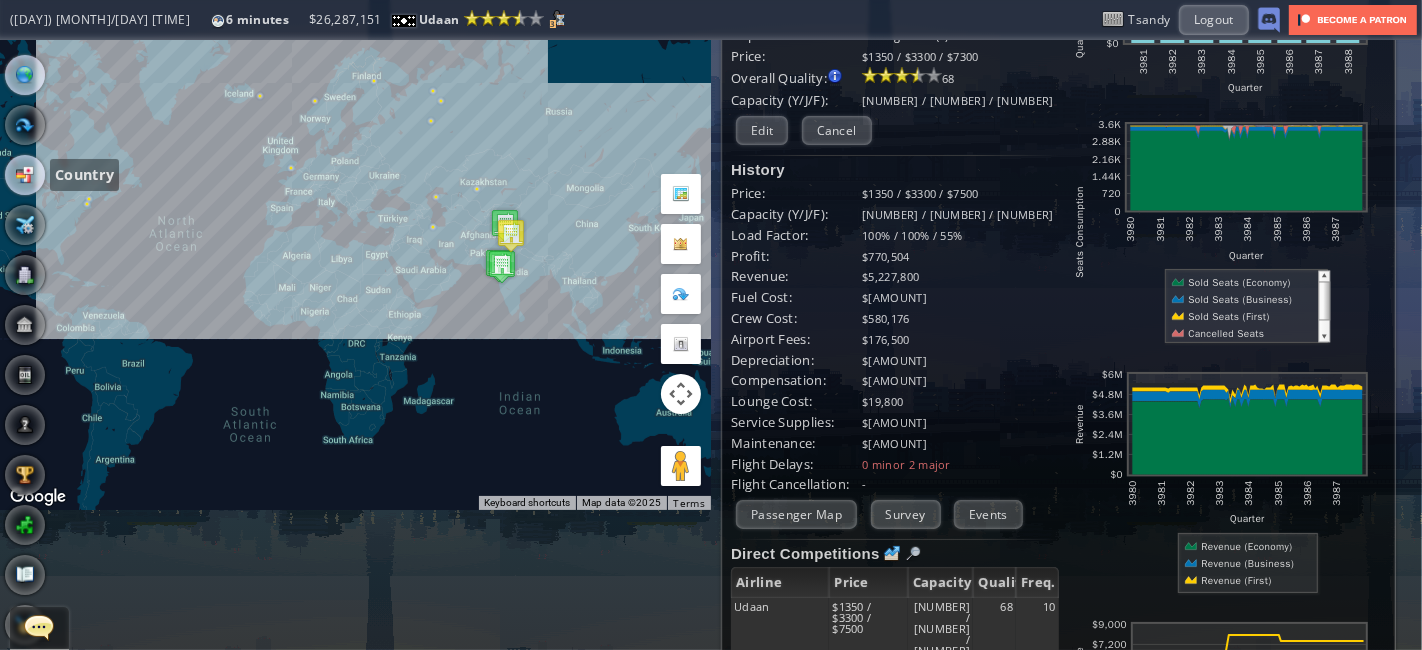 click at bounding box center (25, 175) 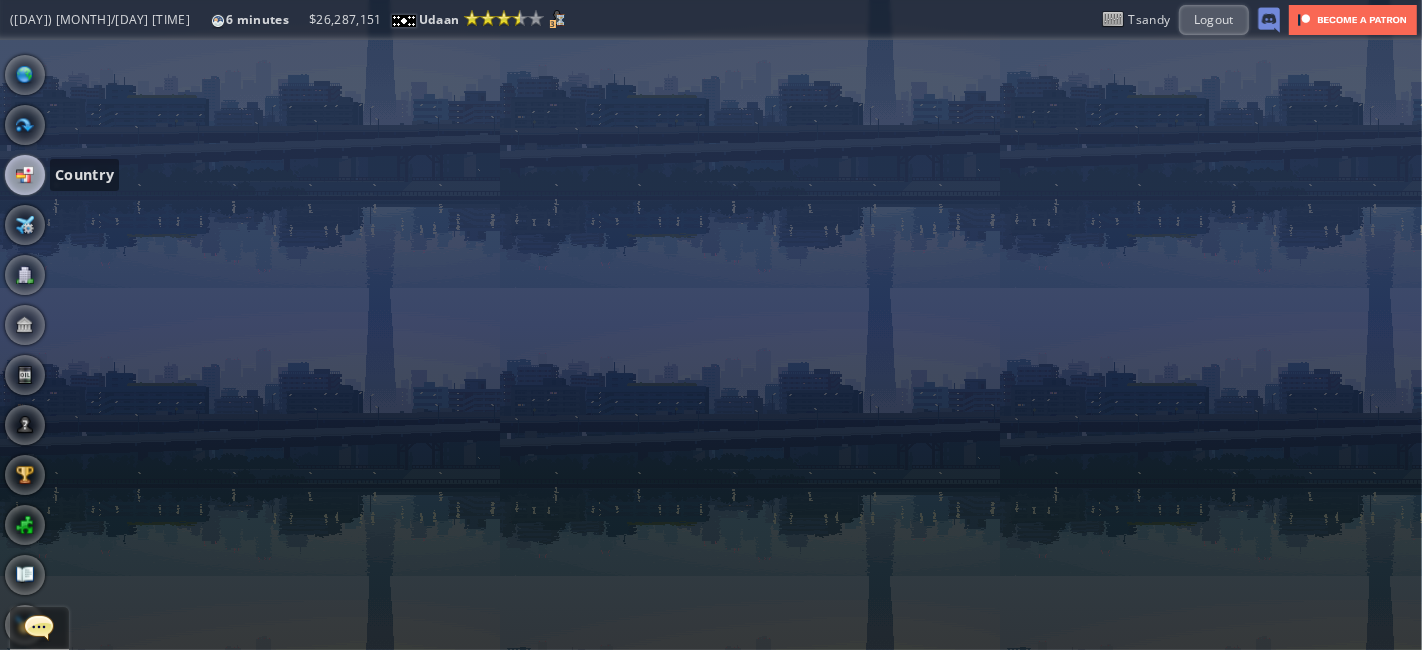 scroll, scrollTop: 0, scrollLeft: 0, axis: both 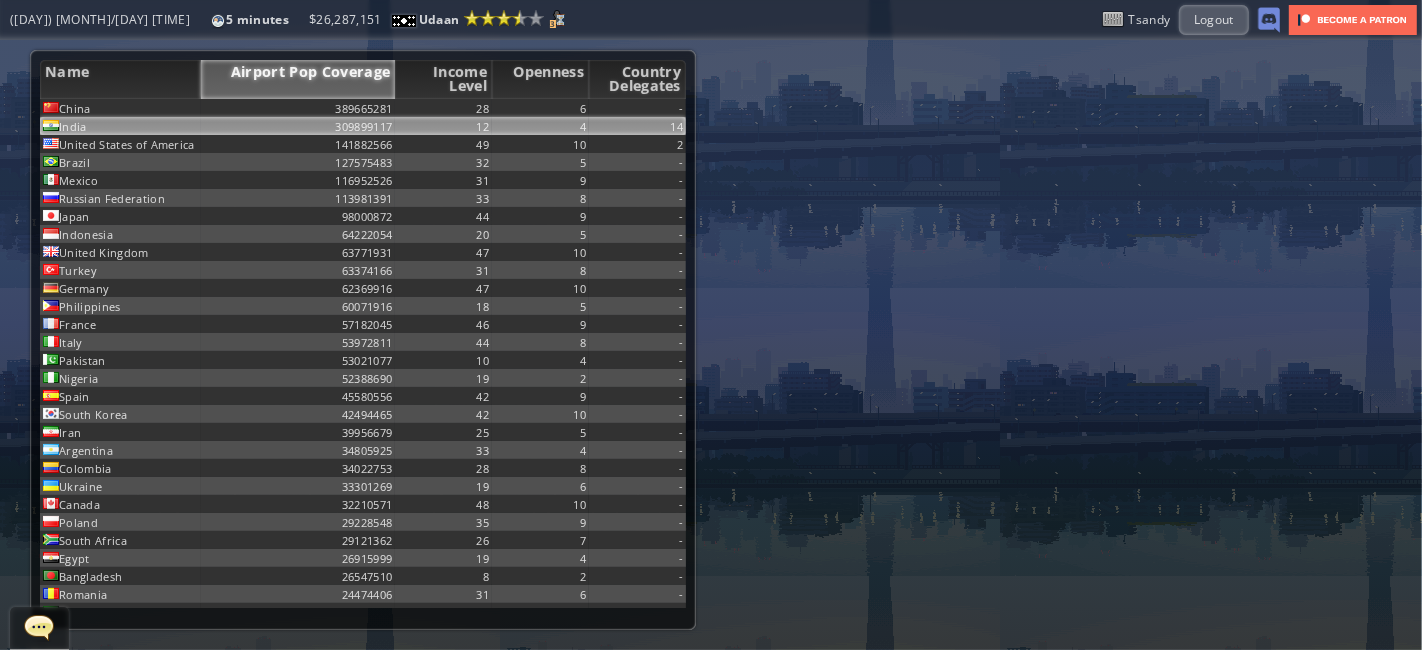 click on "309899117" at bounding box center (298, 108) 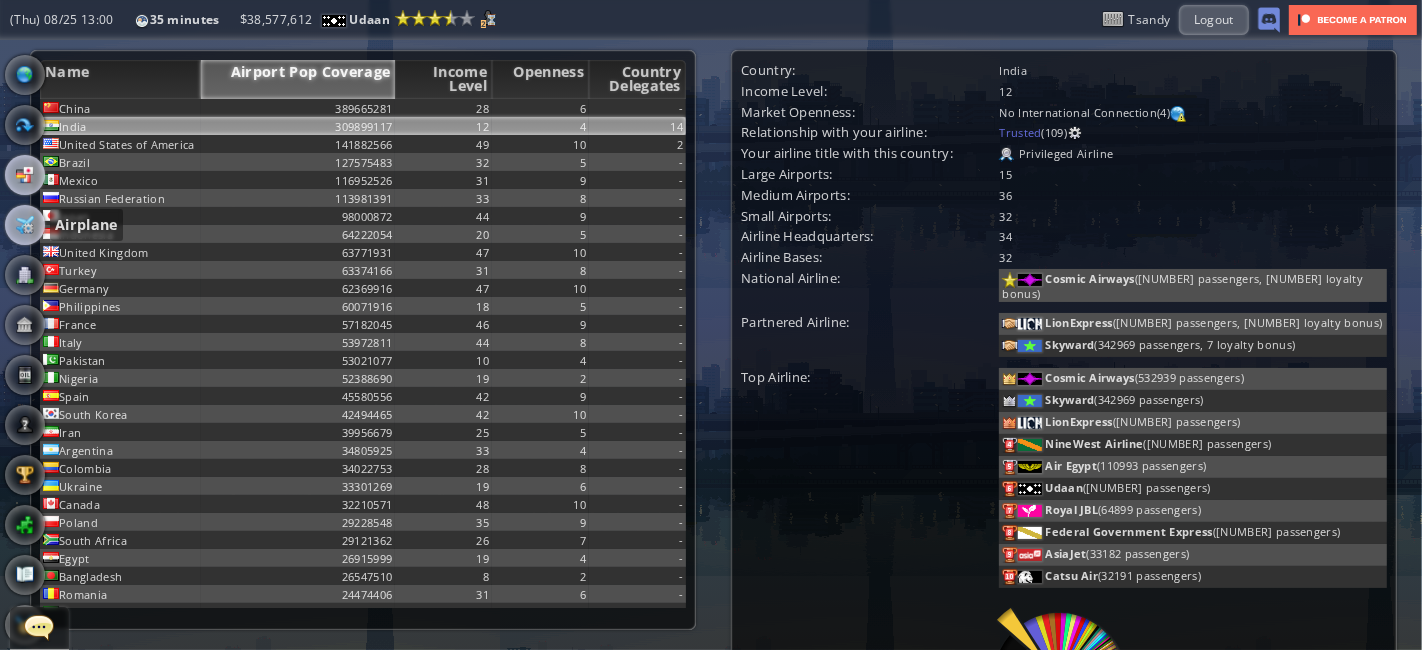 click at bounding box center [25, 225] 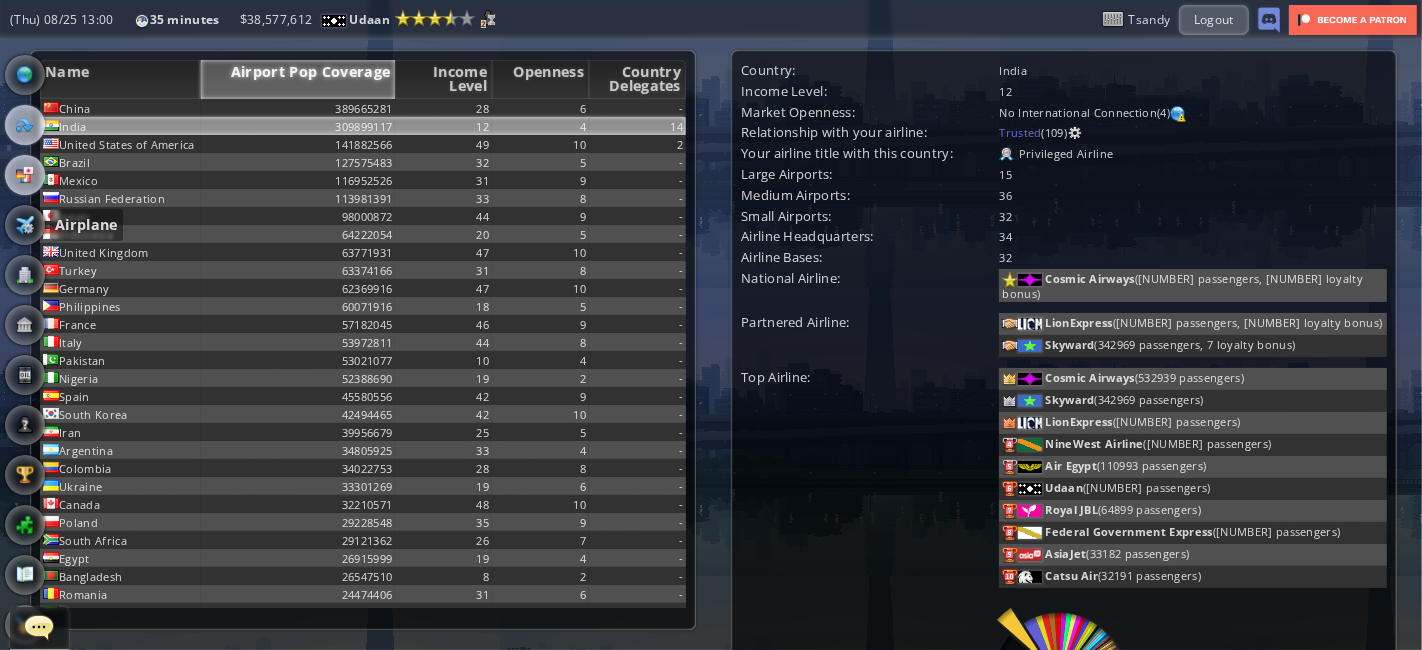 click at bounding box center (25, 125) 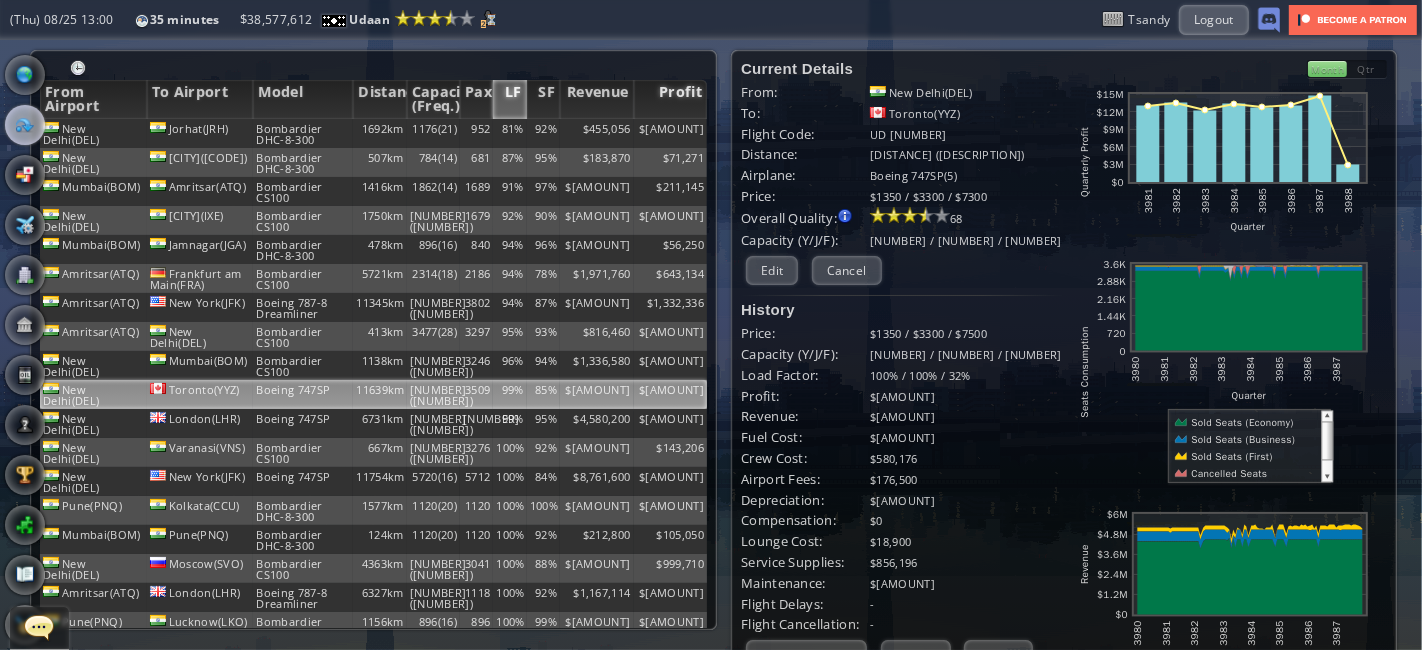 click on "Profit" at bounding box center (670, 99) 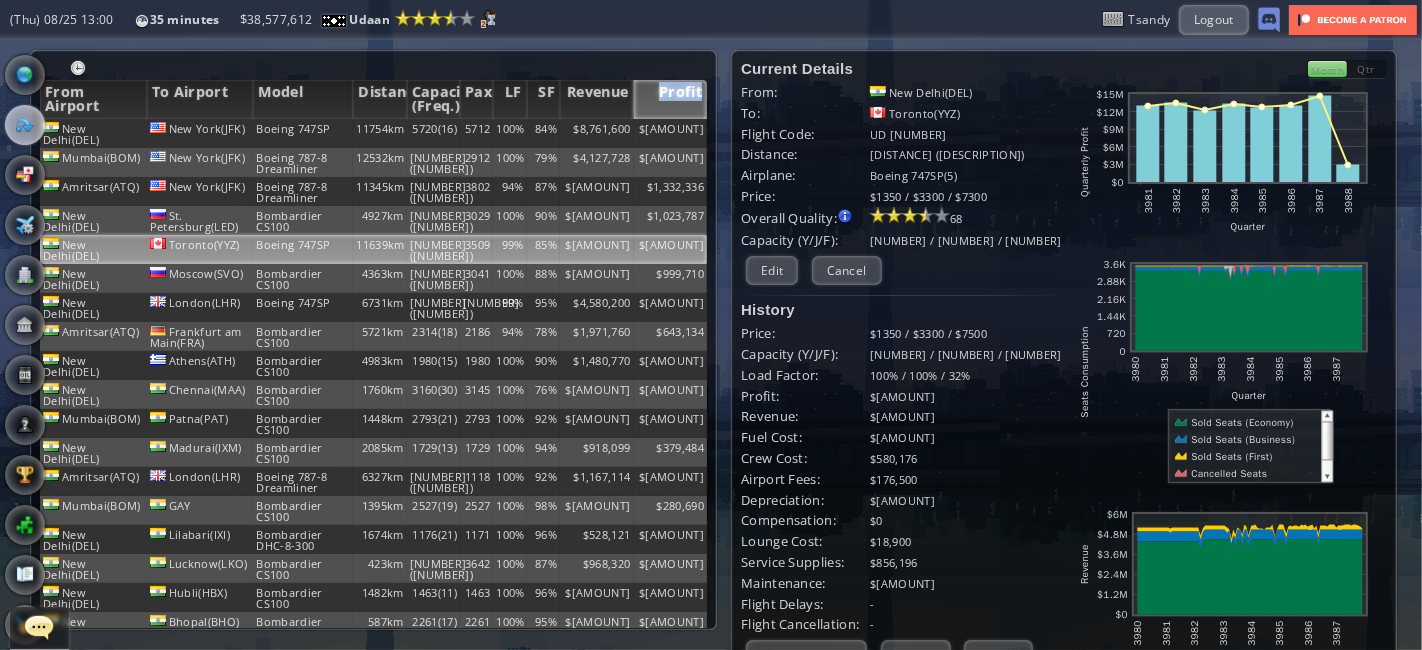 click on "Profit" at bounding box center (670, 99) 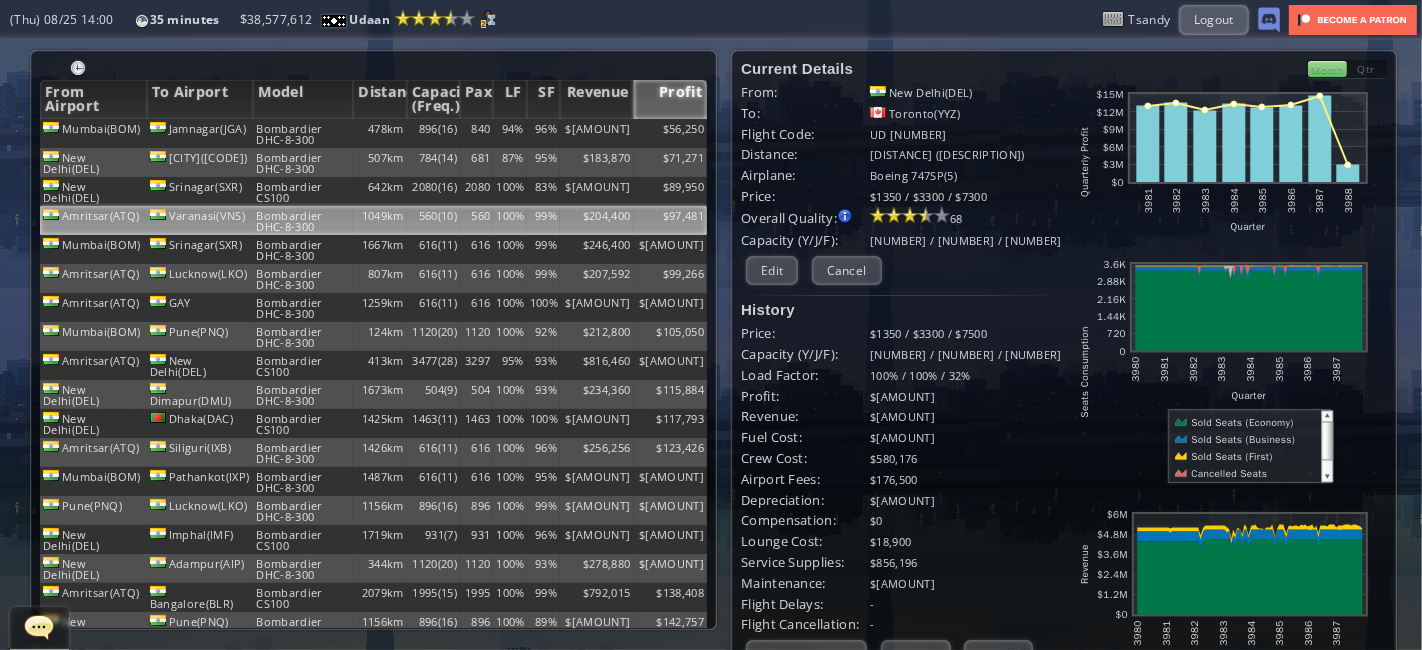 click on "560" at bounding box center [476, 133] 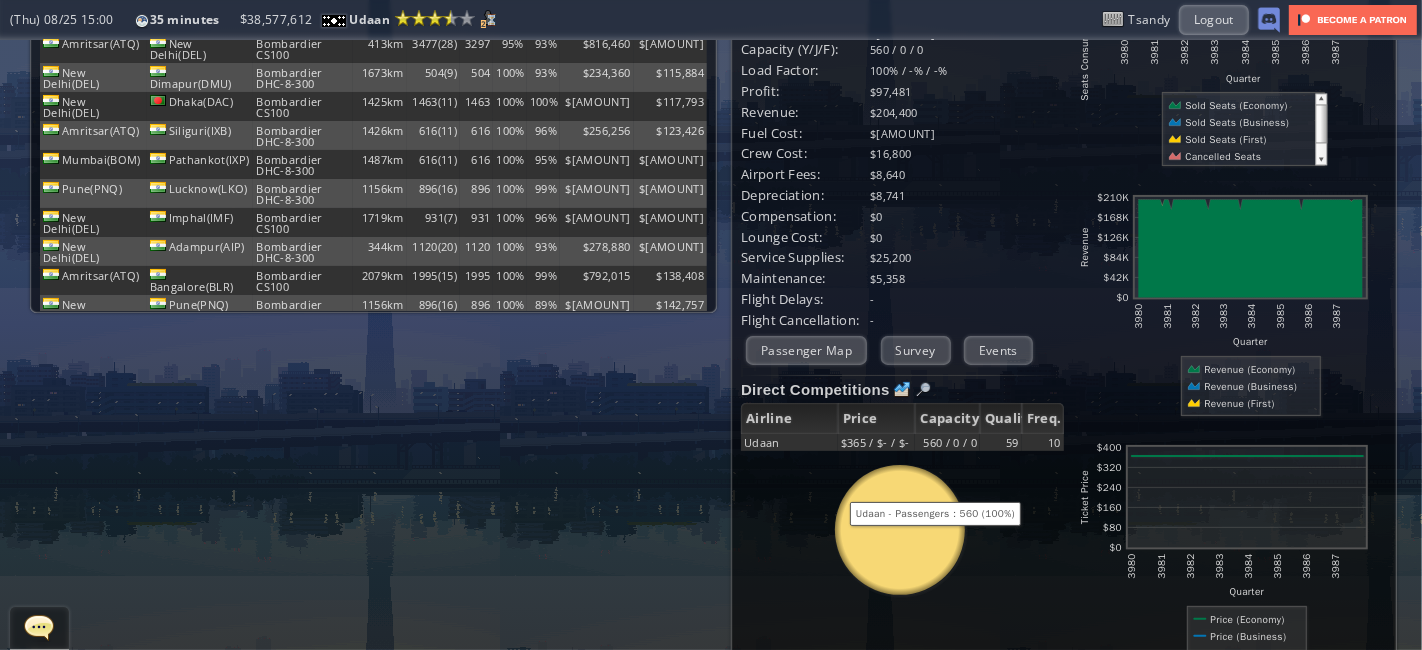 scroll, scrollTop: 0, scrollLeft: 0, axis: both 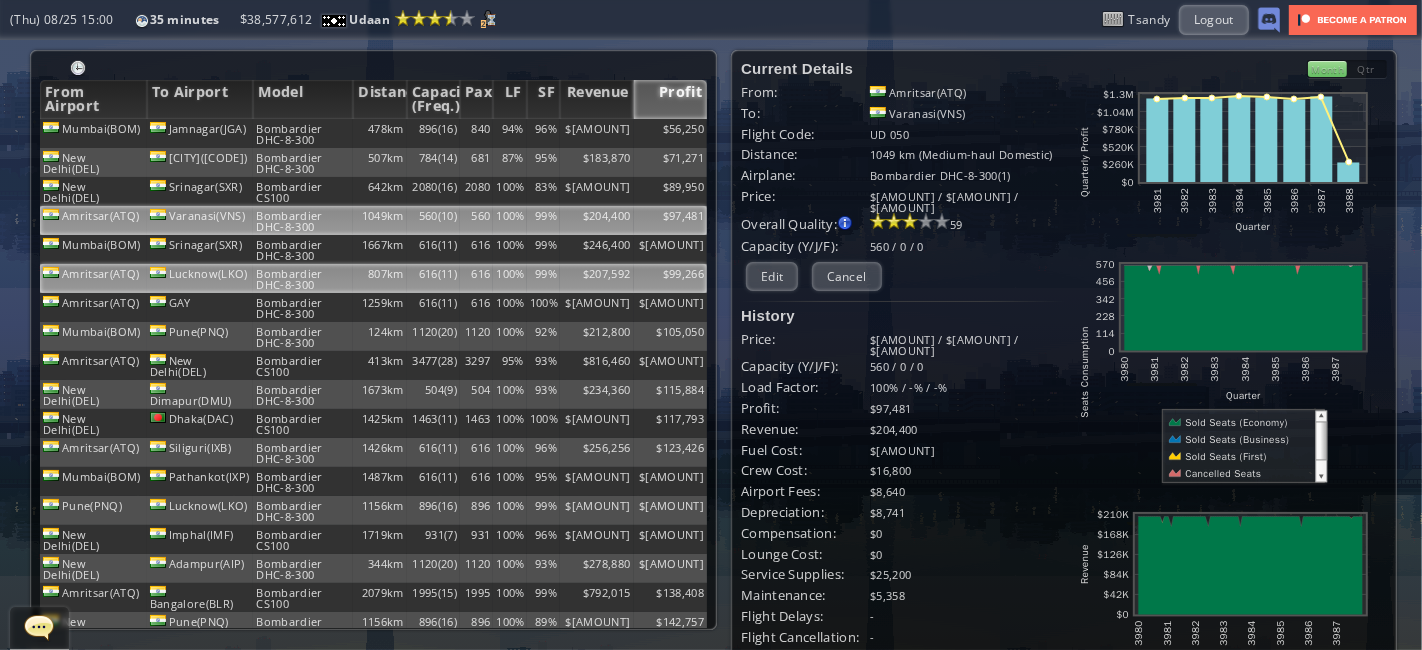 click on "Bombardier DHC-8-300" at bounding box center (303, 133) 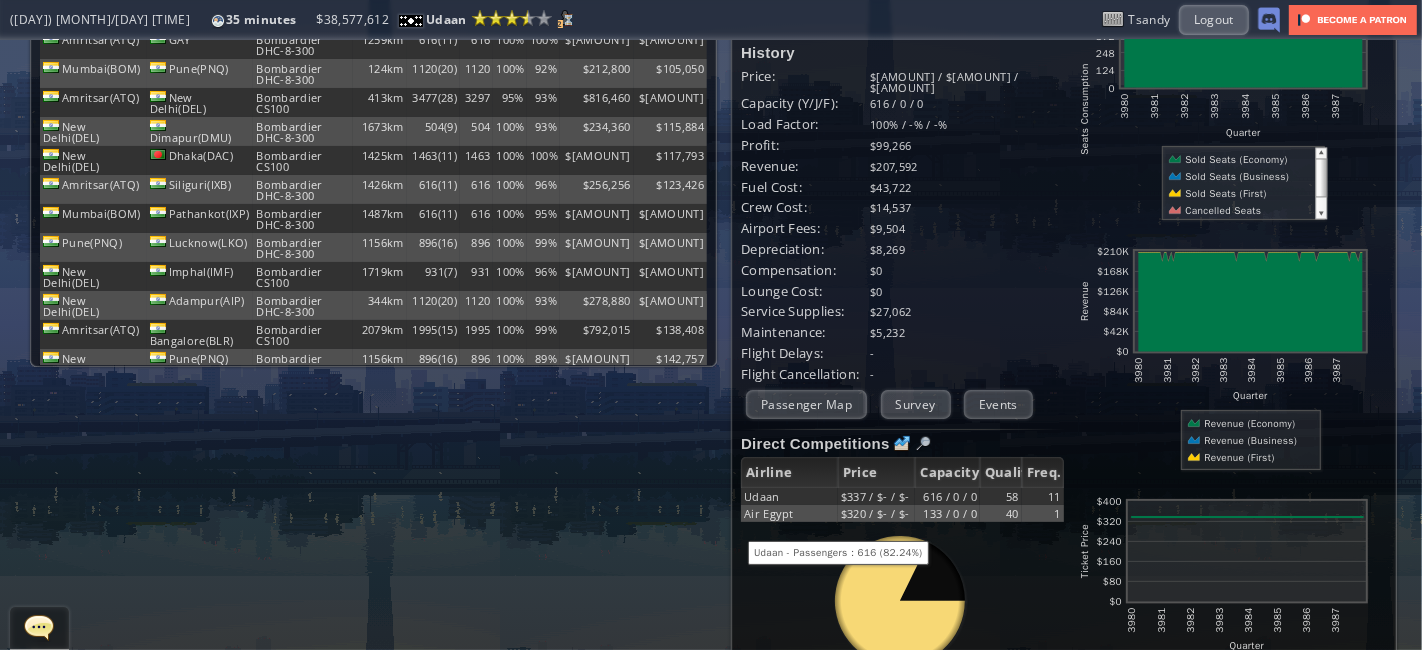 scroll, scrollTop: 0, scrollLeft: 0, axis: both 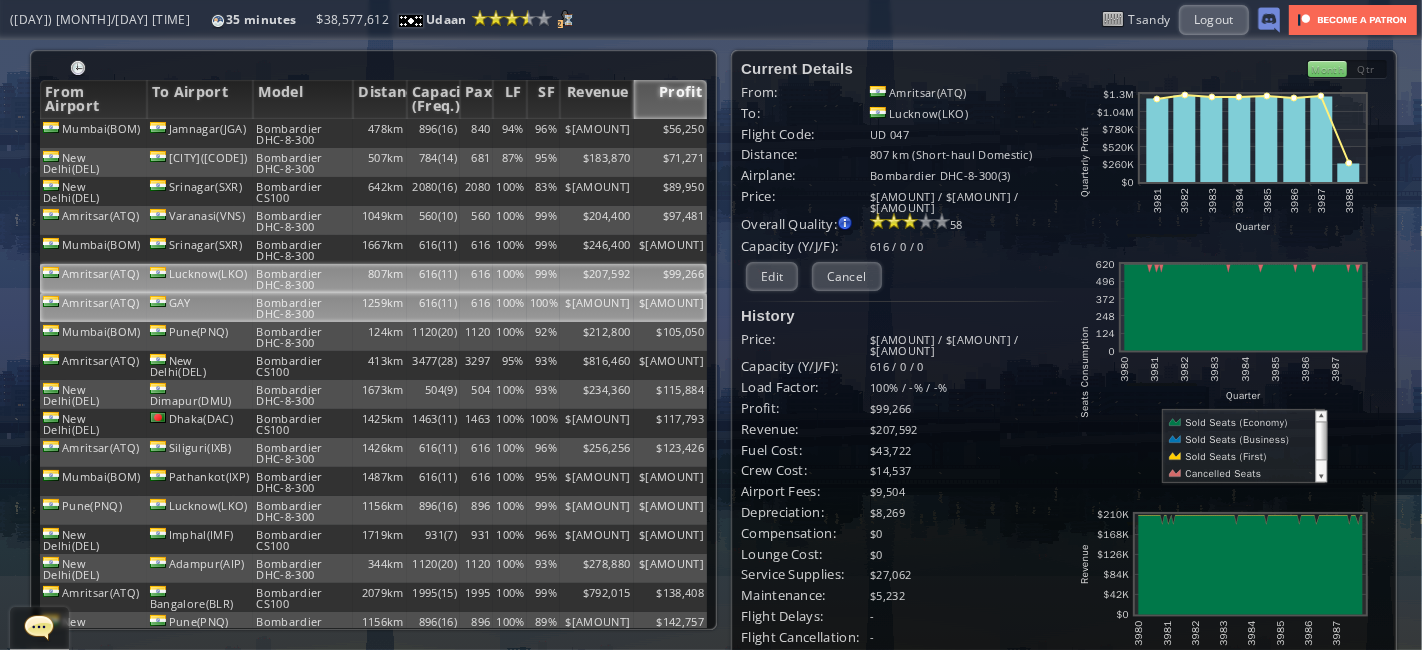click on "Bombardier DHC-8-300" at bounding box center [303, 133] 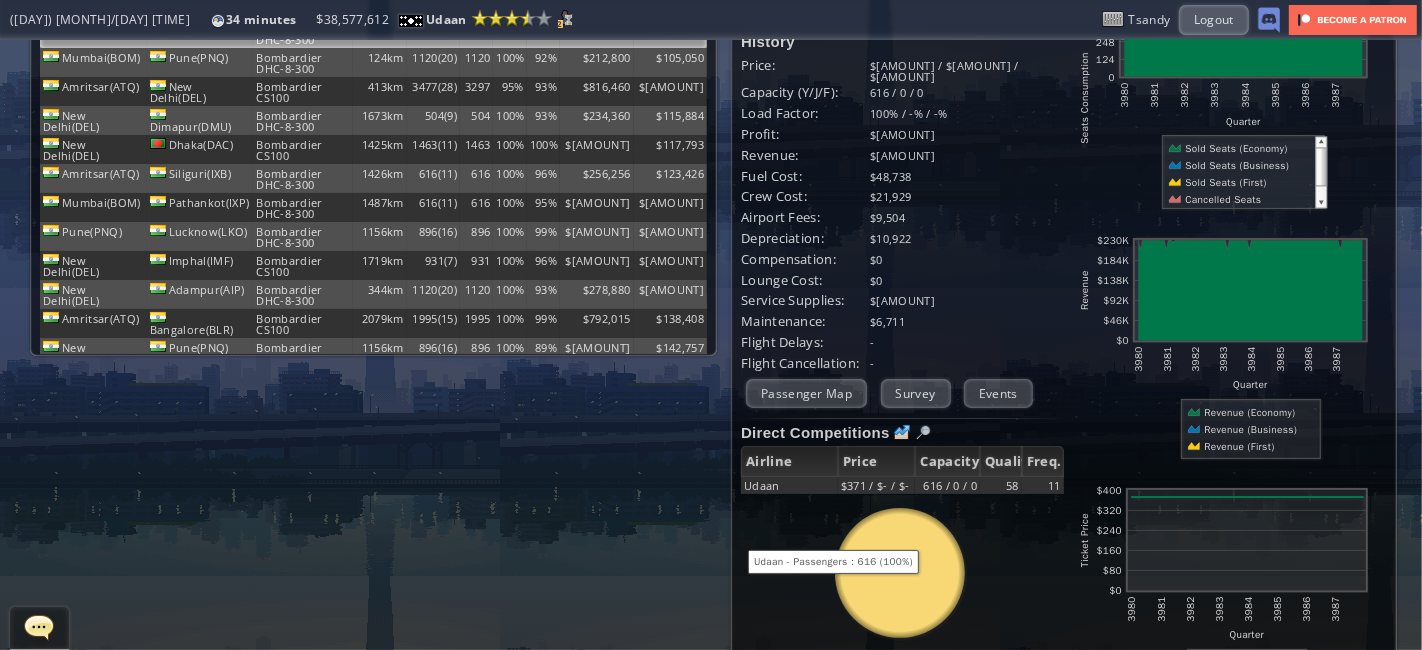 scroll, scrollTop: 0, scrollLeft: 0, axis: both 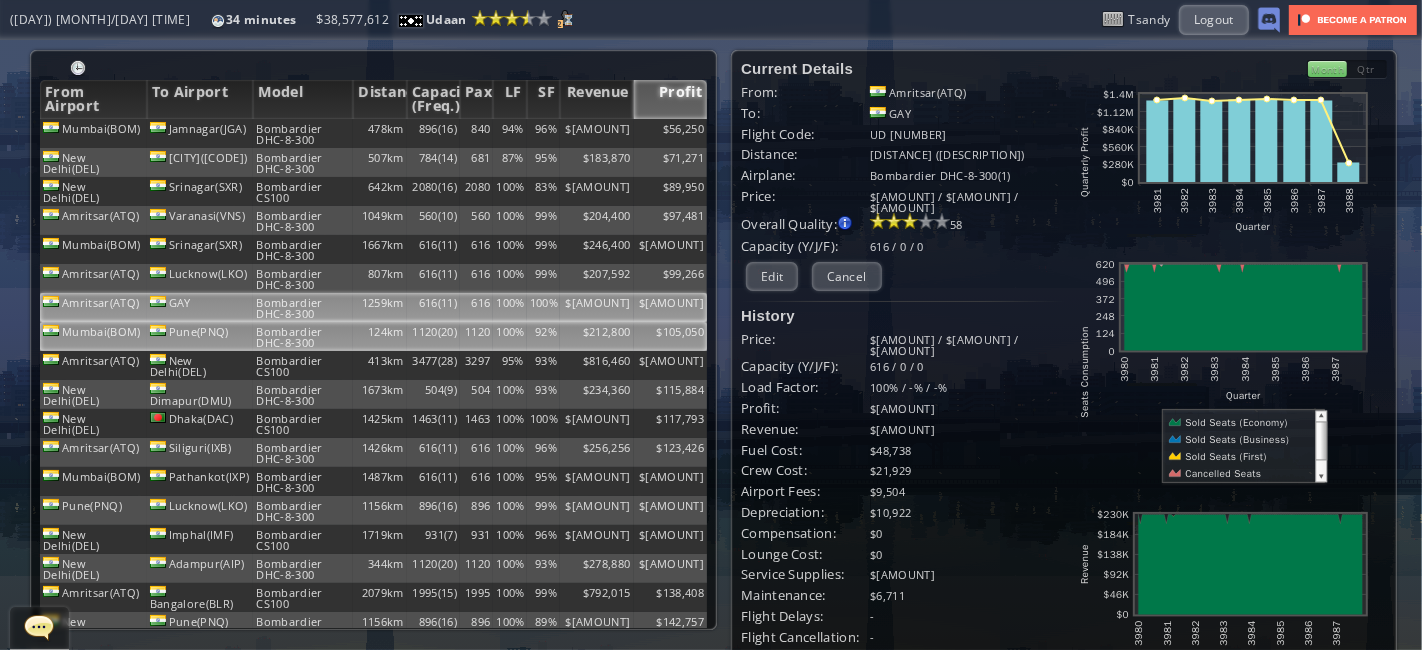 click on "Pune(PNQ)" at bounding box center (200, 133) 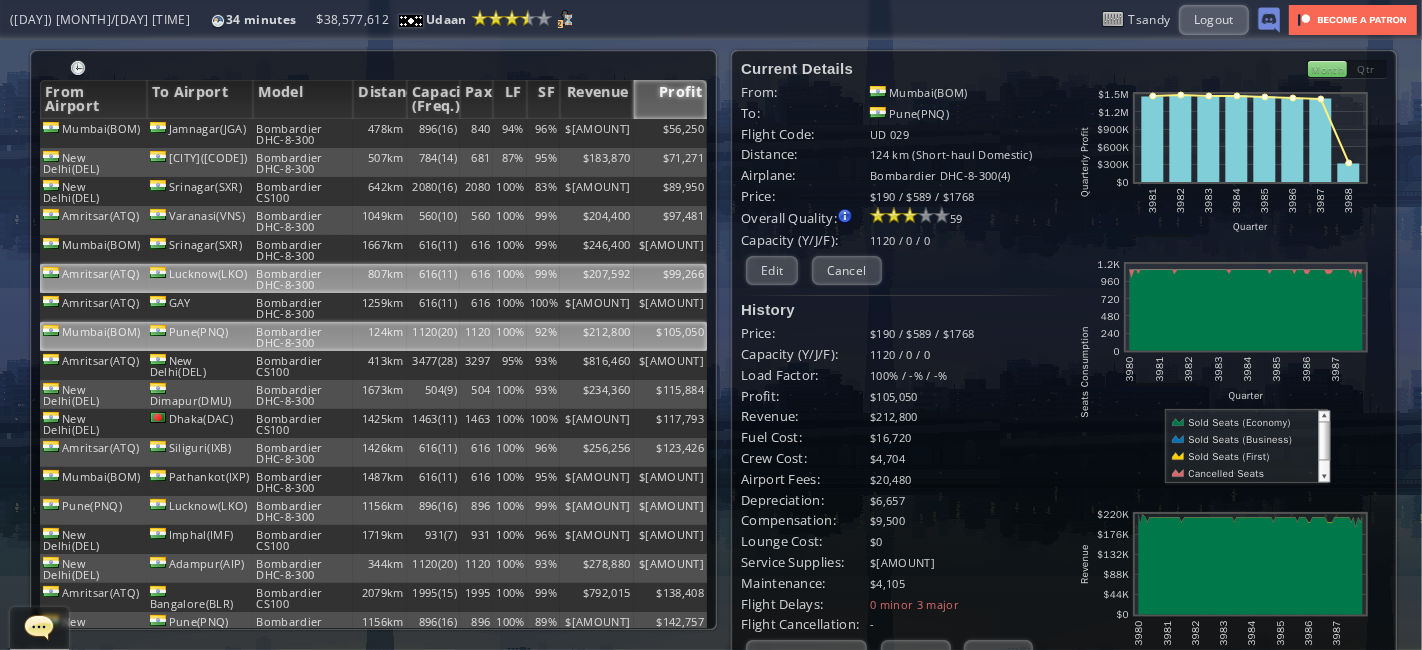 click on "Lucknow(LKO)" at bounding box center (200, 133) 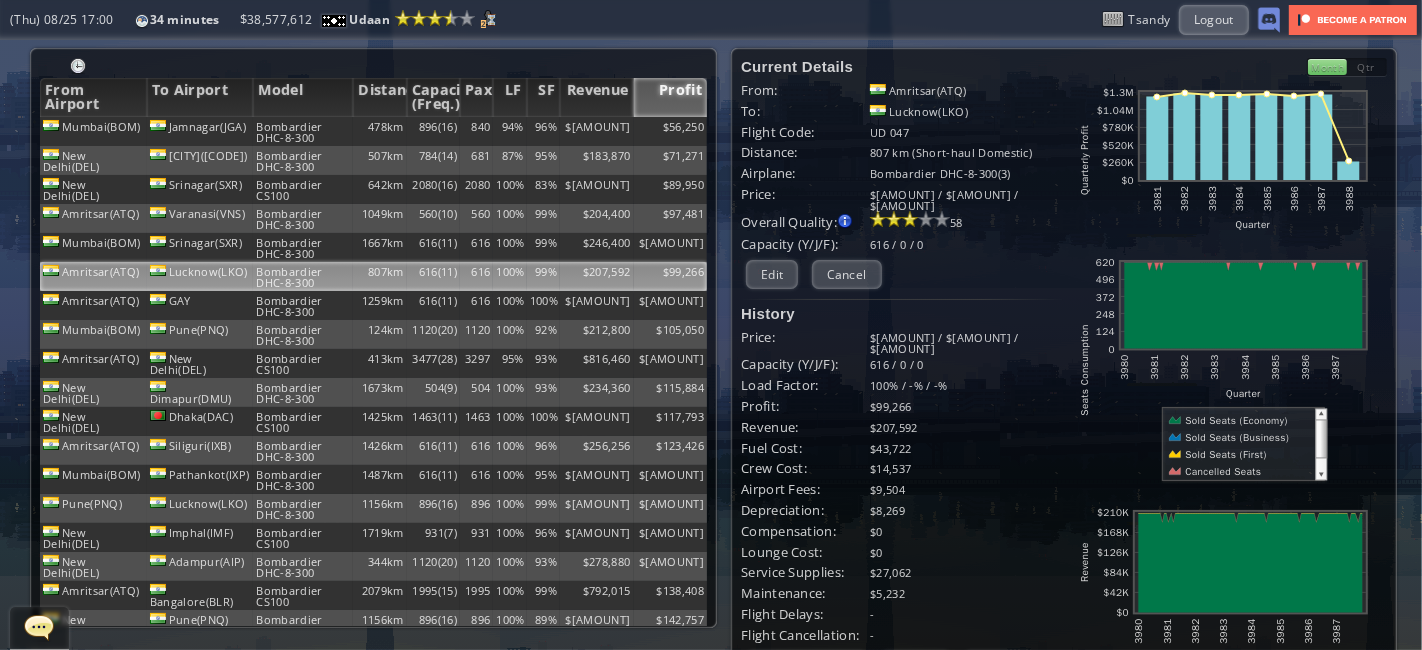 scroll, scrollTop: 0, scrollLeft: 0, axis: both 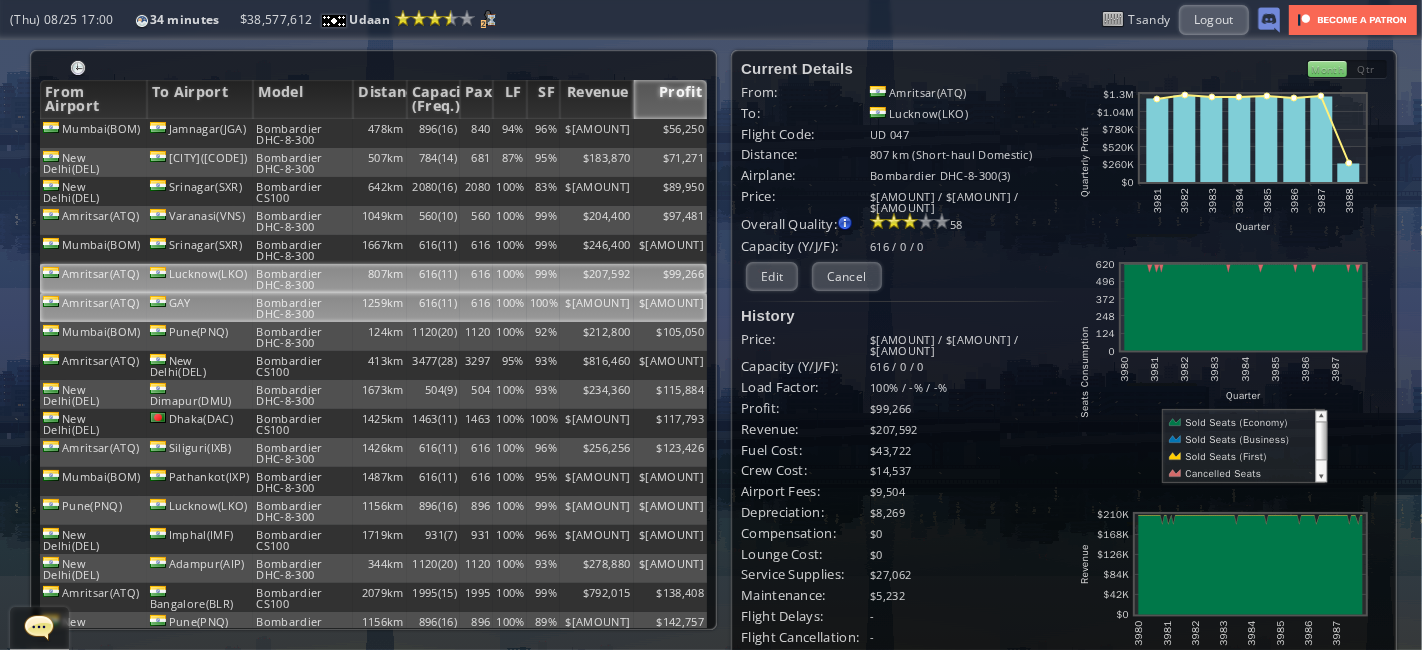 click on "GAY" at bounding box center (200, 133) 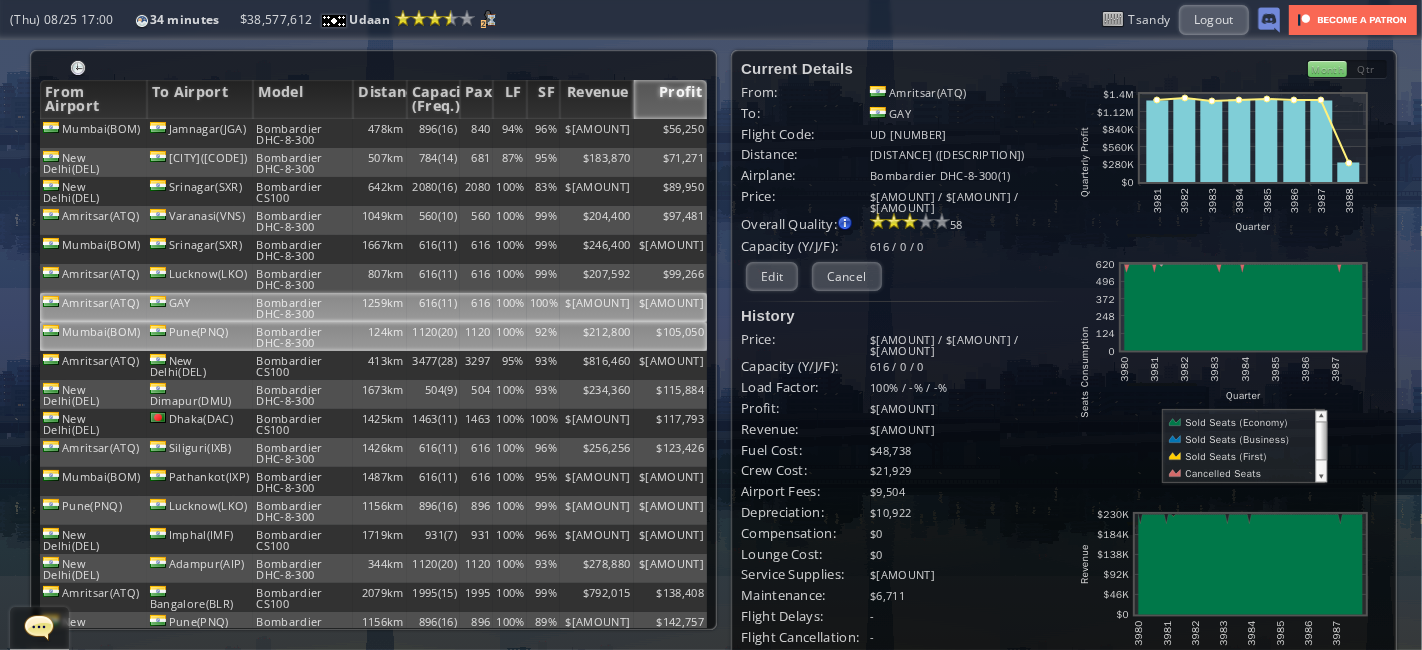 click on "Pune(PNQ)" at bounding box center [200, 133] 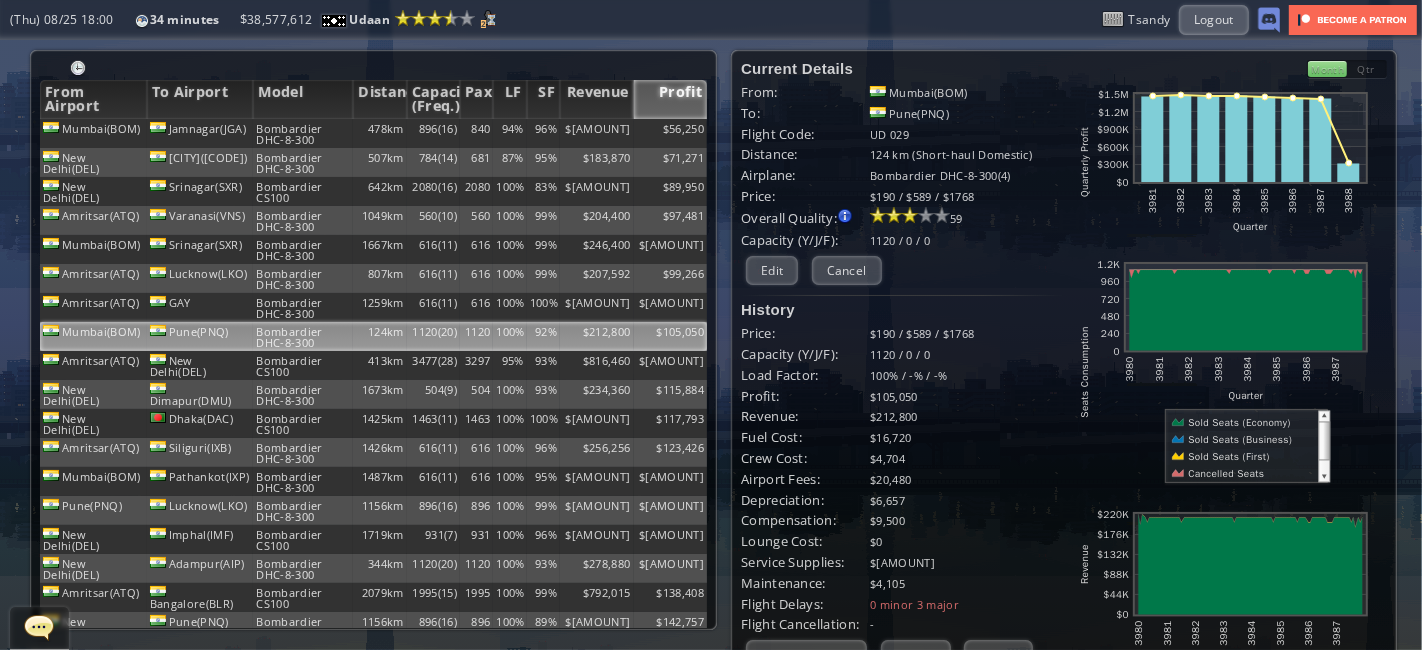 scroll, scrollTop: 377, scrollLeft: 0, axis: vertical 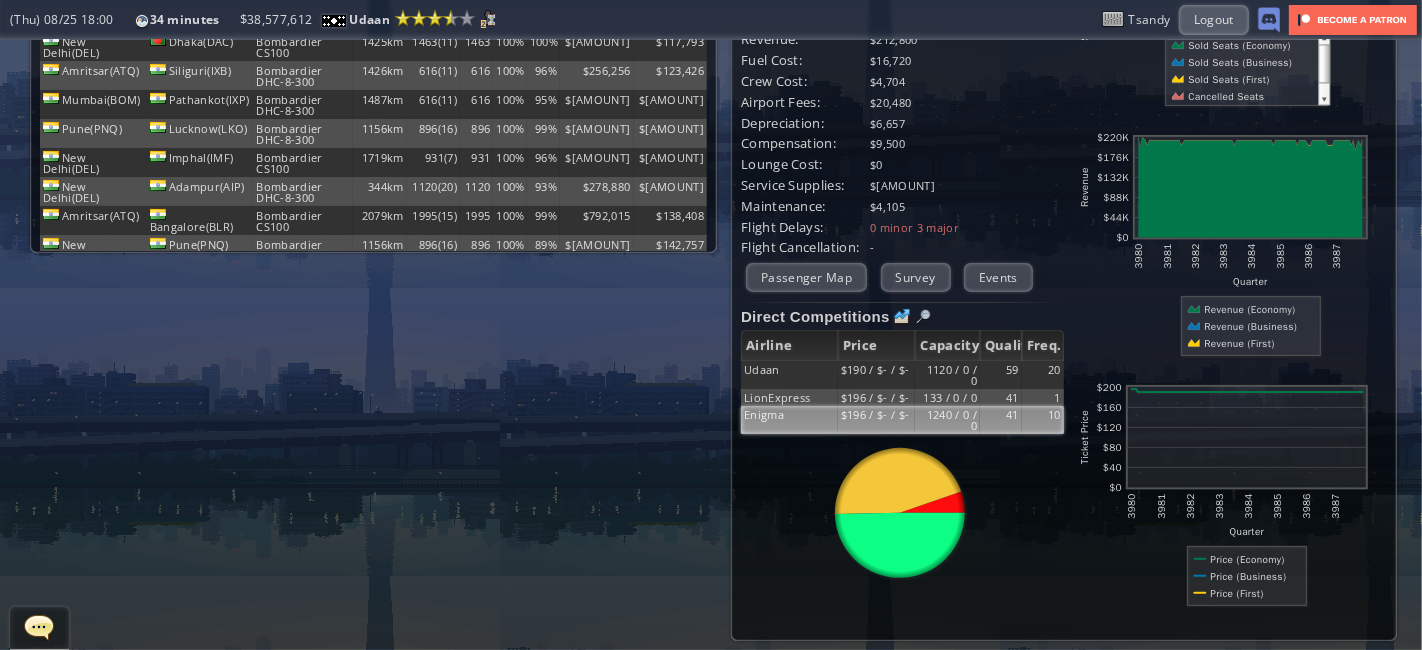 click on "Enigma" at bounding box center [789, 375] 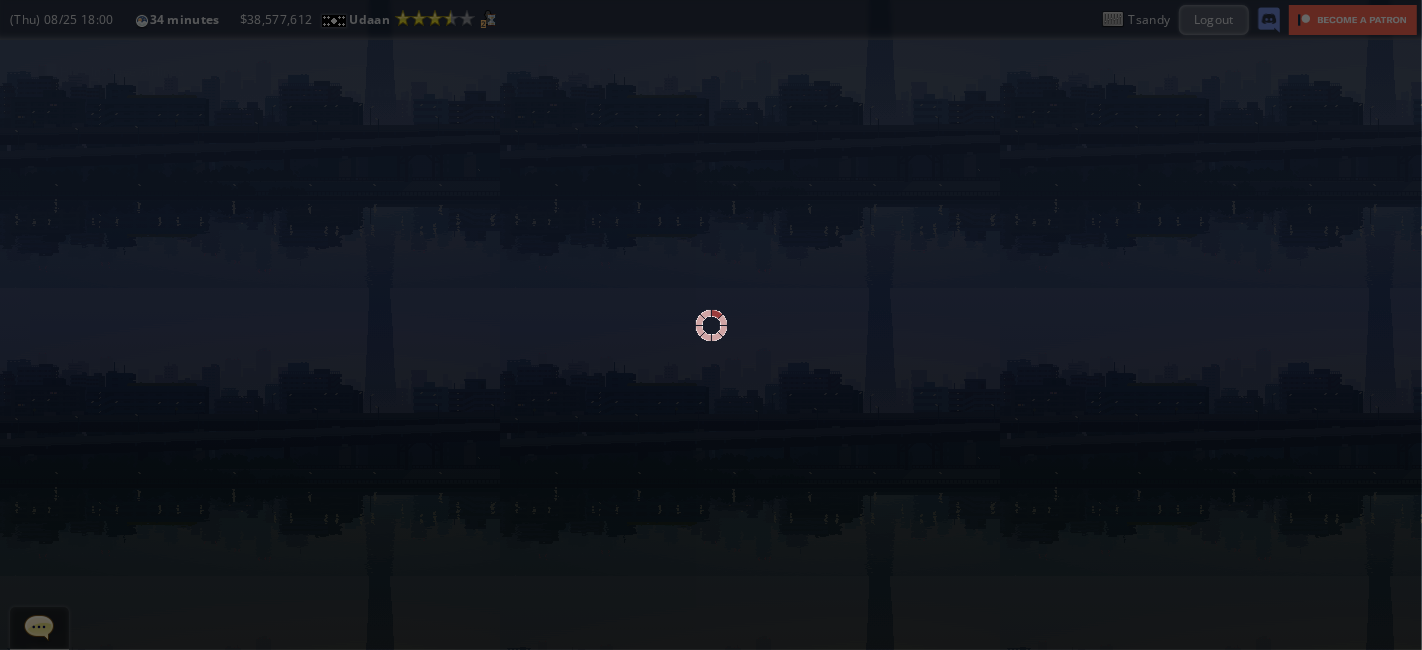 scroll, scrollTop: 0, scrollLeft: 0, axis: both 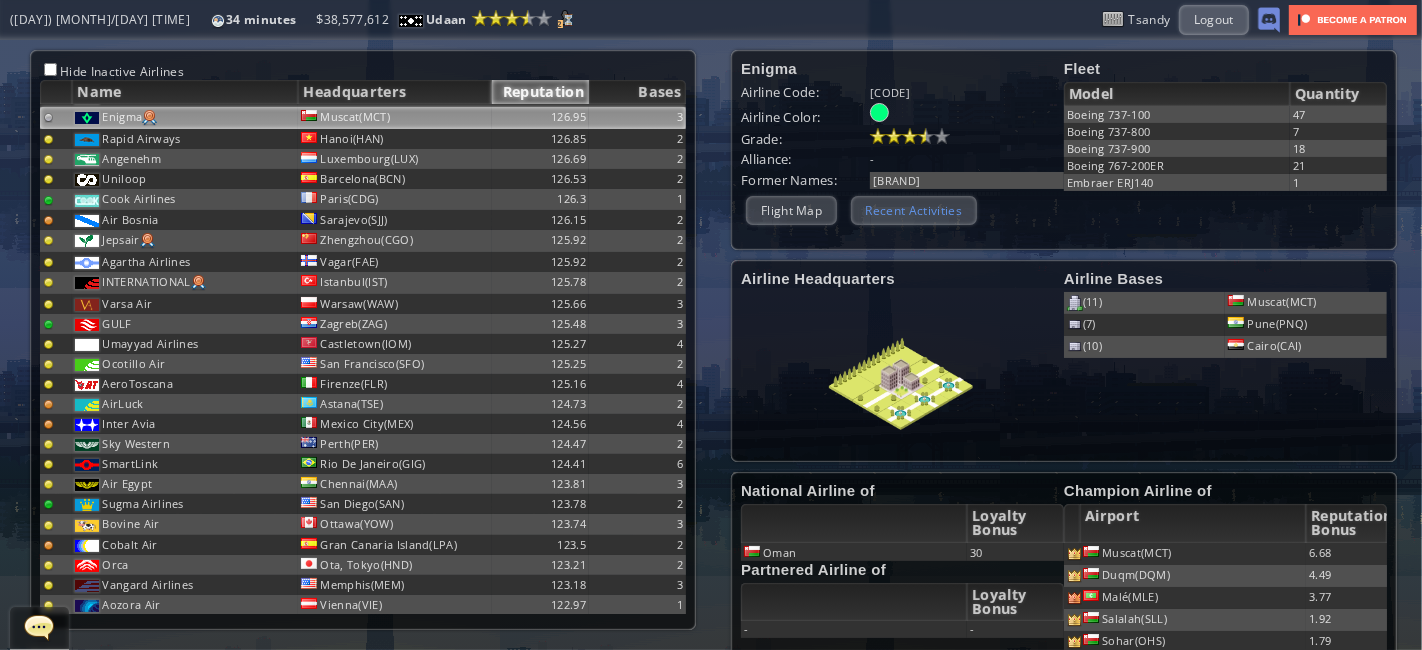 click on "Recent Activities" at bounding box center [914, 210] 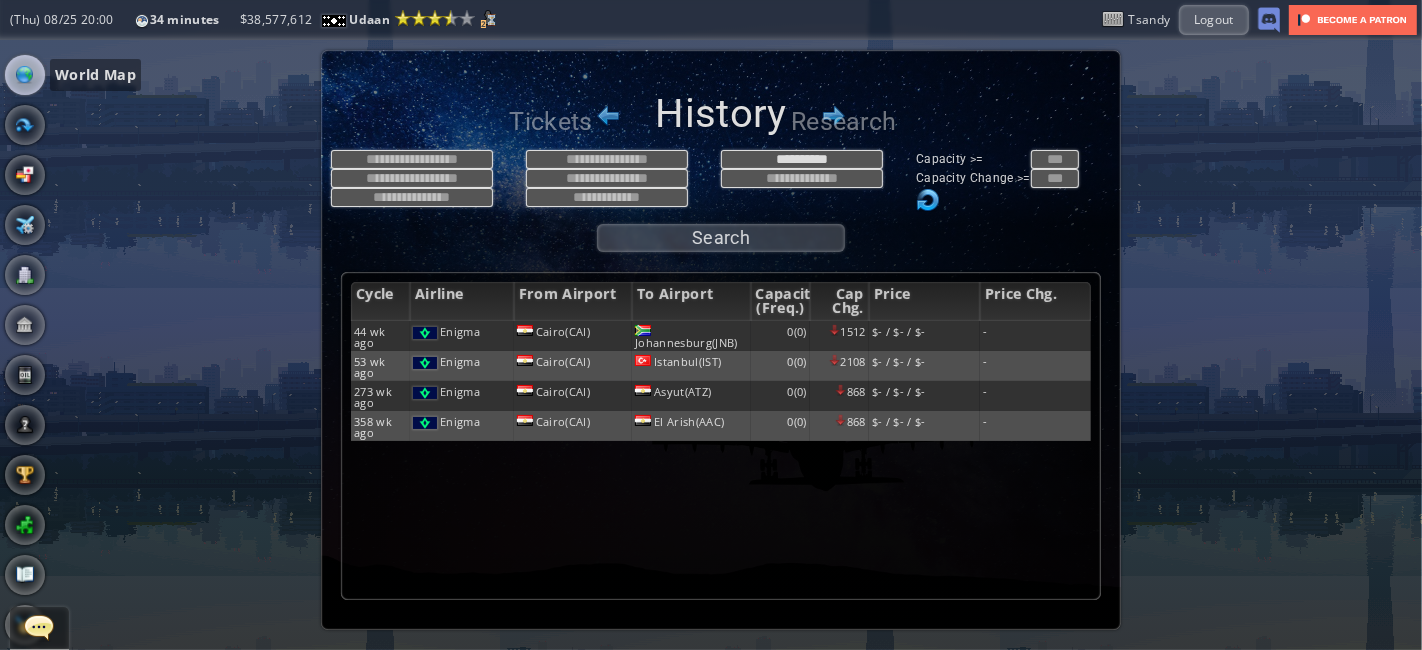 click at bounding box center [25, 75] 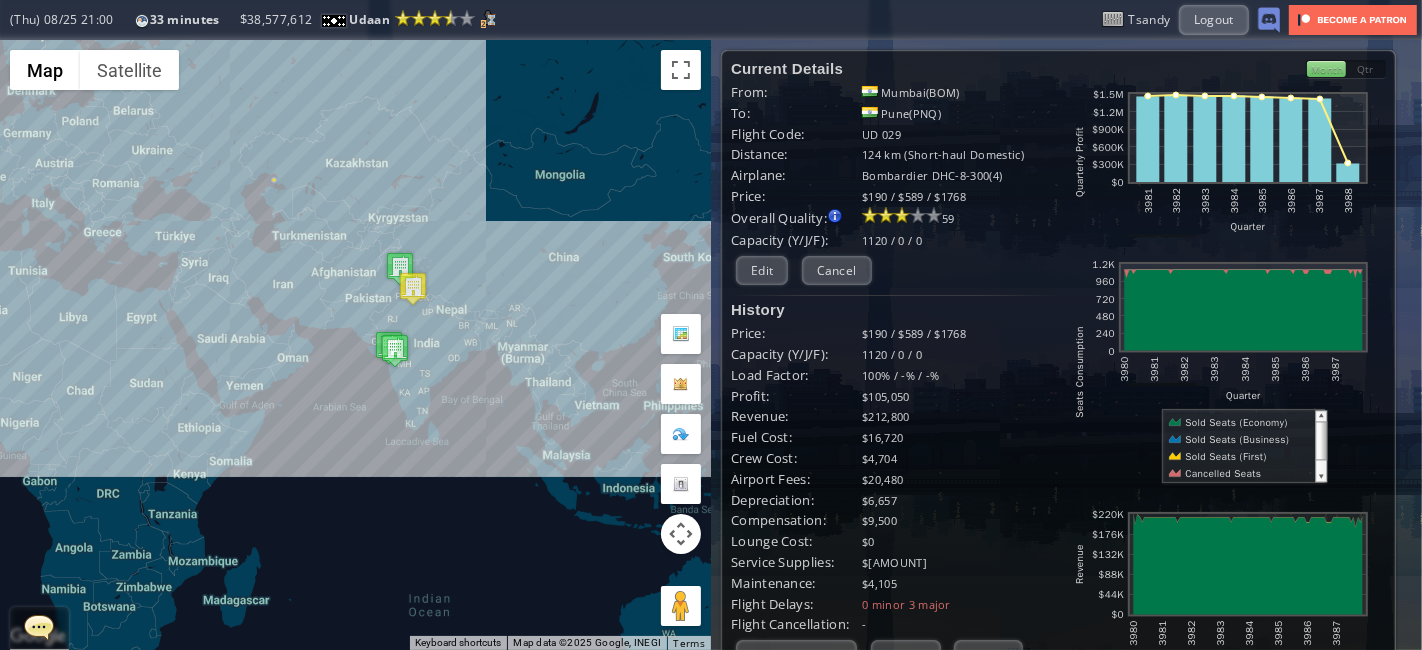 click on "To navigate, press the arrow keys." at bounding box center [355, 345] 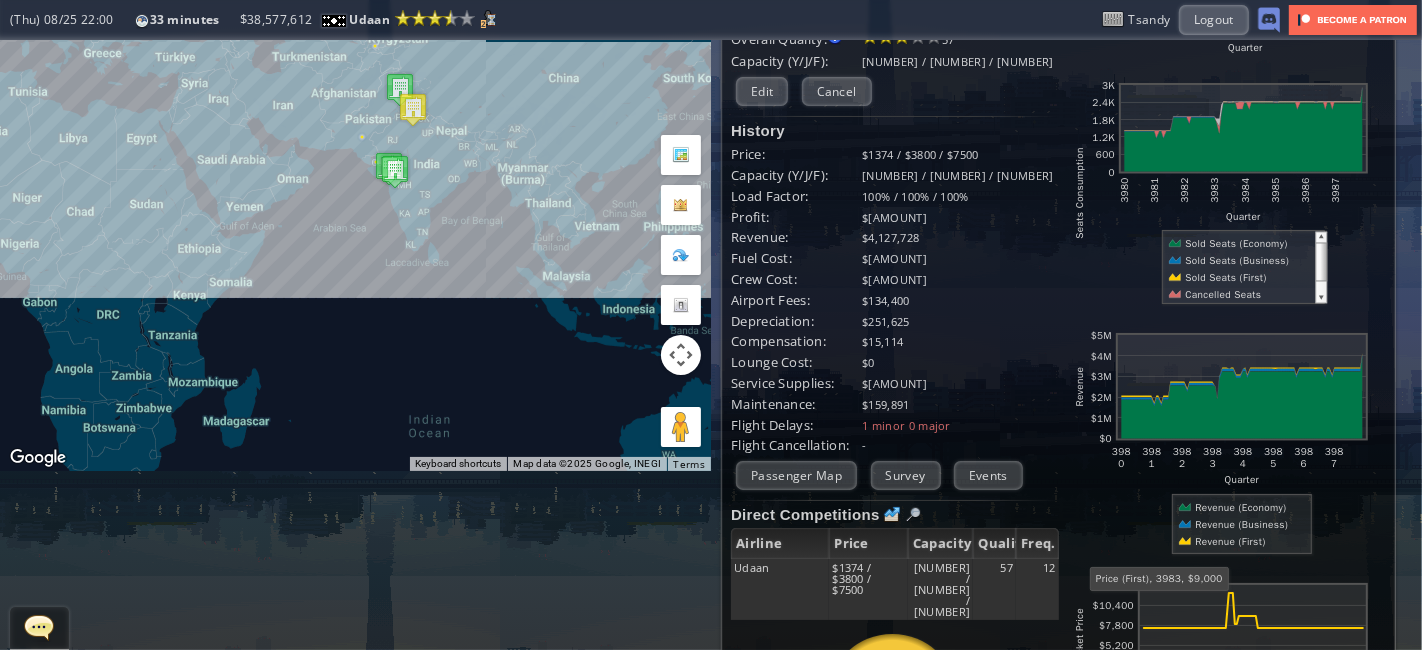 scroll, scrollTop: 192, scrollLeft: 0, axis: vertical 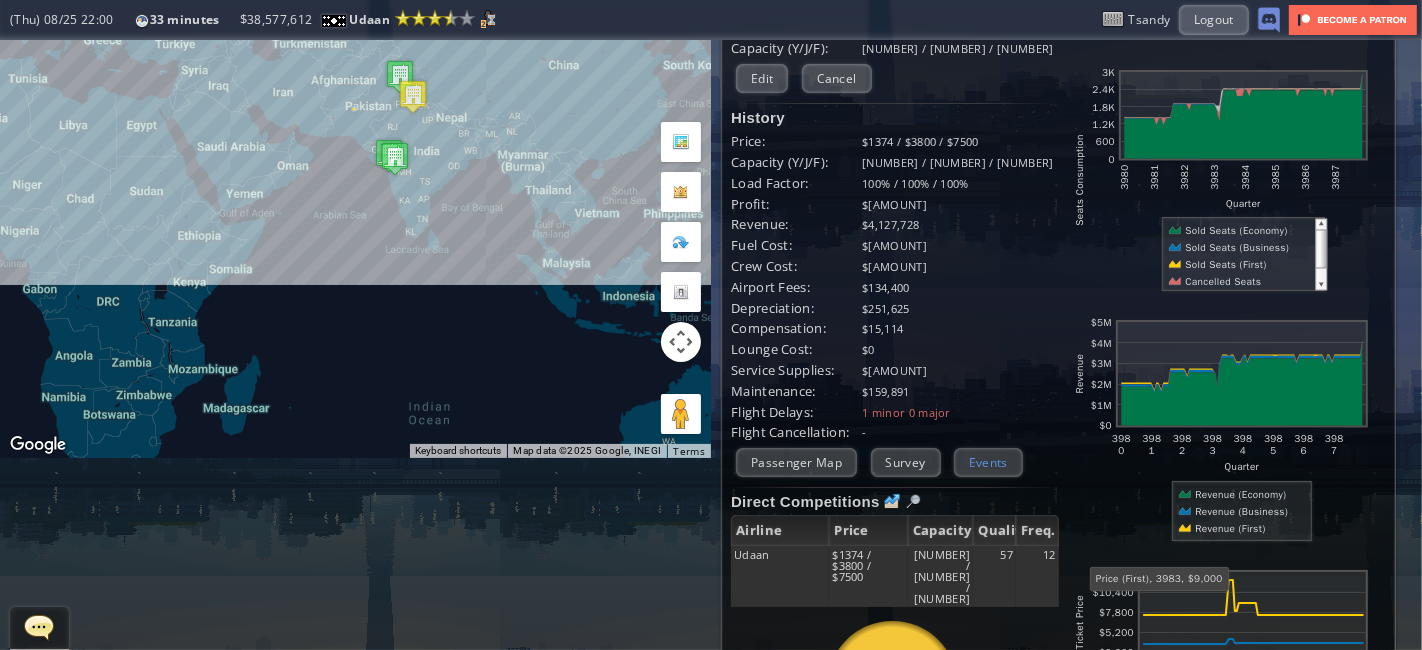 click on "Events" at bounding box center [988, 462] 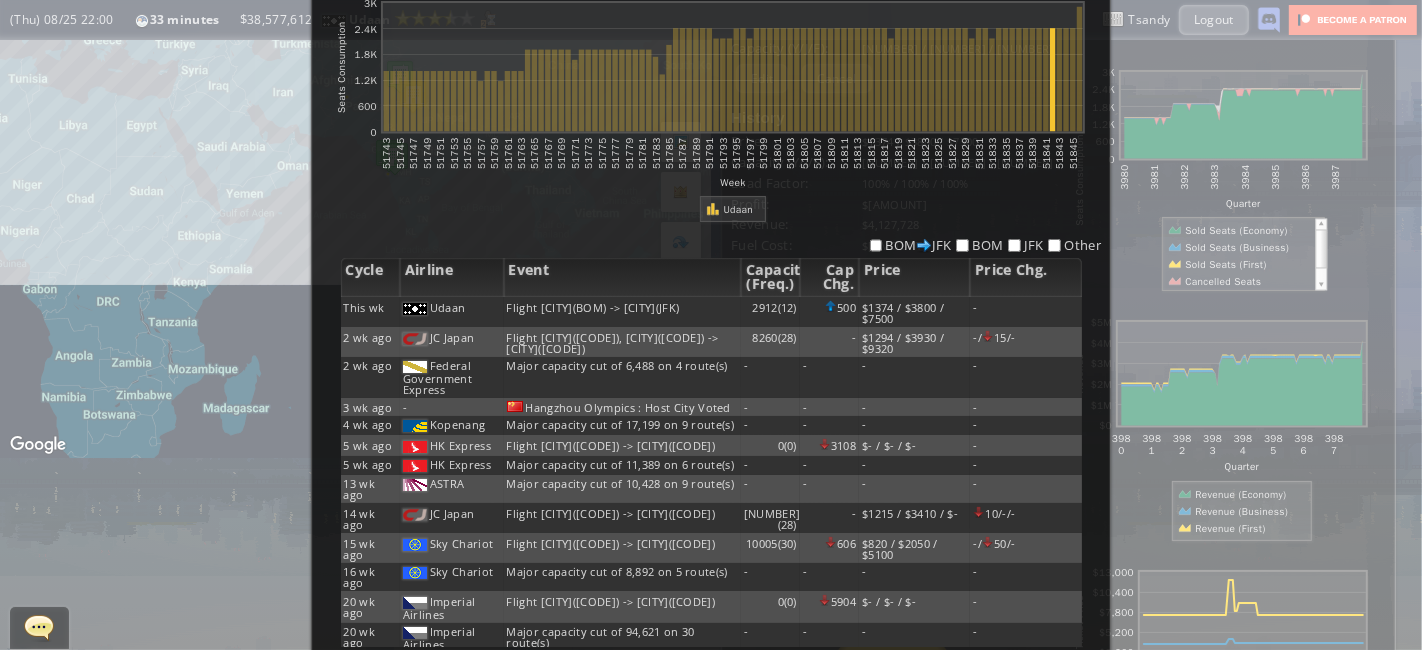 scroll, scrollTop: 188, scrollLeft: 0, axis: vertical 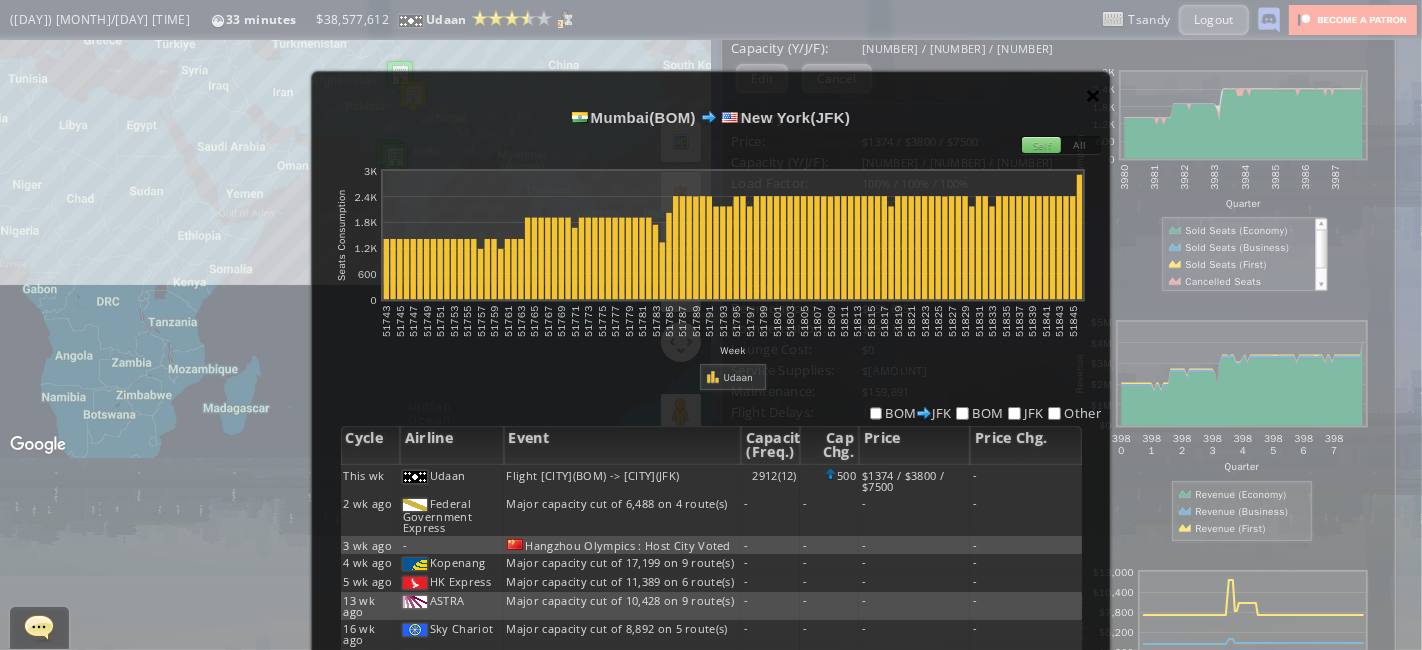 click on "×" at bounding box center (1093, 95) 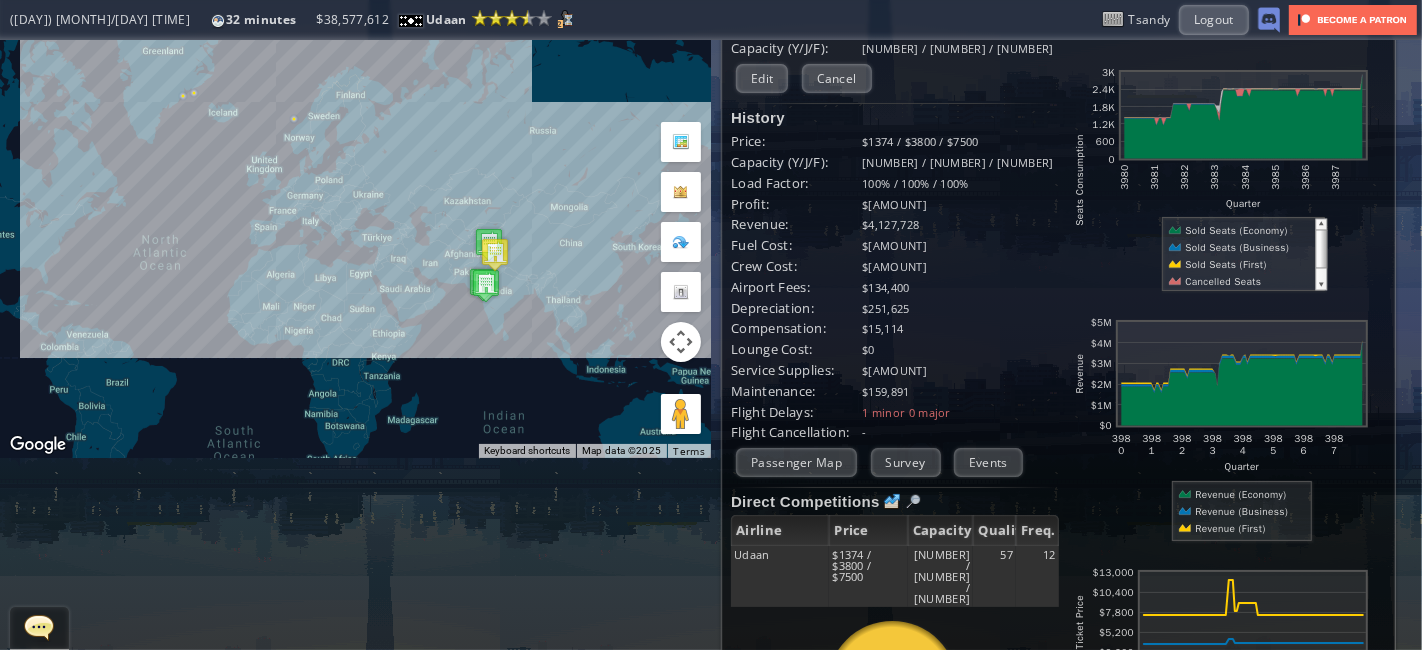 drag, startPoint x: 173, startPoint y: 115, endPoint x: 310, endPoint y: 278, distance: 212.92722 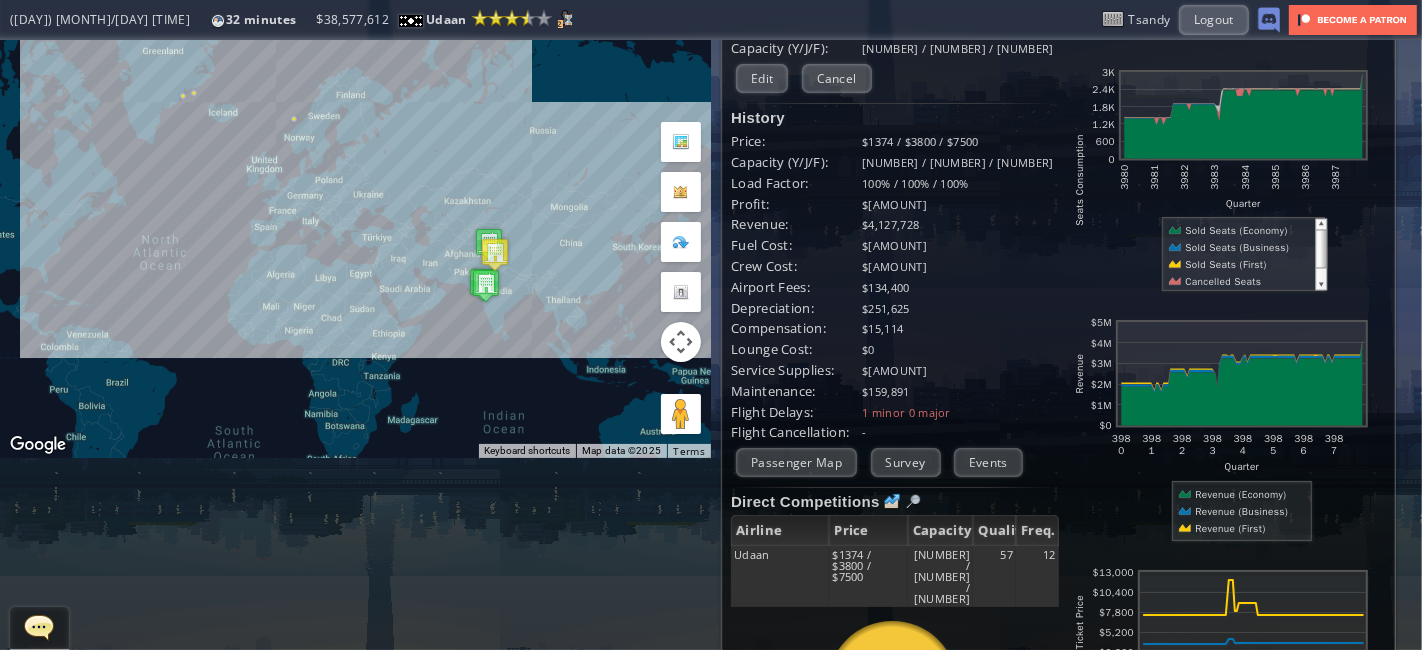 click on "To navigate, press the arrow keys." at bounding box center [355, 153] 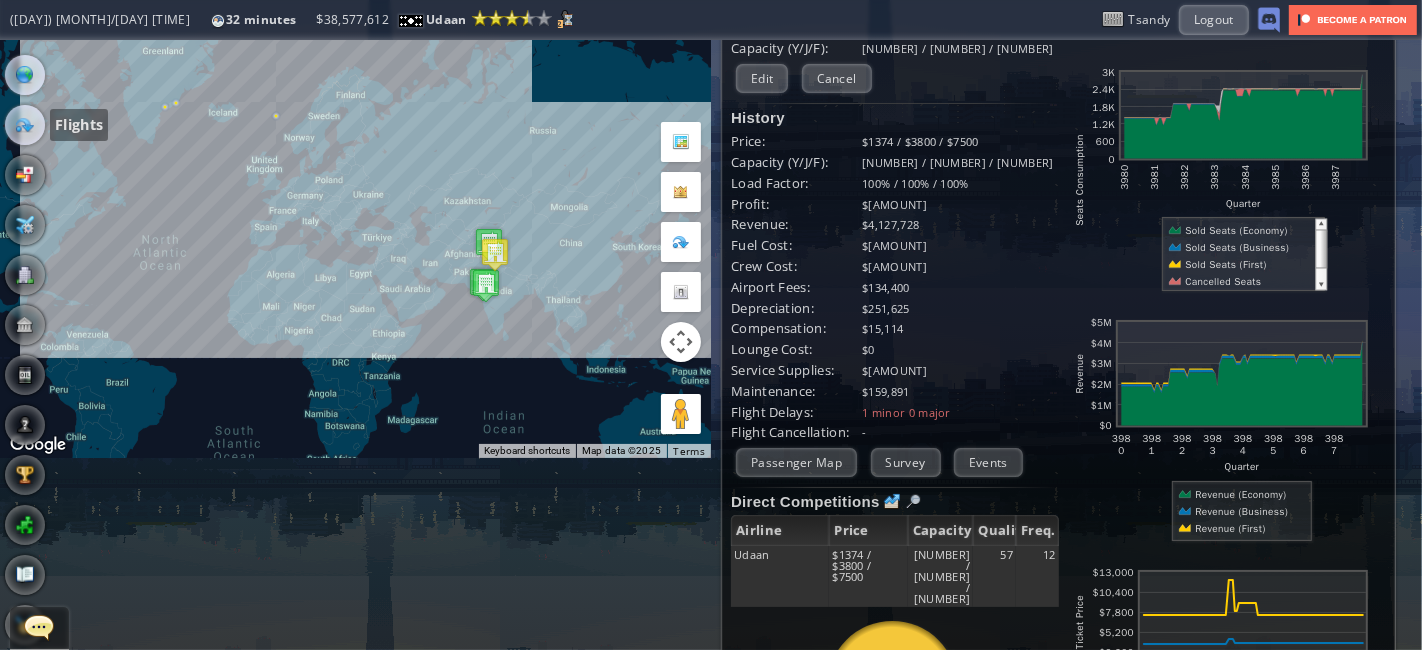 click at bounding box center (25, 125) 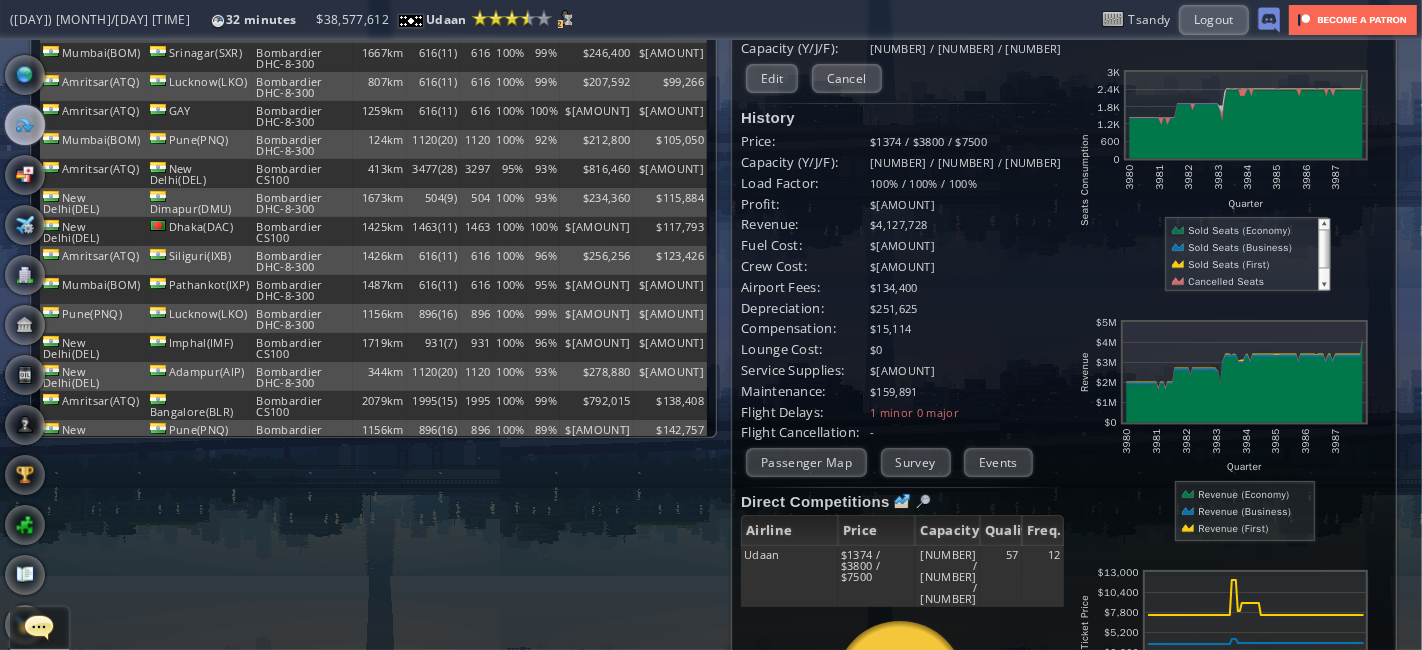scroll, scrollTop: 0, scrollLeft: 0, axis: both 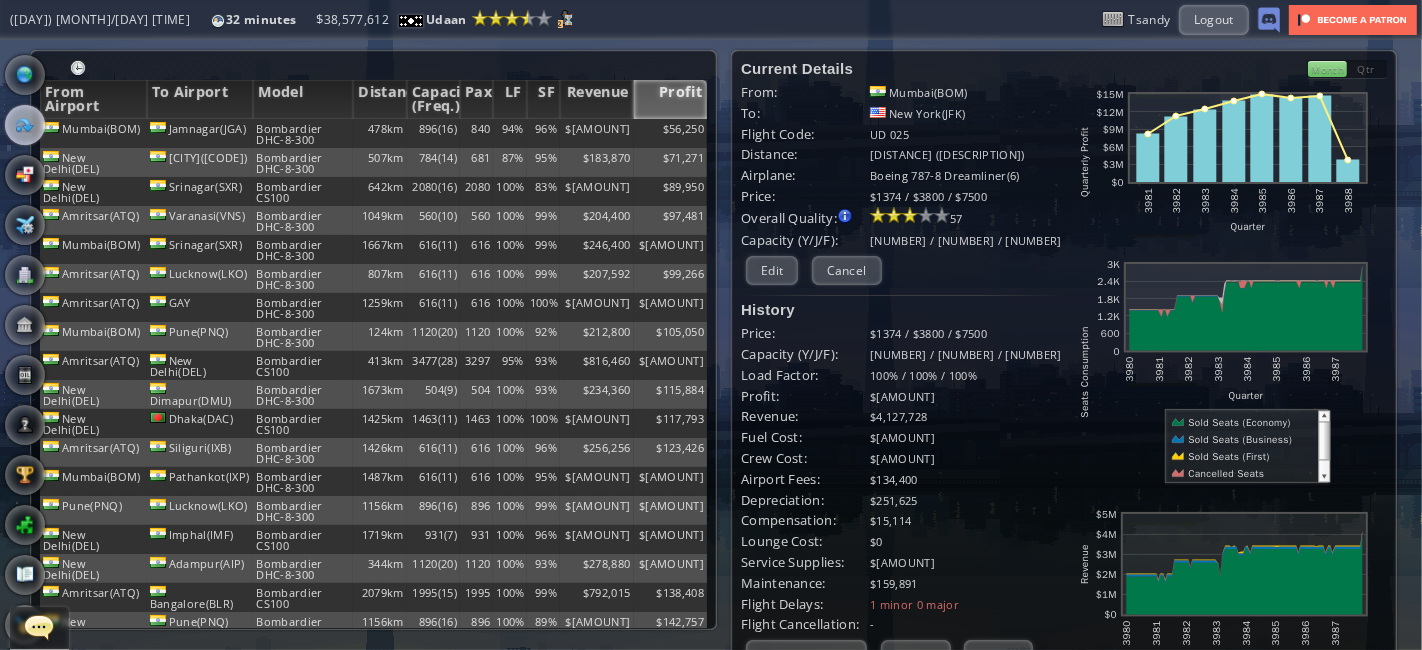 click on "Profit" at bounding box center [670, 99] 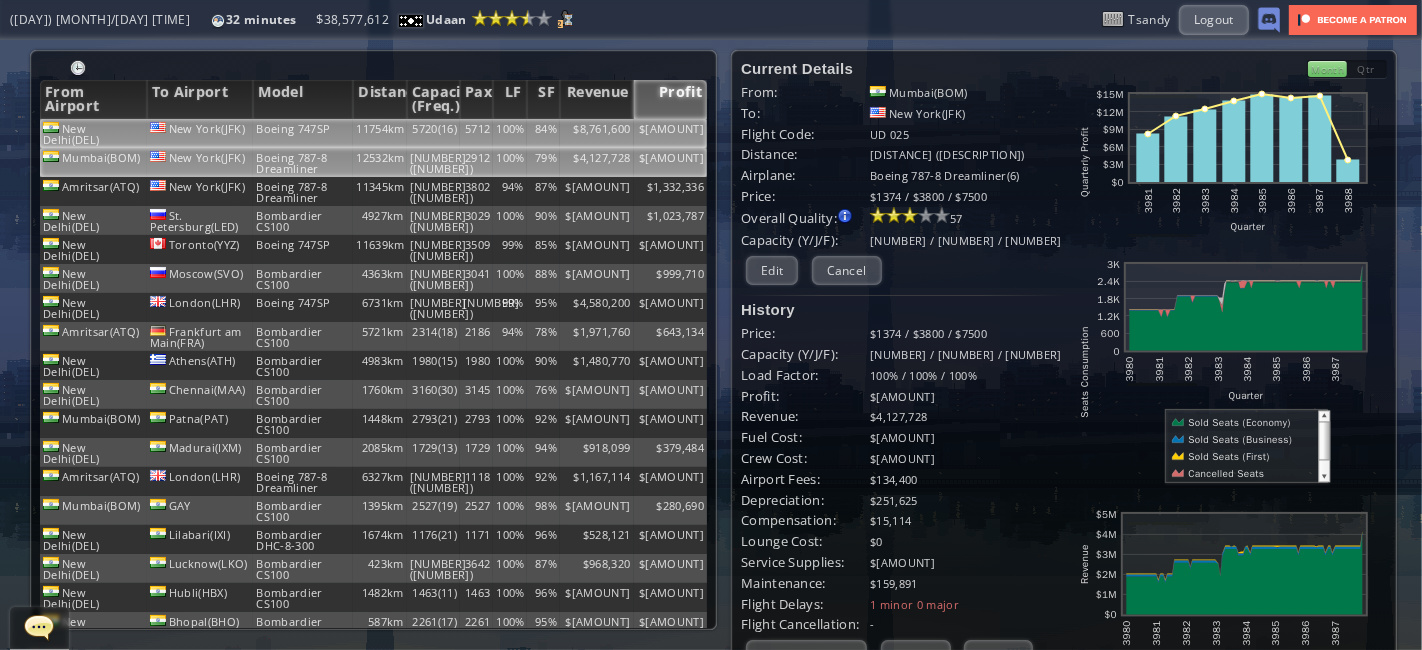 click on "11754km" at bounding box center (379, 133) 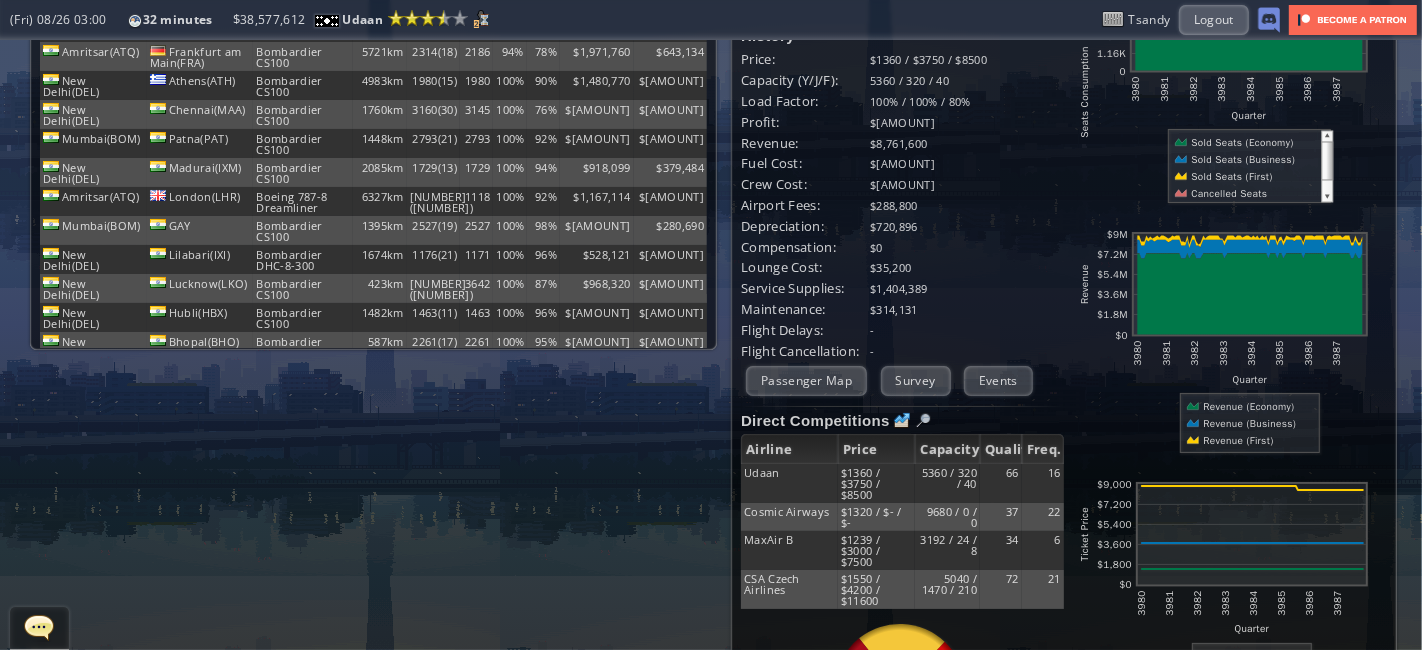 scroll, scrollTop: 281, scrollLeft: 0, axis: vertical 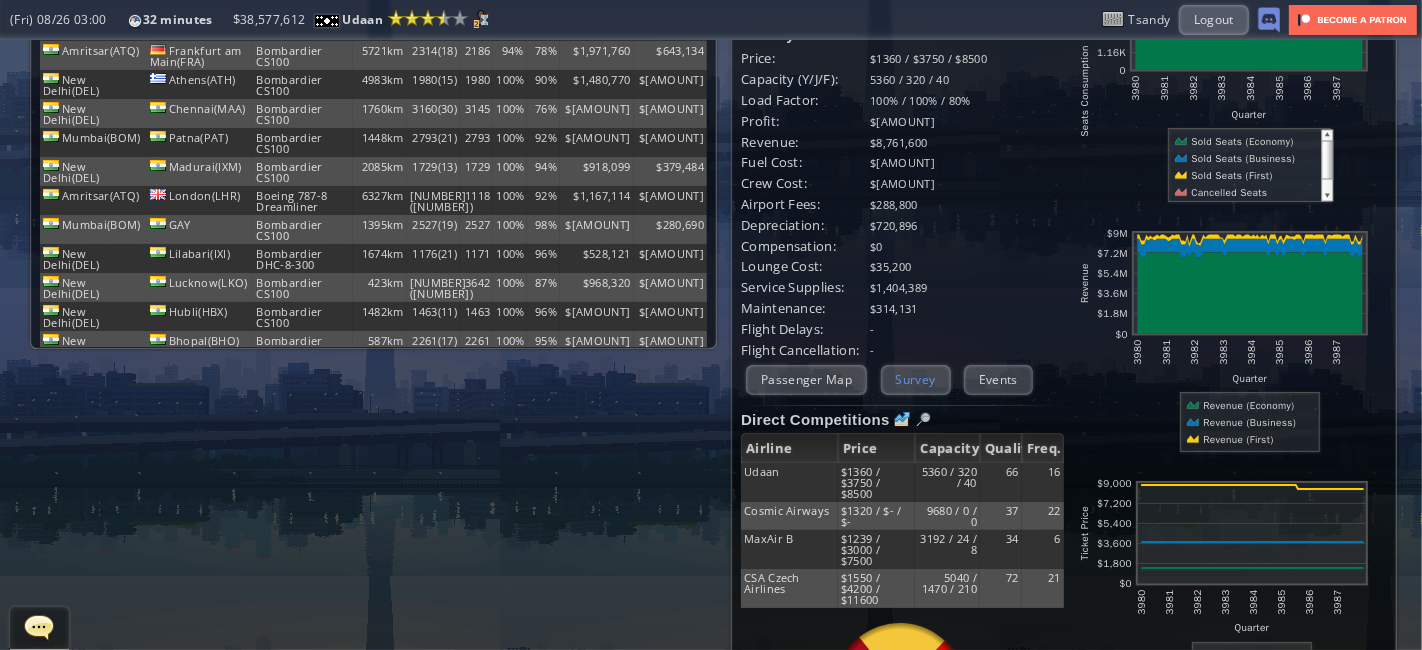 click on "Survey" at bounding box center [916, 379] 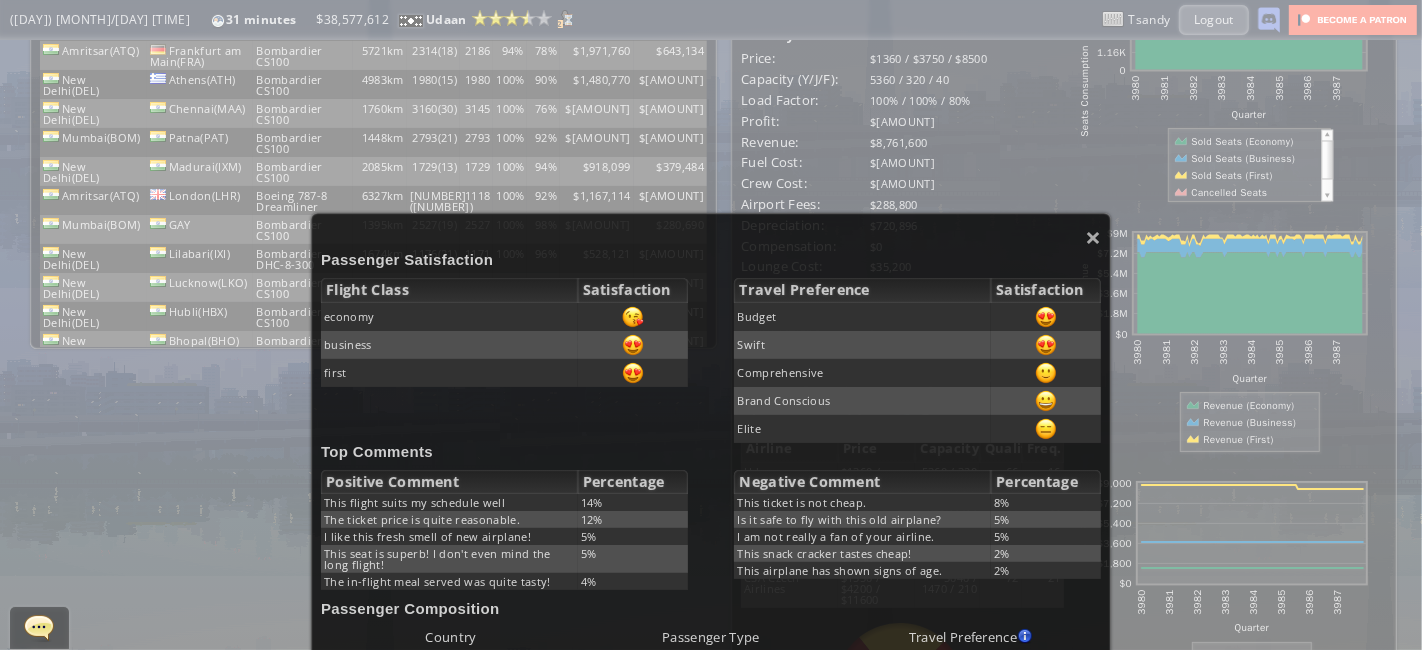 scroll, scrollTop: 1, scrollLeft: 0, axis: vertical 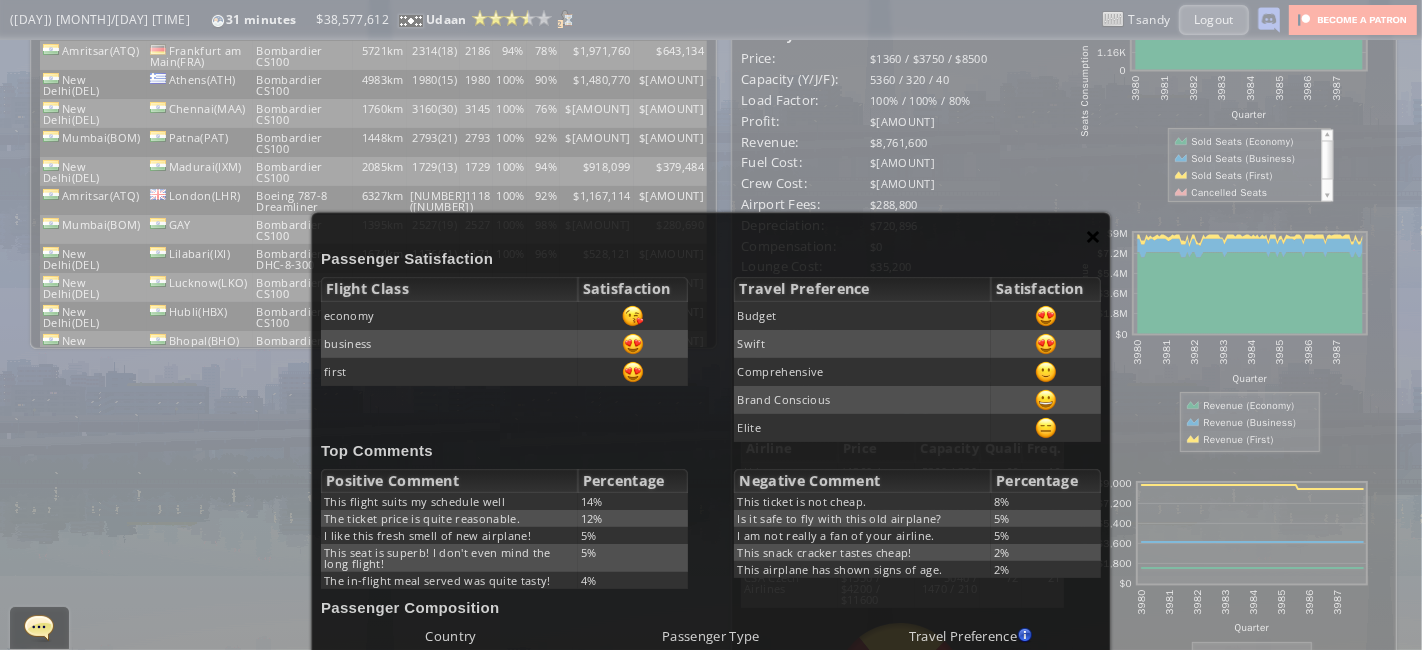 click on "×" at bounding box center (1093, 236) 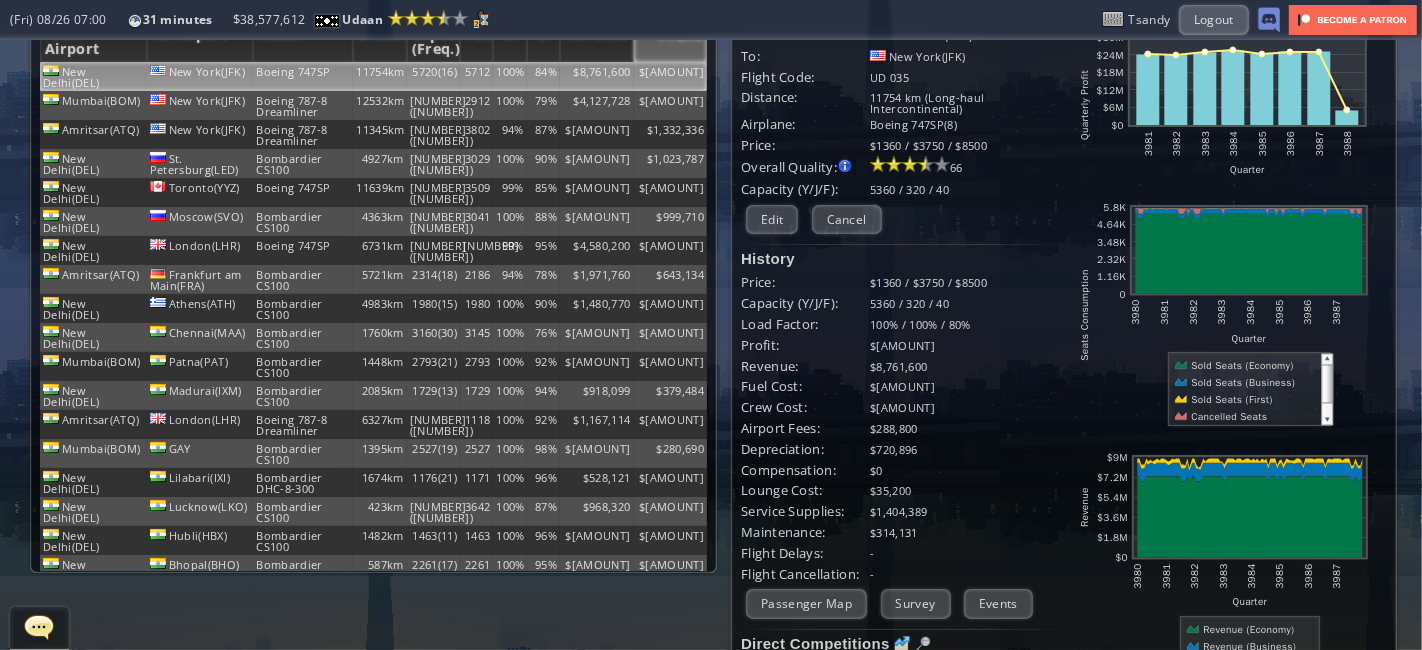 scroll, scrollTop: 0, scrollLeft: 0, axis: both 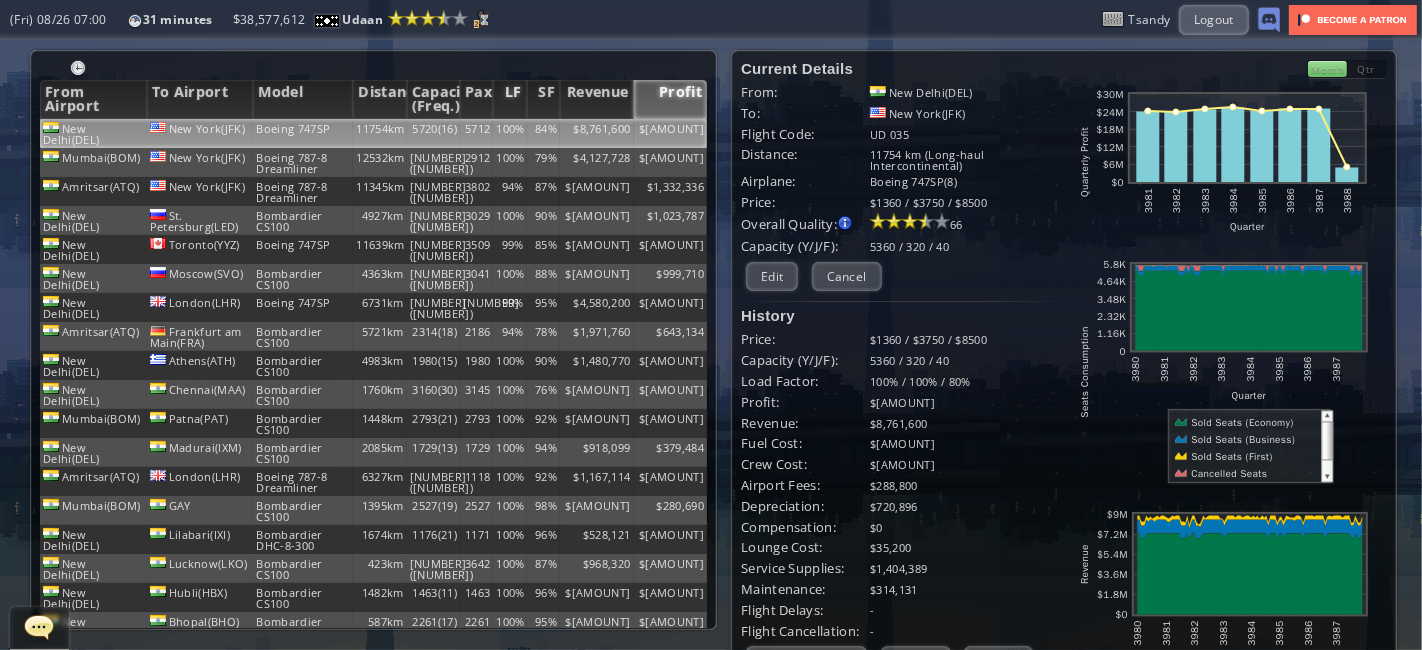 click on "LF" at bounding box center (509, 99) 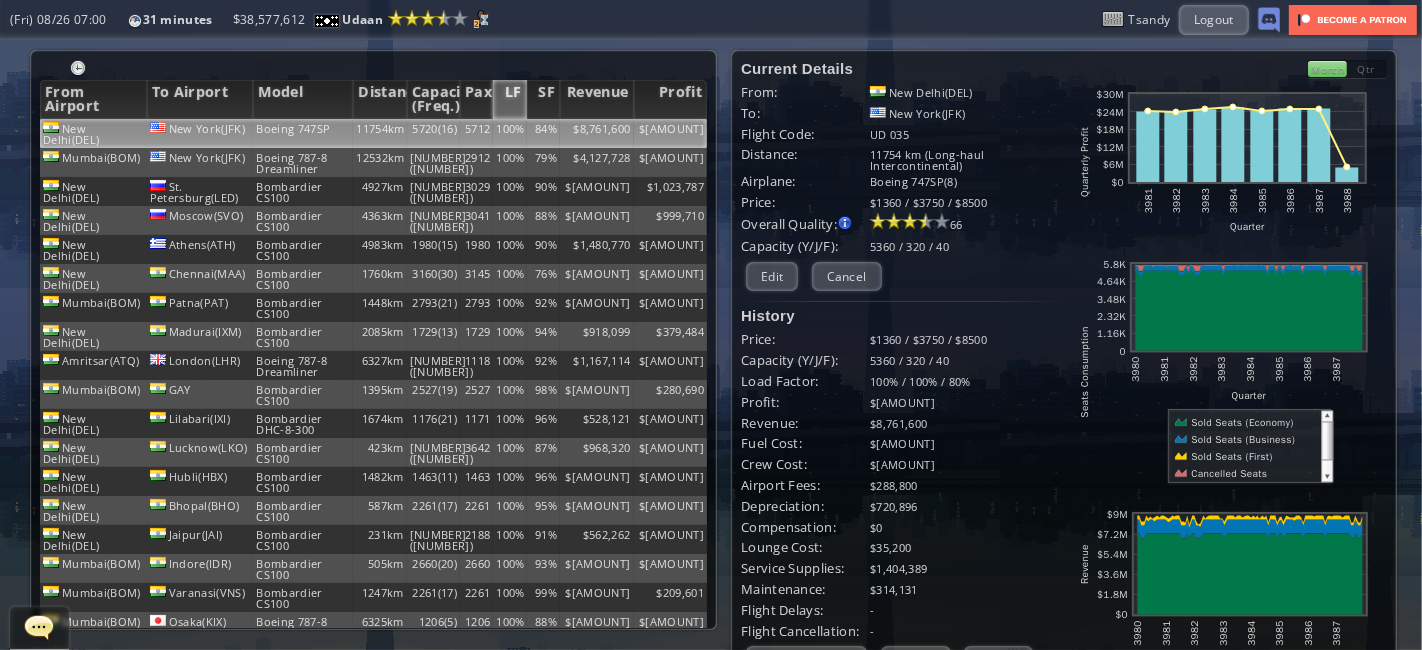 click on "LF" at bounding box center [509, 99] 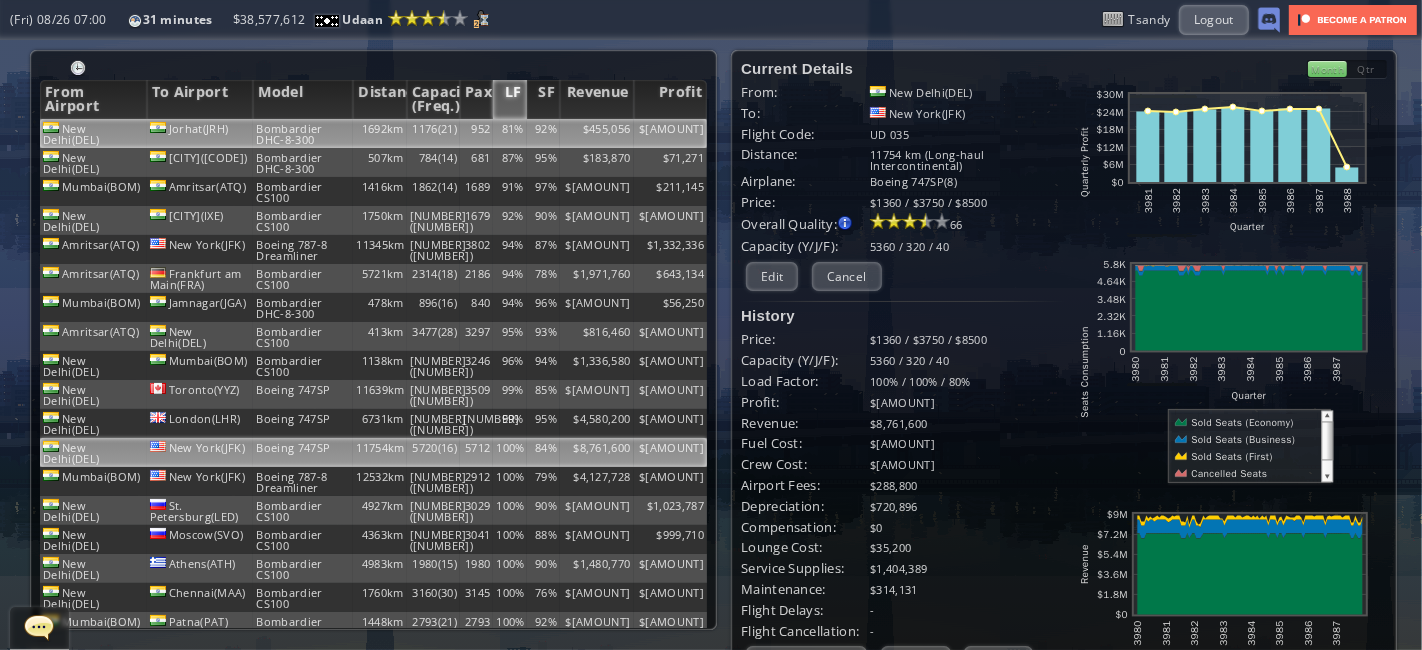 click on "1692km" at bounding box center [379, 133] 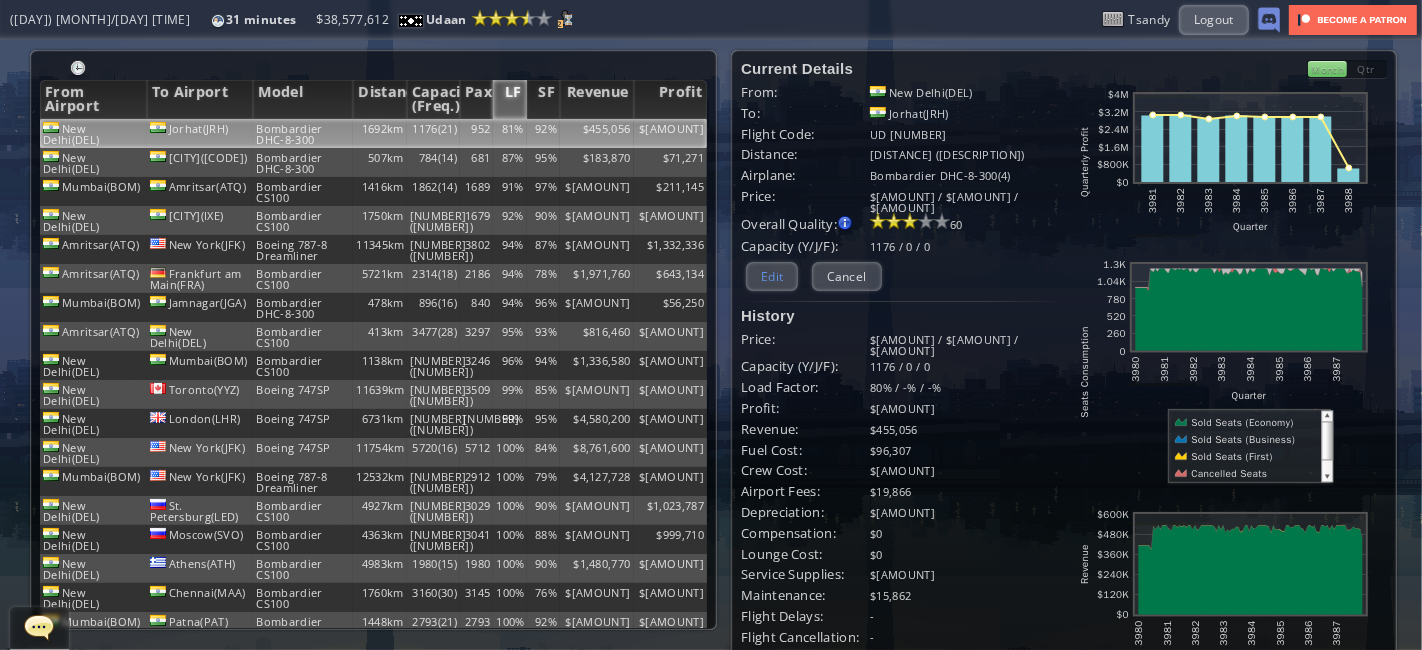 click on "Edit" at bounding box center (772, 276) 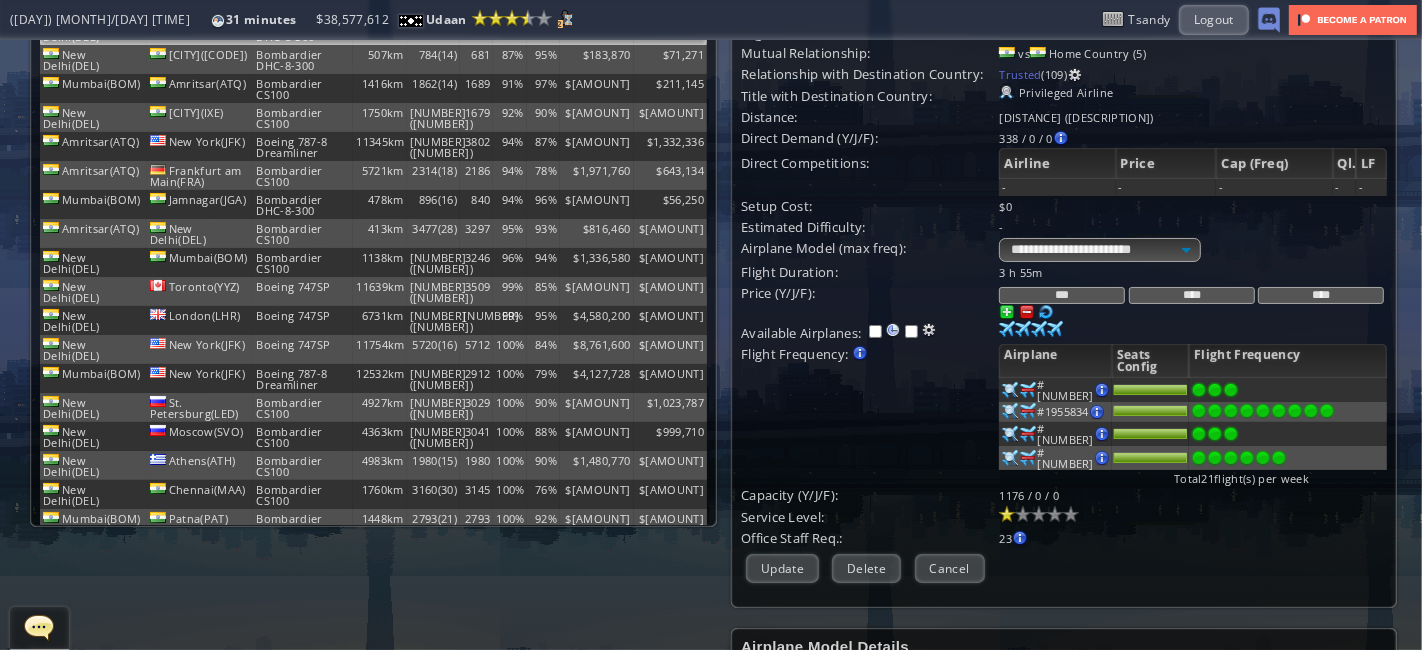 scroll, scrollTop: 104, scrollLeft: 0, axis: vertical 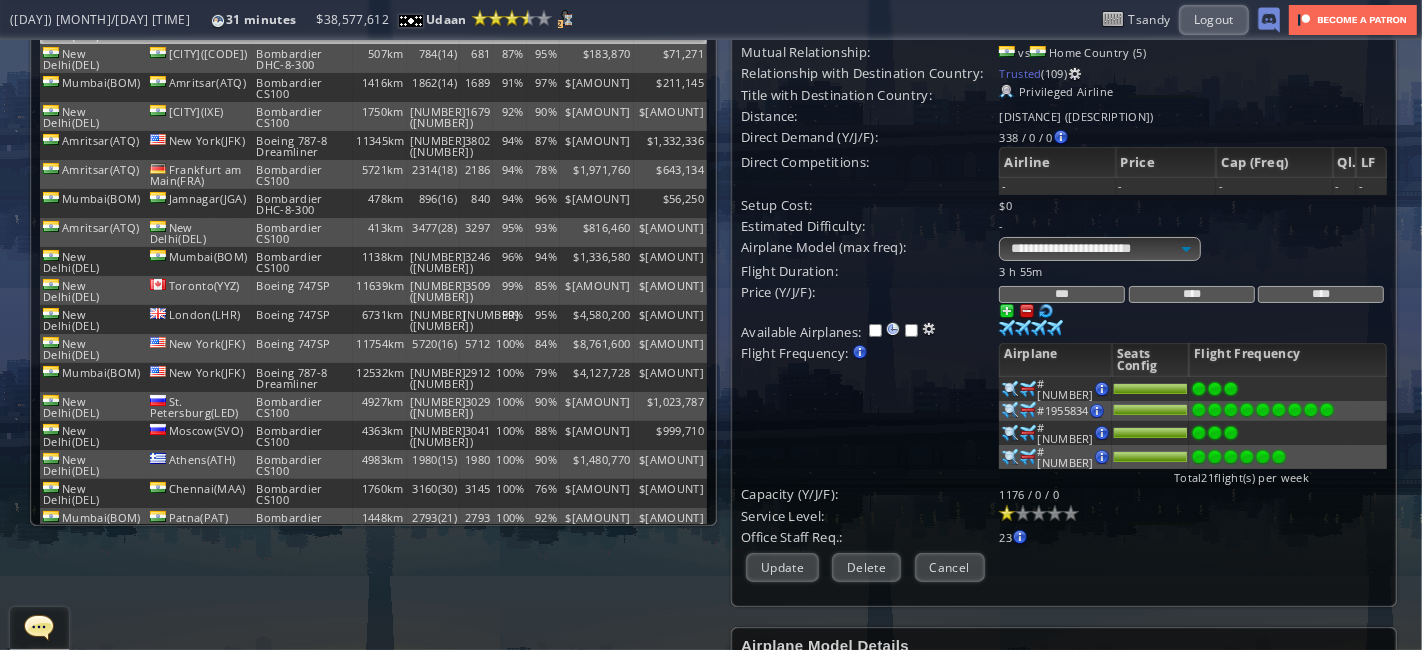 click at bounding box center (1010, 389) 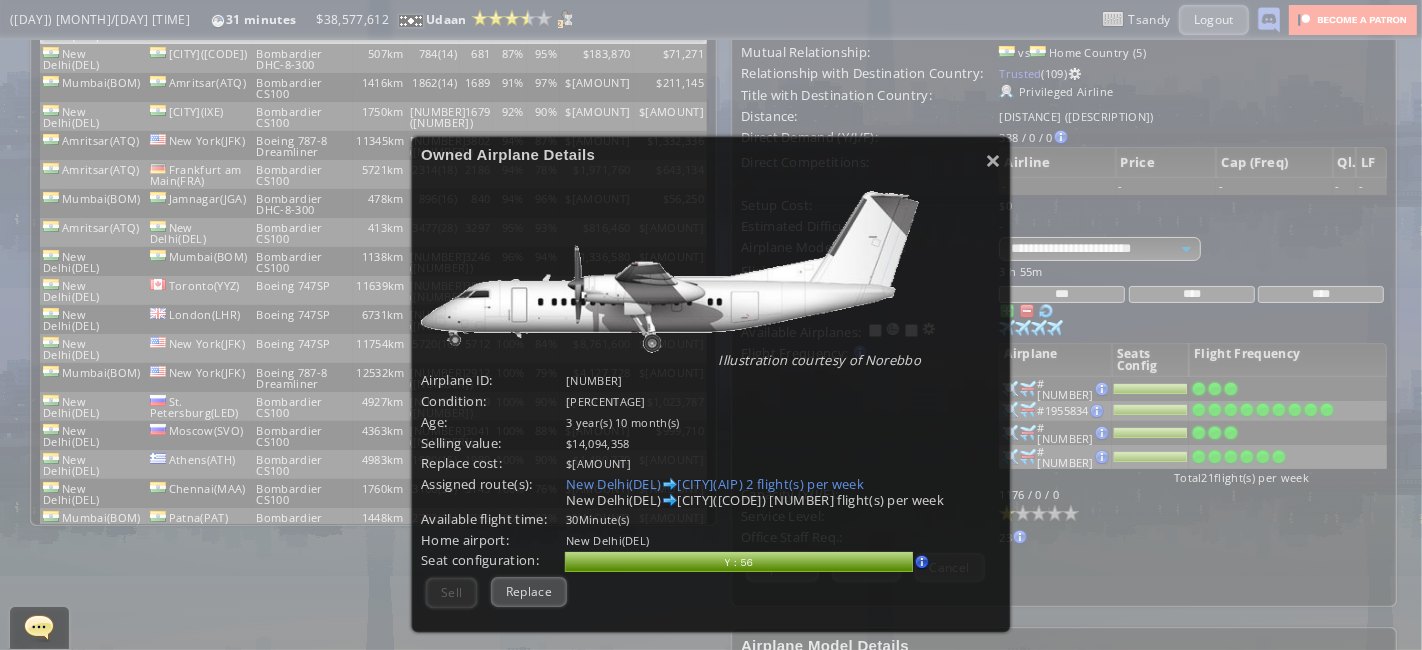 scroll, scrollTop: 77, scrollLeft: 0, axis: vertical 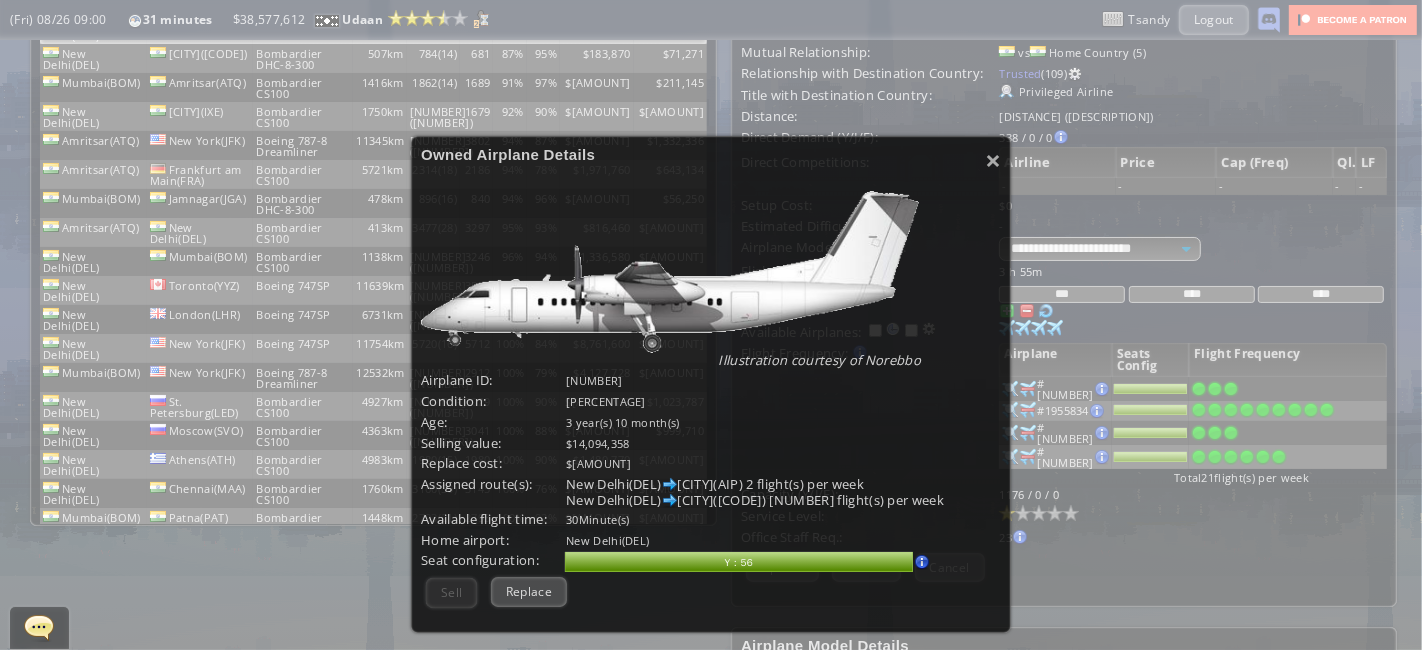 click on "×" at bounding box center [993, 160] 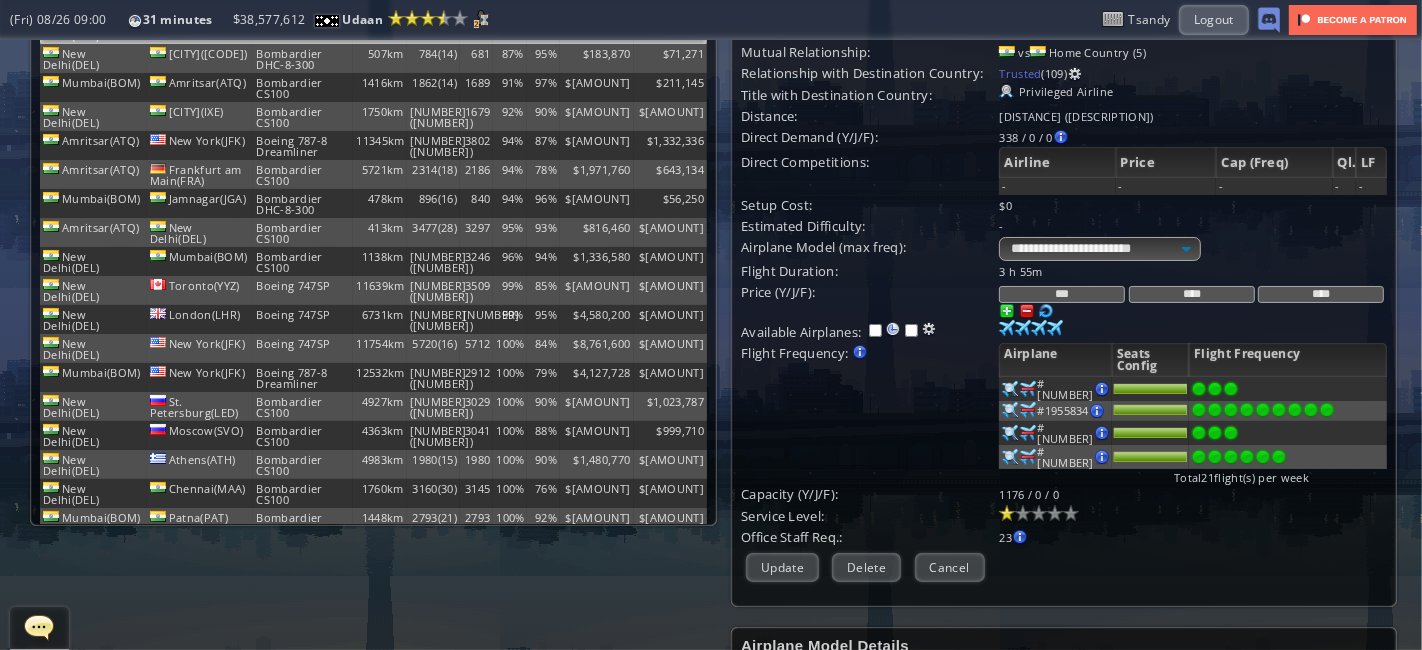 click at bounding box center [1046, 311] 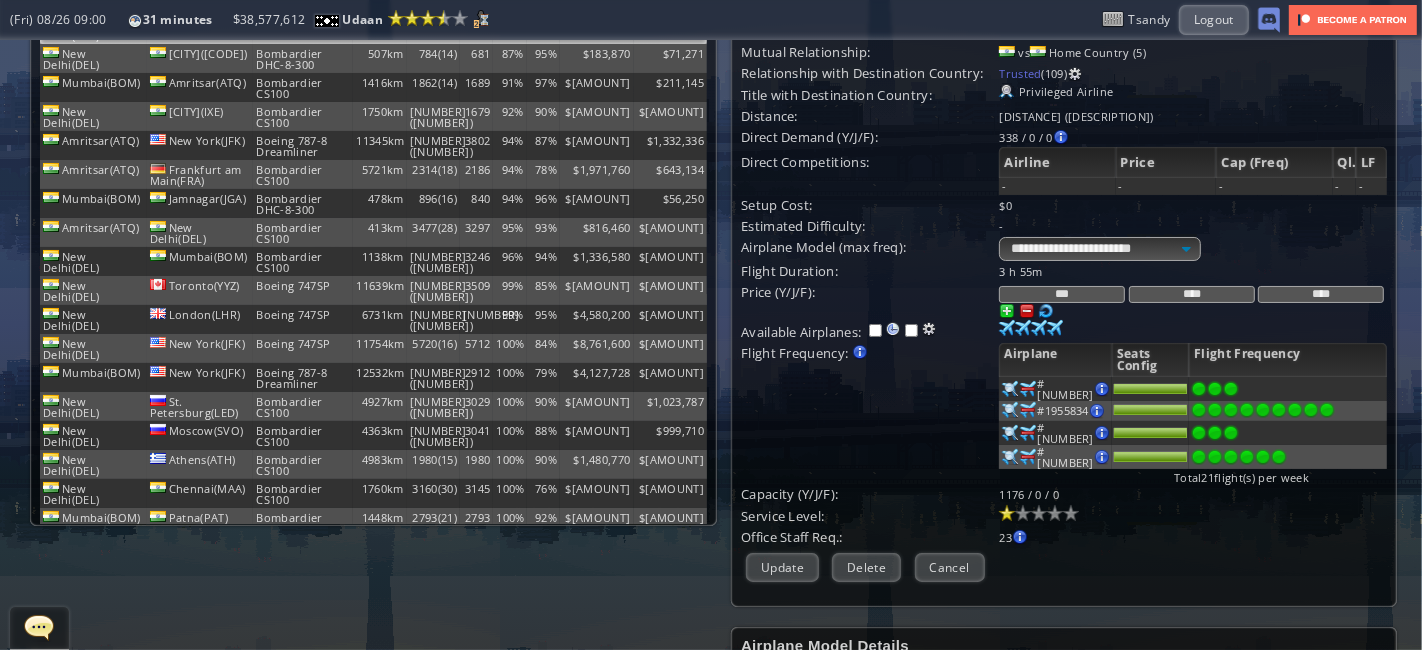click at bounding box center [1027, 311] 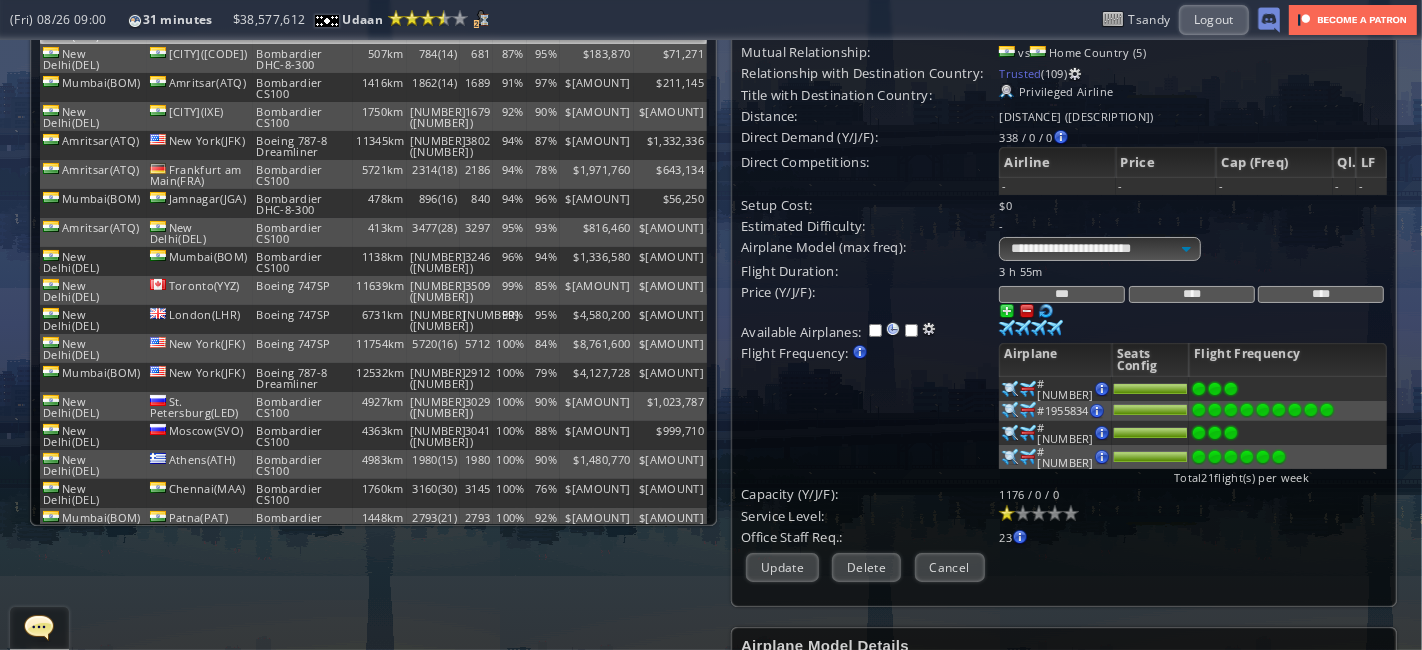 click at bounding box center [1027, 311] 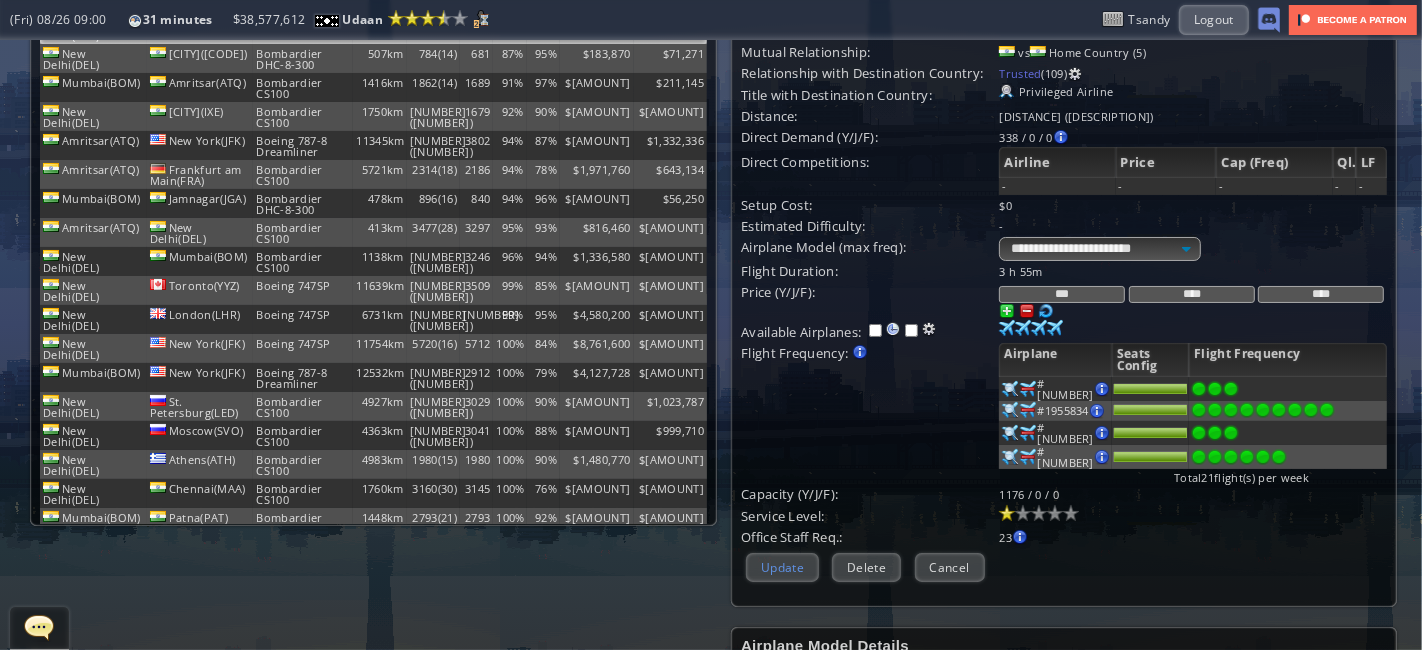 click on "Update" at bounding box center [782, 567] 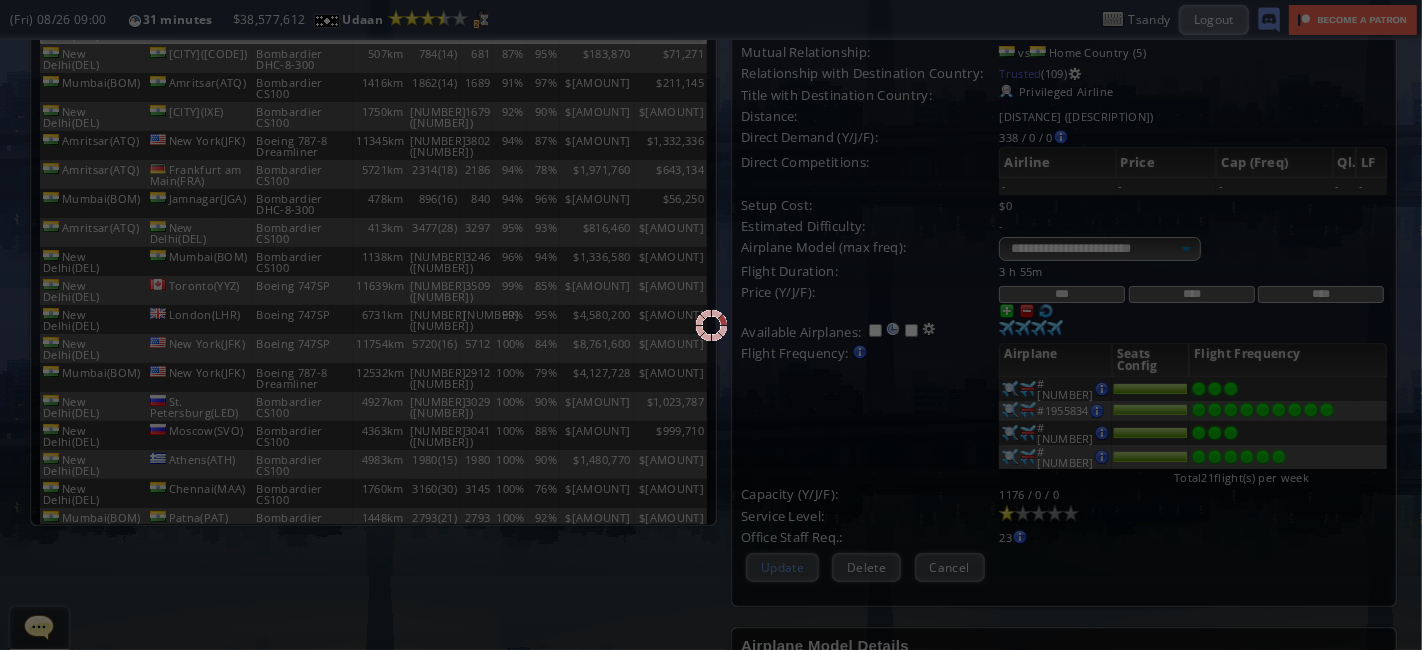 scroll, scrollTop: 234, scrollLeft: 0, axis: vertical 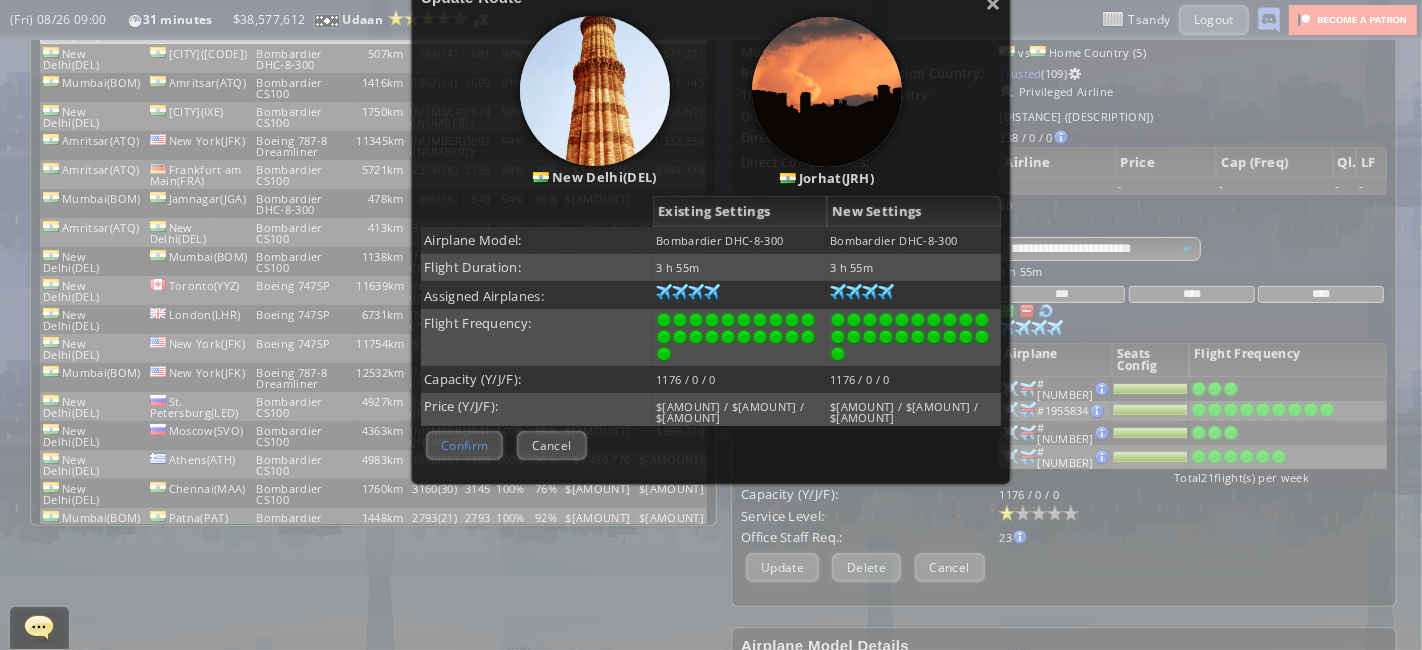 click on "Confirm" at bounding box center (464, 445) 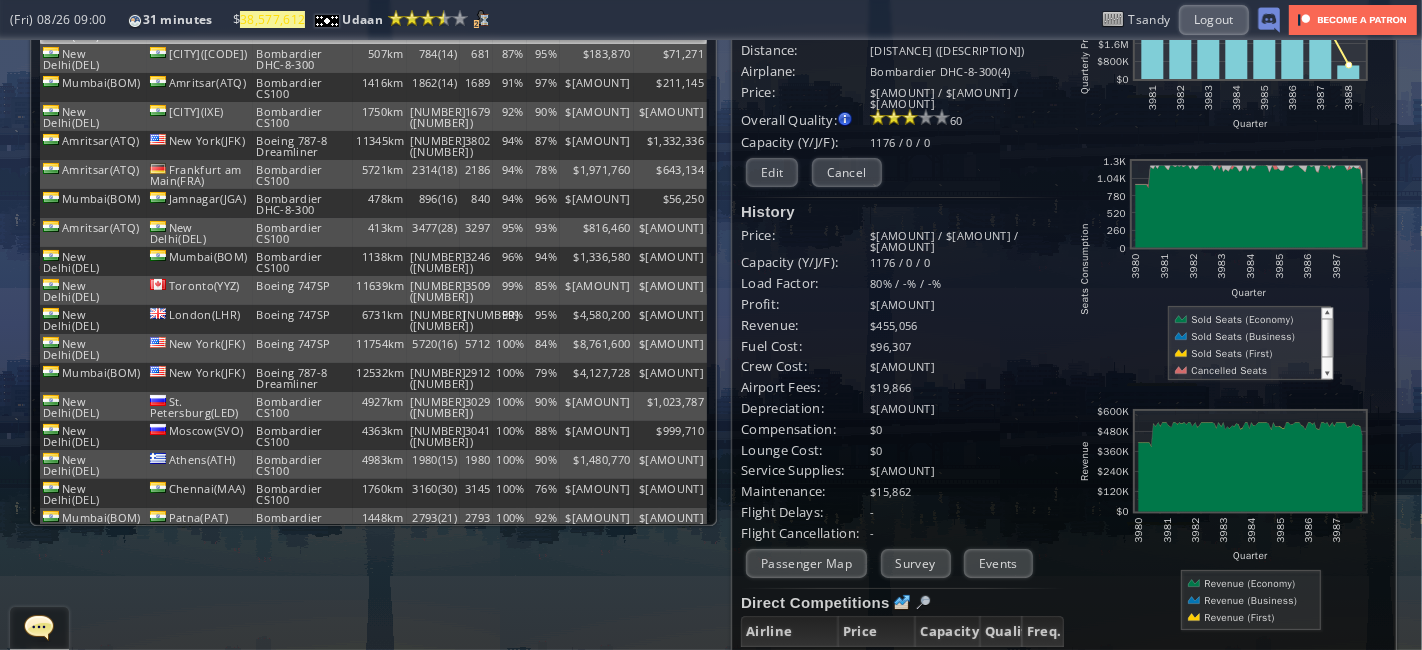 scroll, scrollTop: 0, scrollLeft: 0, axis: both 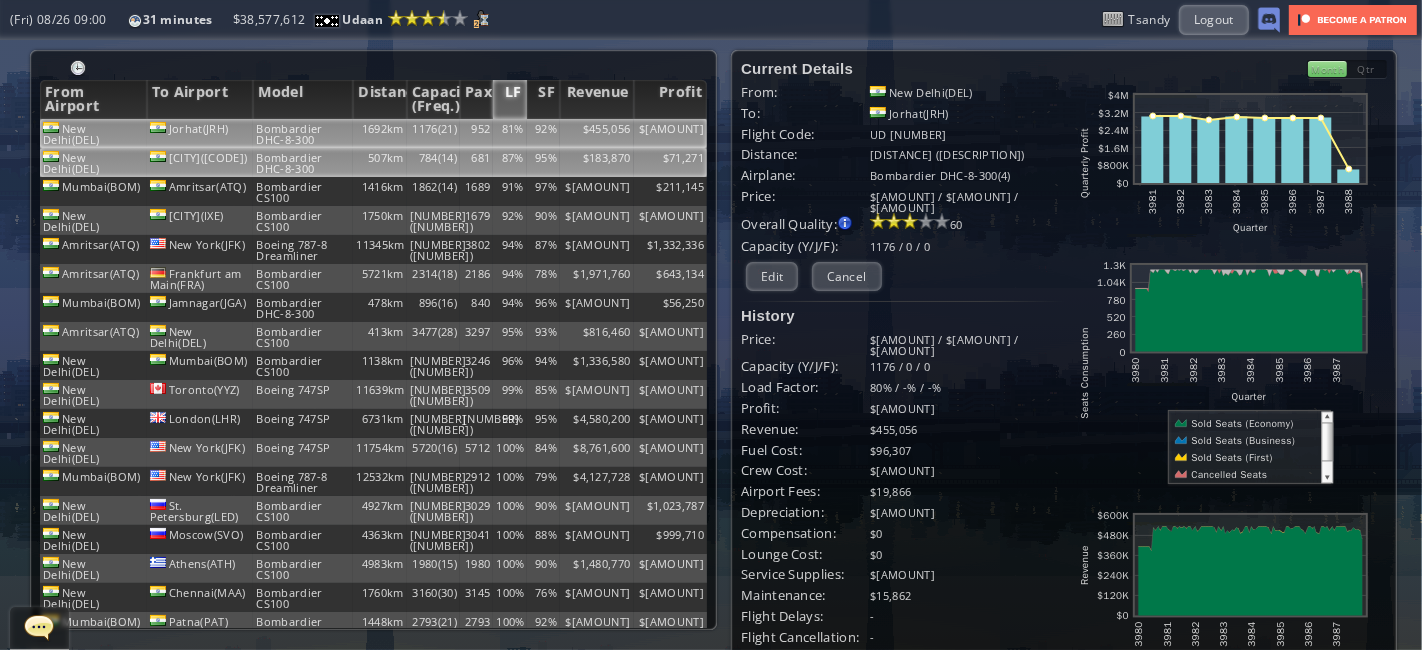 click on "784(14)" at bounding box center (433, 133) 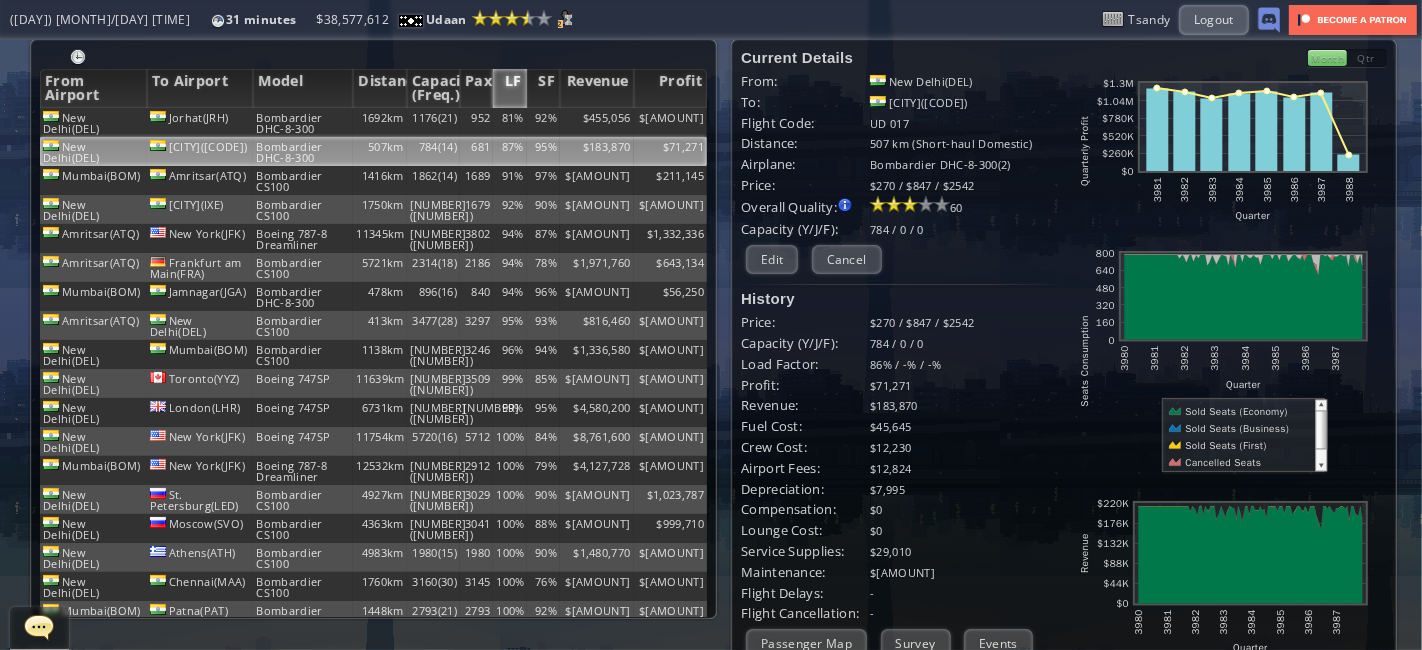 scroll, scrollTop: 6, scrollLeft: 0, axis: vertical 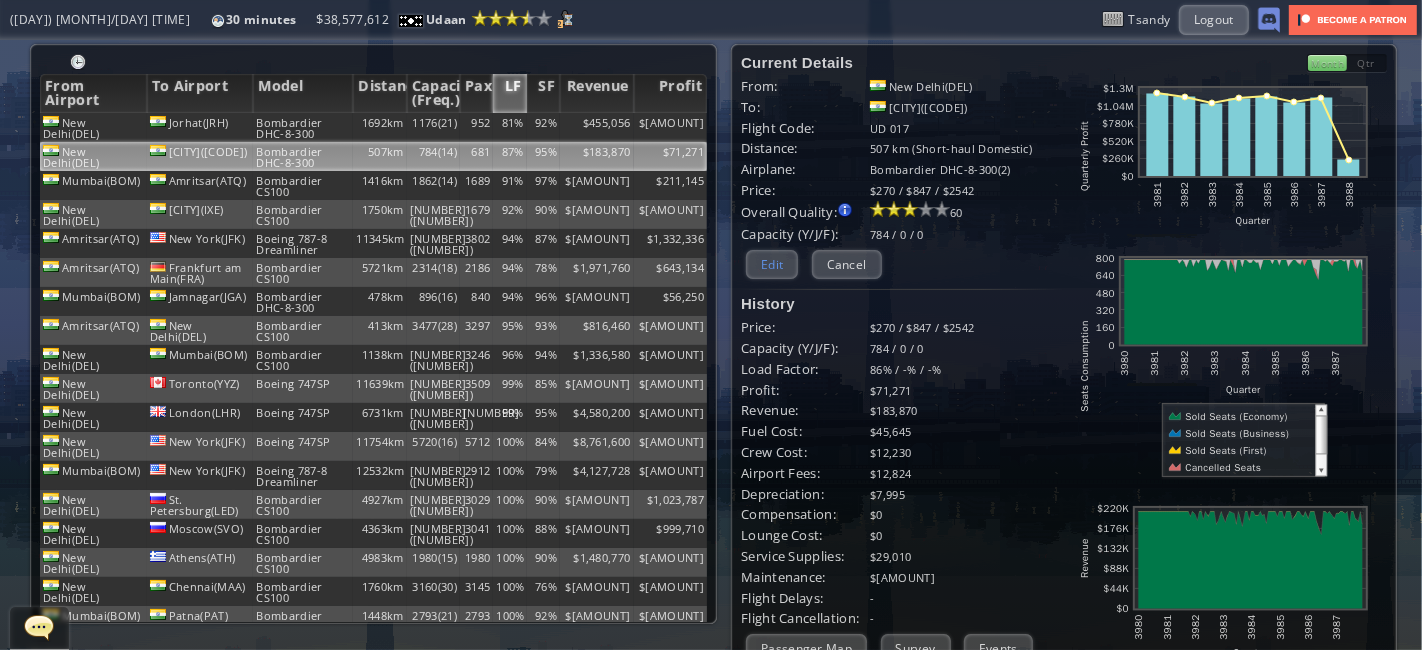 click on "Edit" at bounding box center [772, 264] 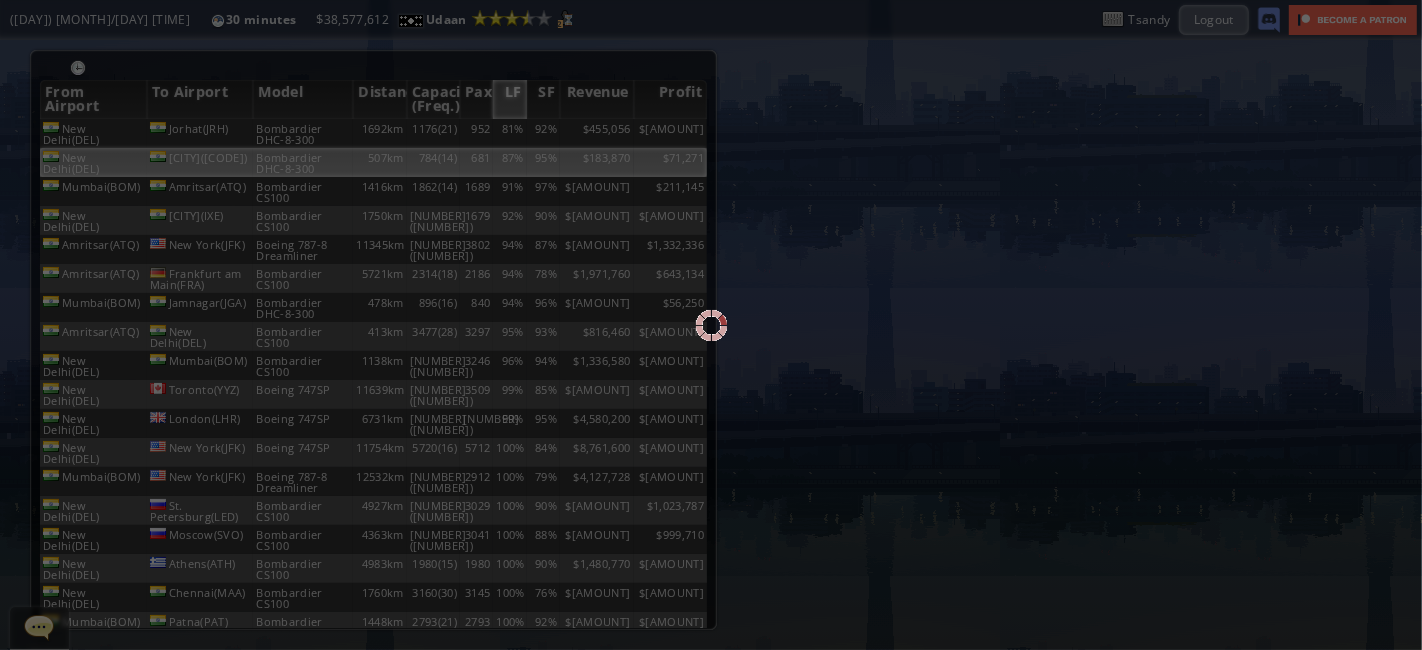 scroll, scrollTop: 0, scrollLeft: 0, axis: both 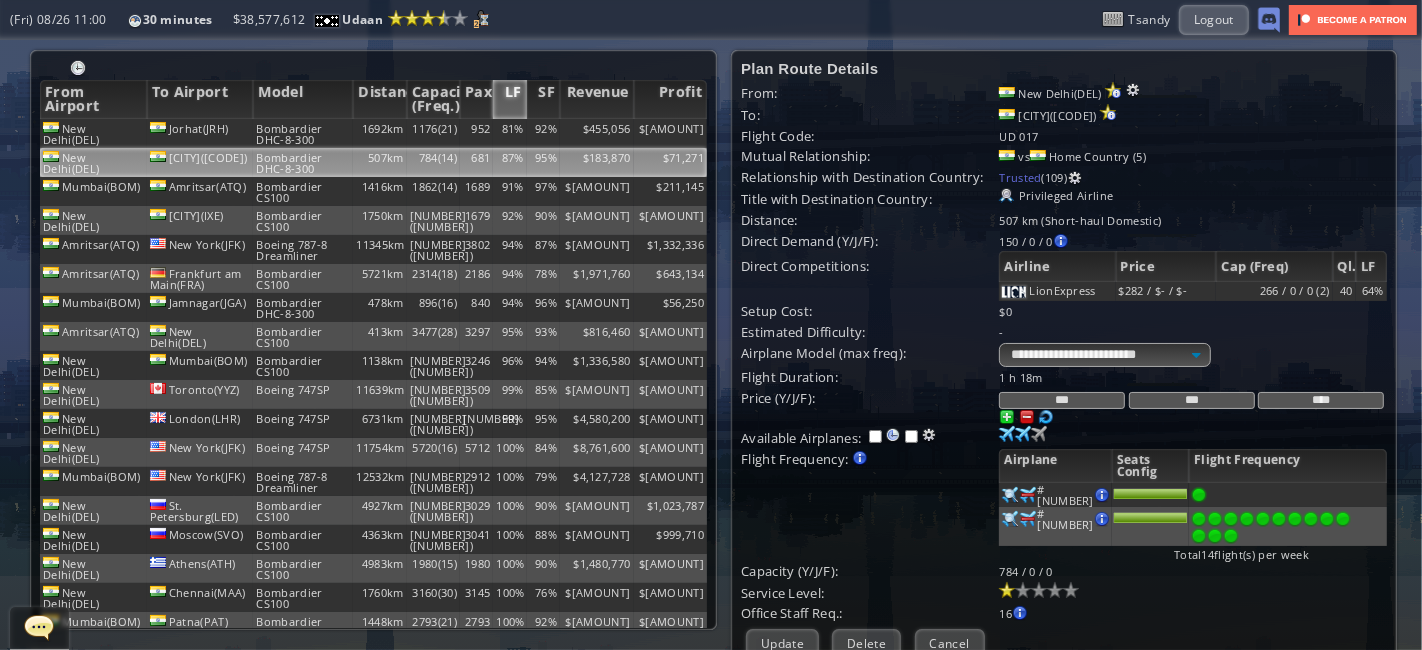 click at bounding box center [1046, 417] 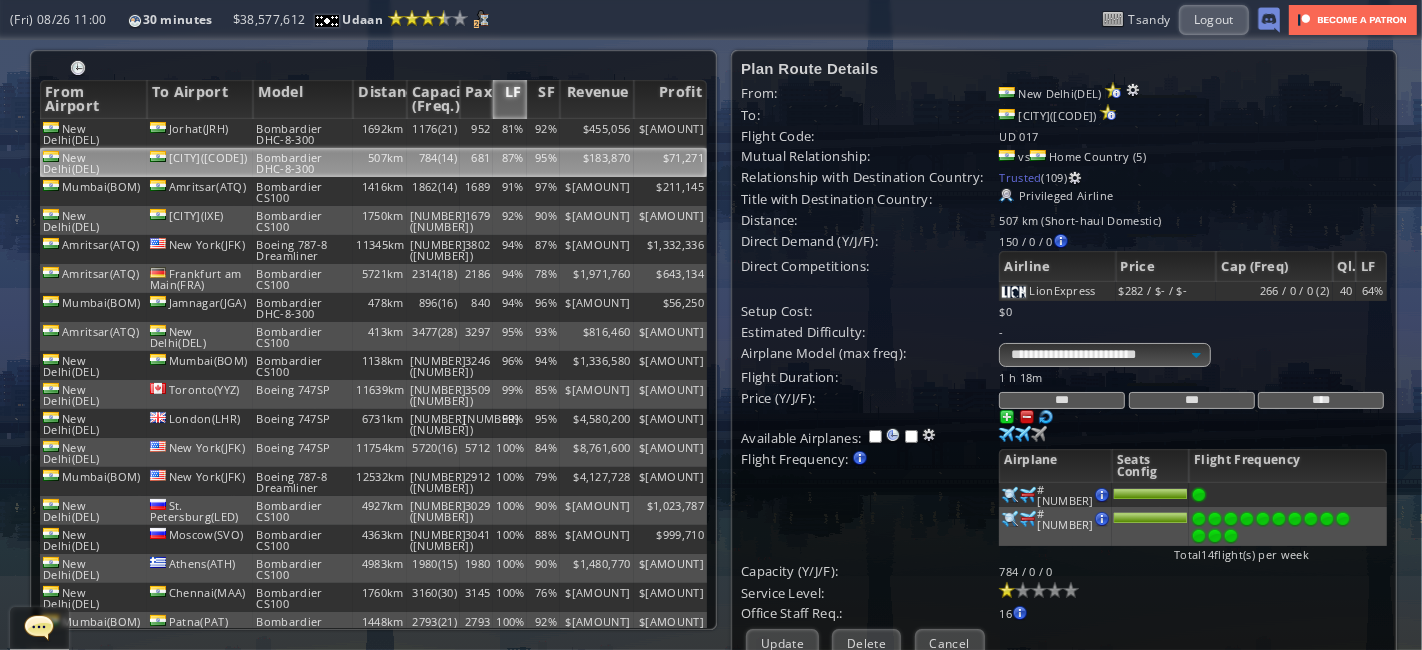 click at bounding box center (1027, 417) 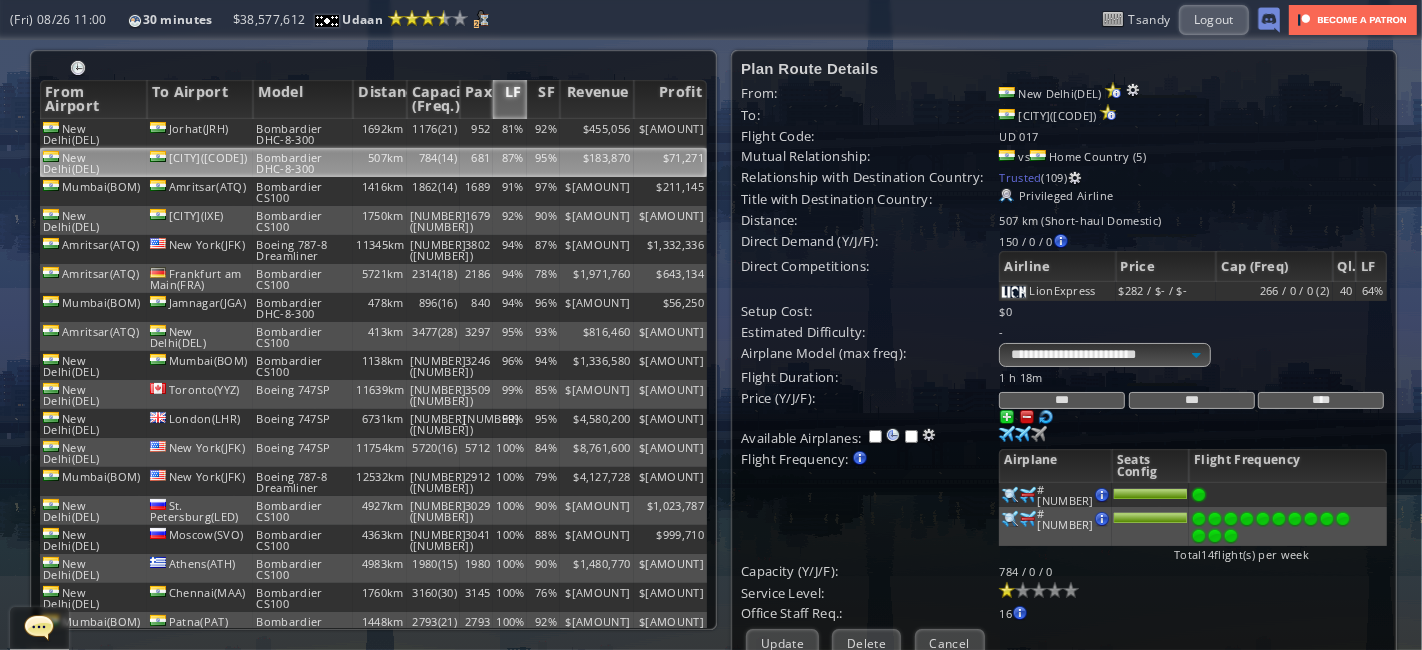 click at bounding box center (1027, 417) 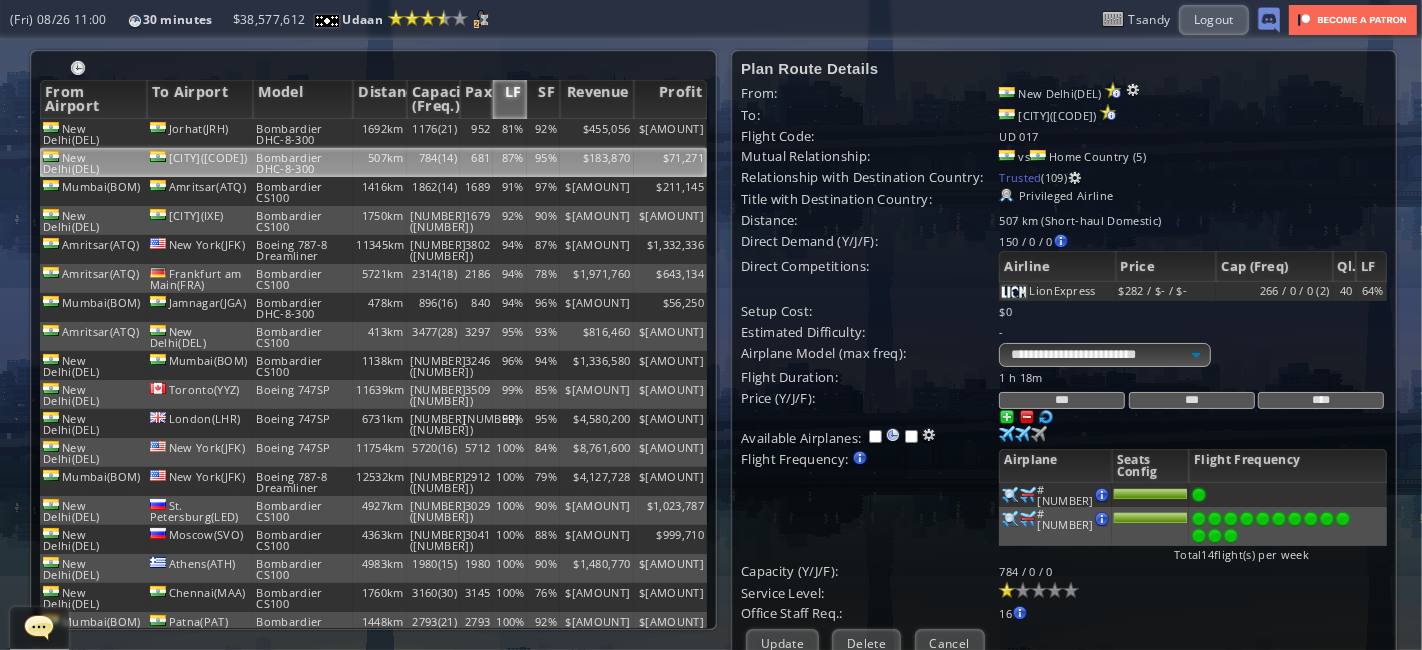 click at bounding box center (1007, 417) 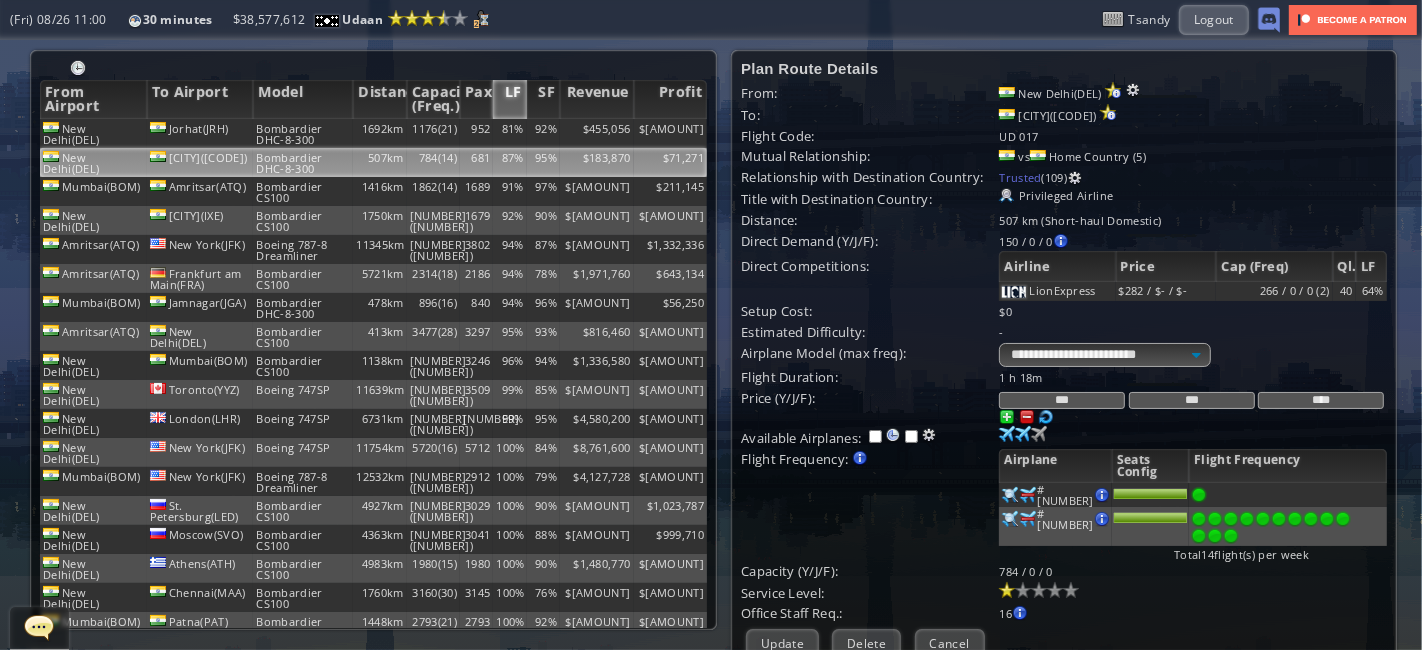 click on "***" at bounding box center (1062, 400) 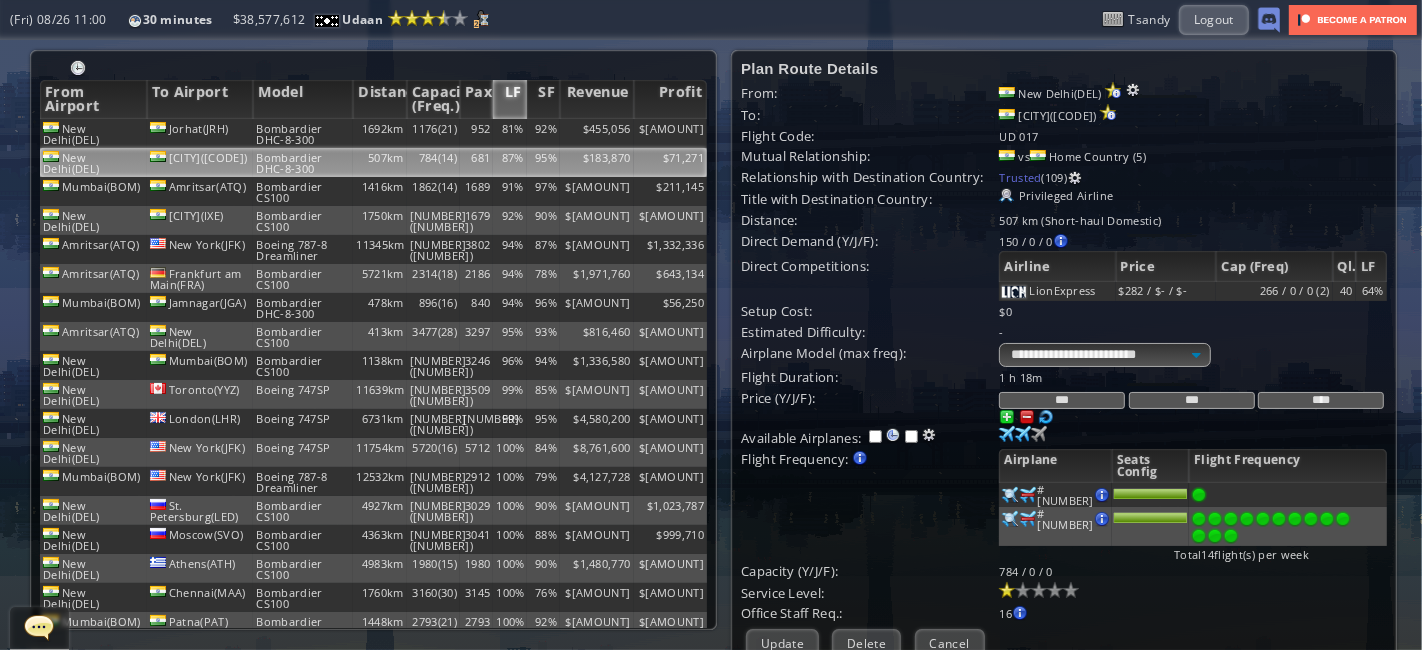 scroll, scrollTop: 31, scrollLeft: 0, axis: vertical 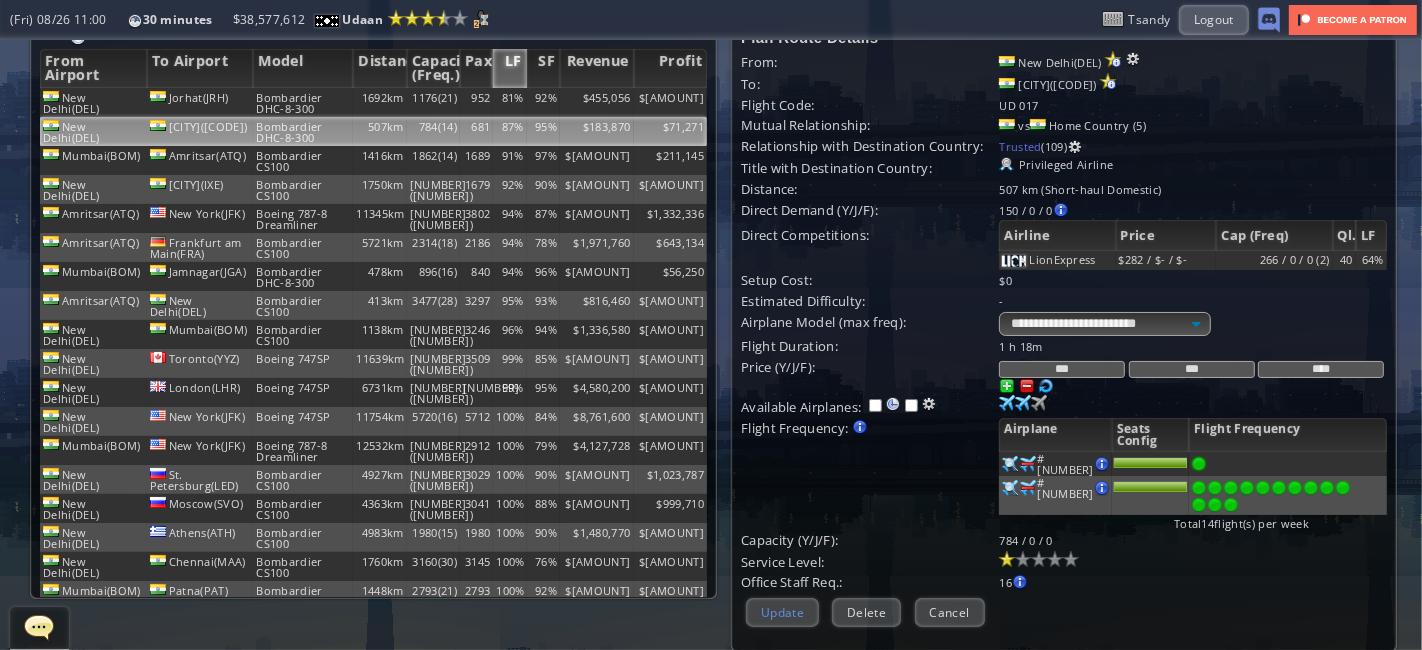type on "***" 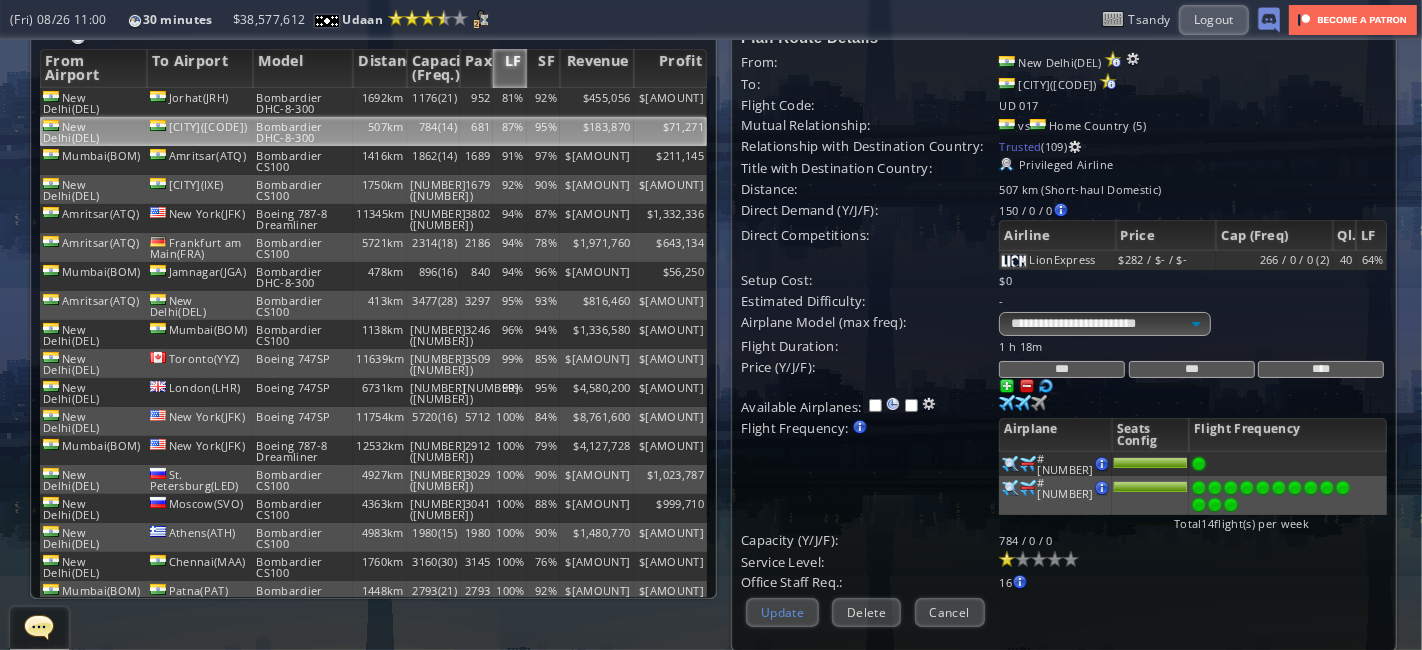 click on "Update" at bounding box center [782, 612] 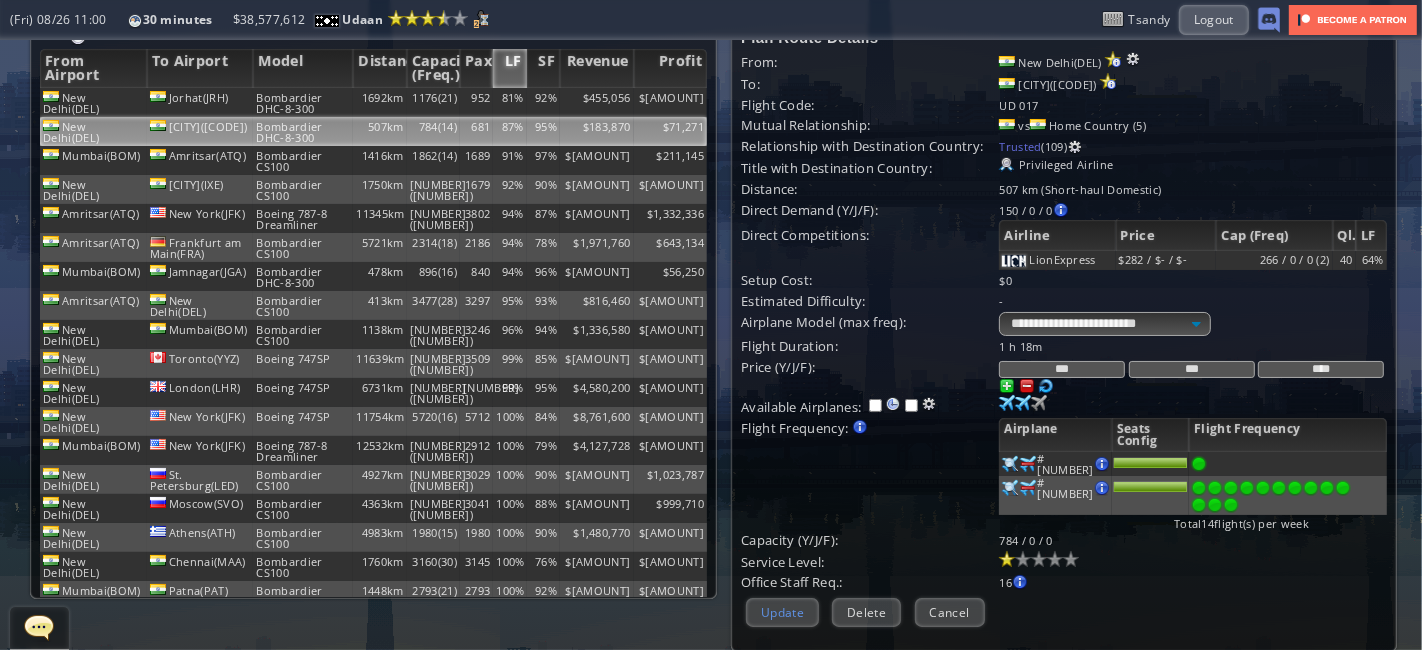 scroll, scrollTop: 217, scrollLeft: 0, axis: vertical 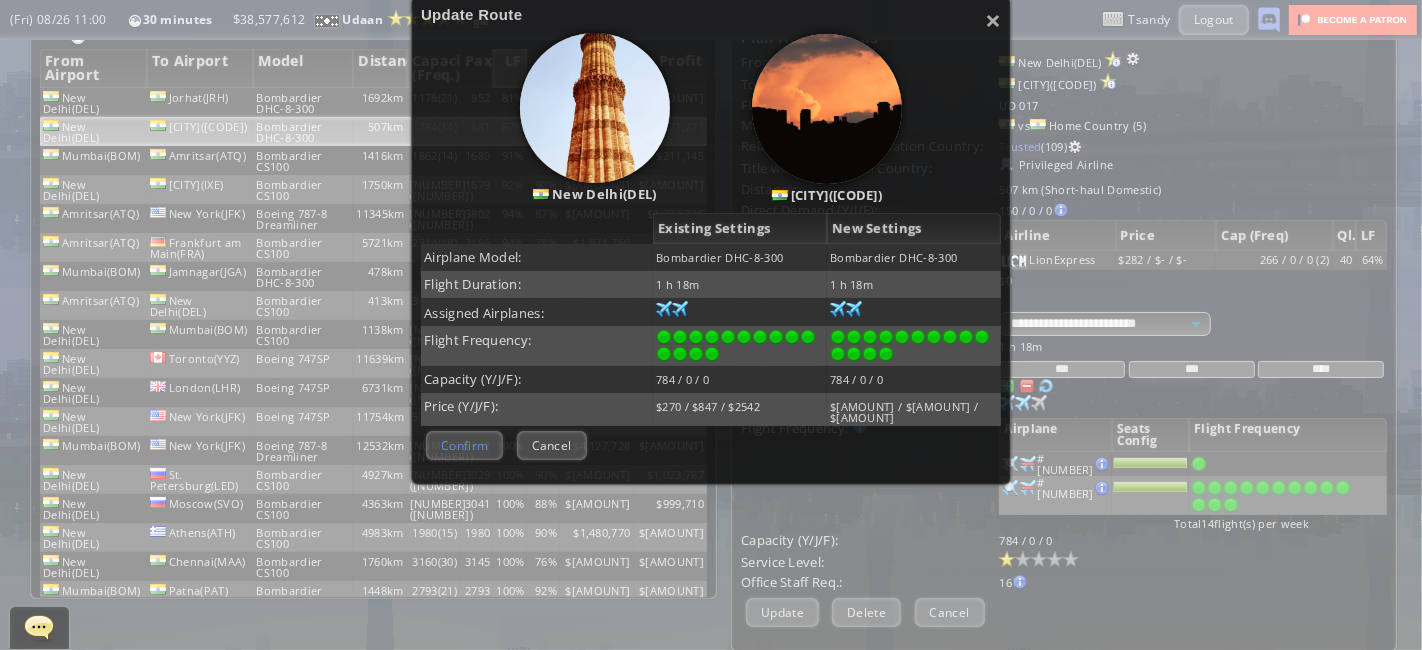 click on "Confirm" at bounding box center [464, 445] 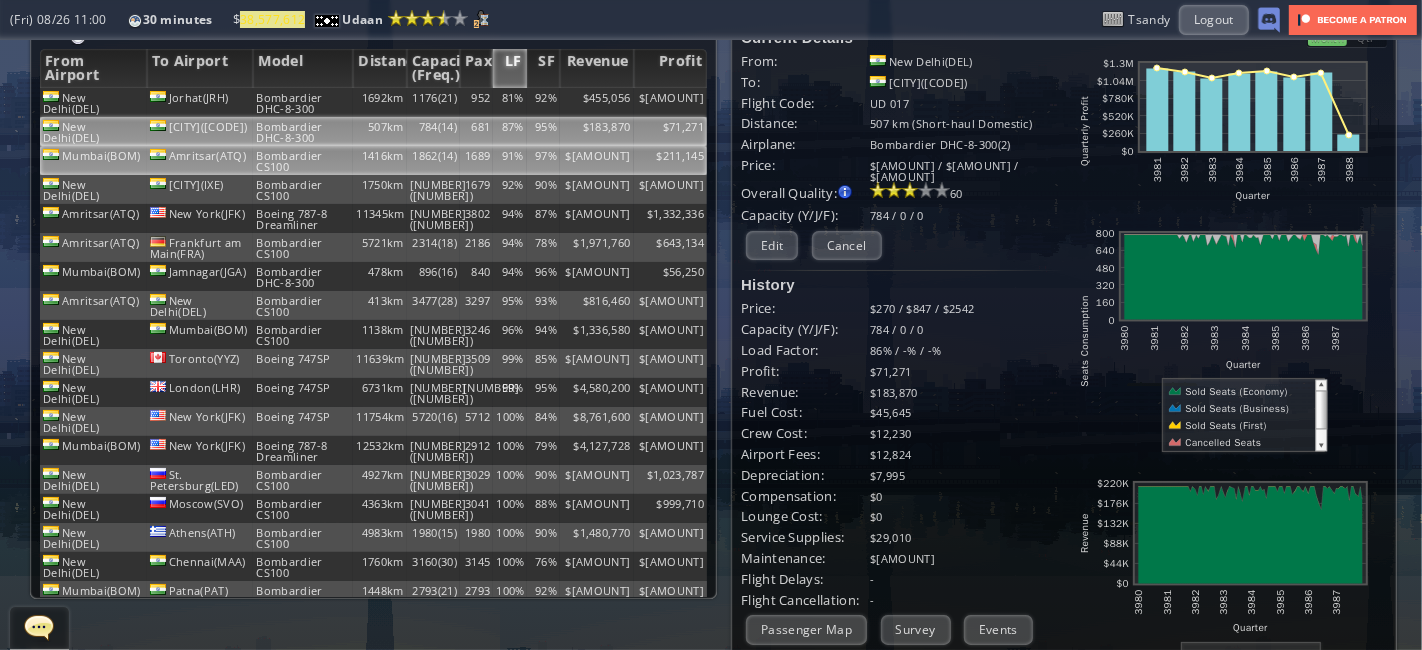 click on "1862(14)" at bounding box center [433, 102] 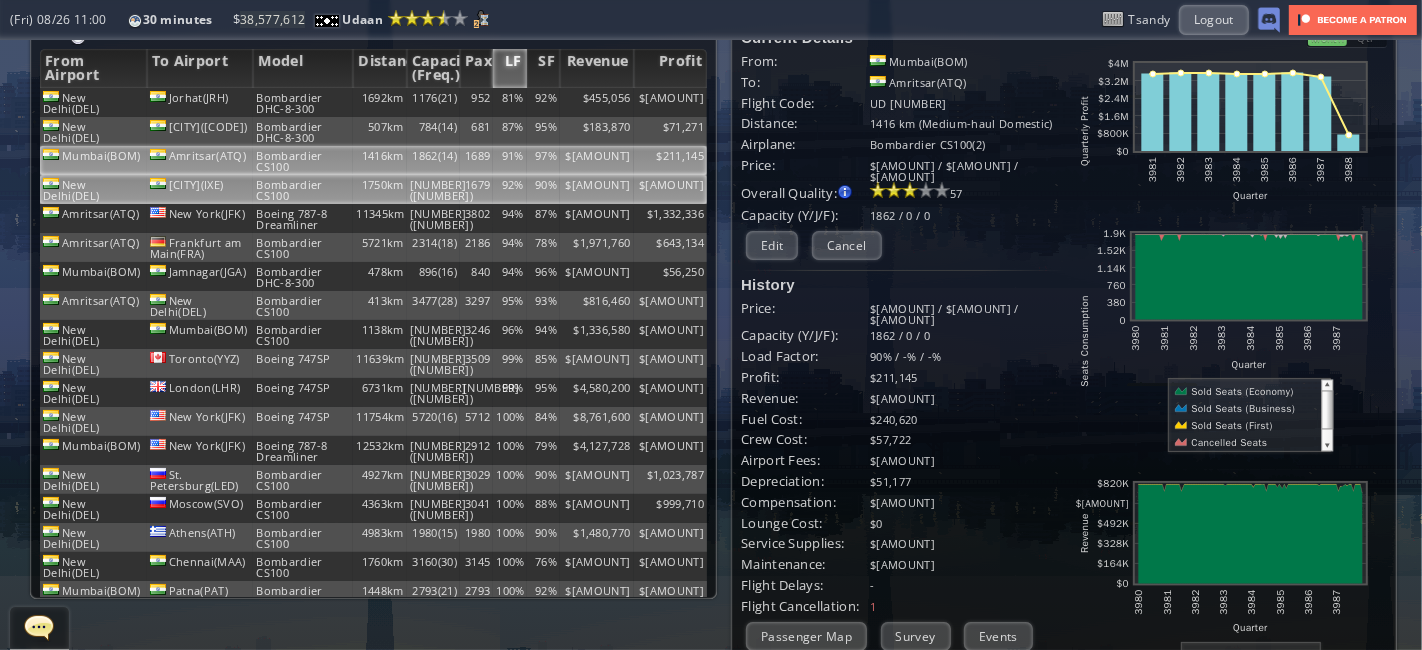 click on "[NUMBER]([NUMBER])" at bounding box center (433, 102) 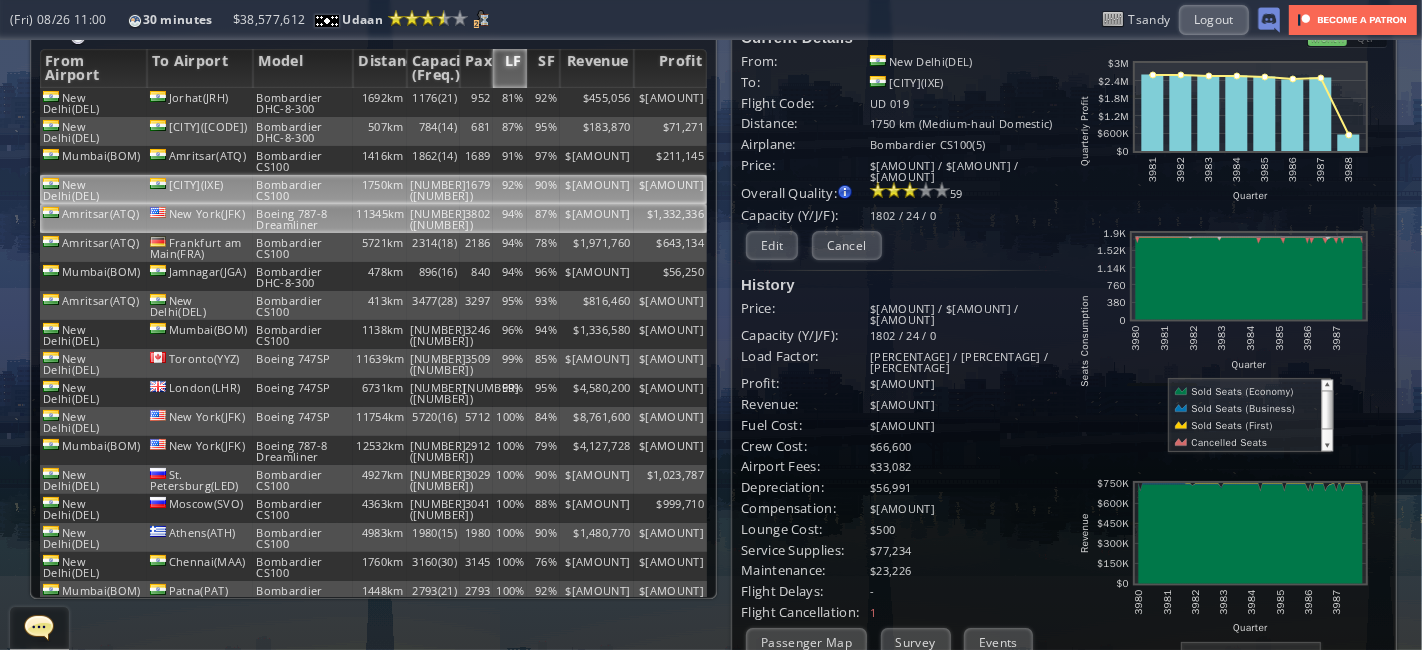 click on "[NUMBER]([NUMBER])" at bounding box center [433, 102] 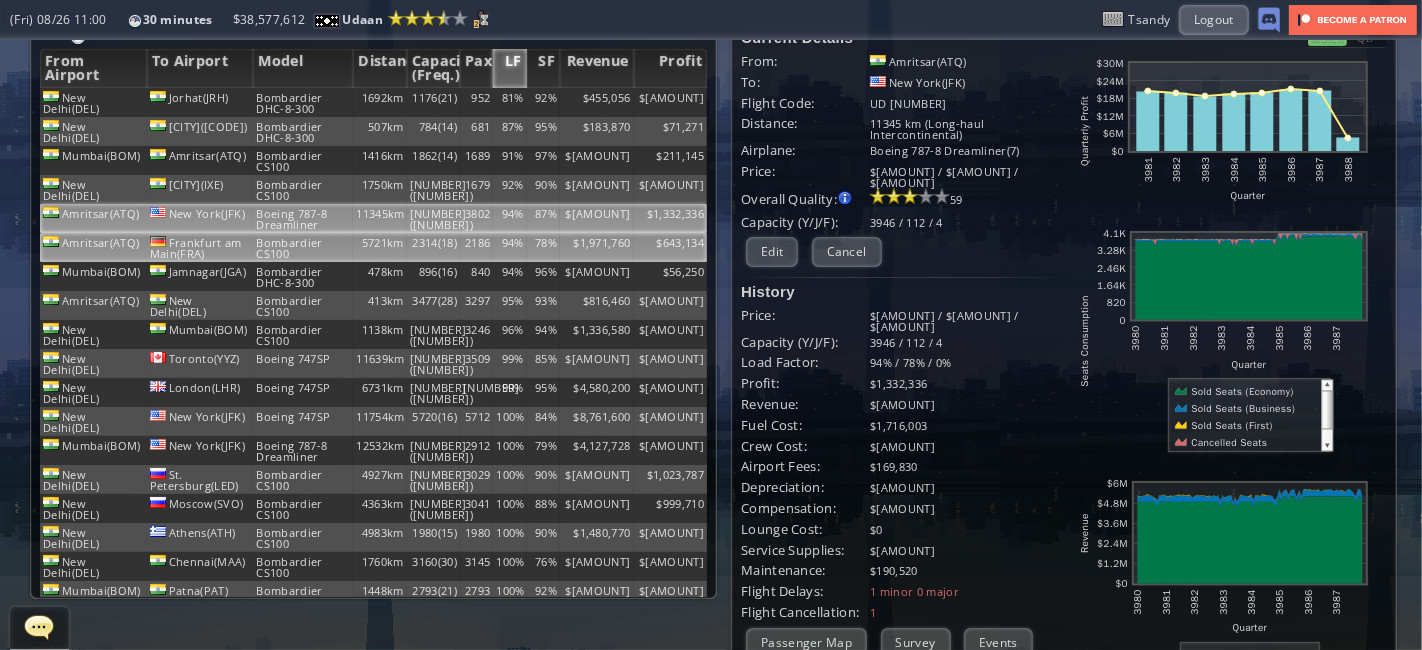 click on "2314(18)" at bounding box center [433, 102] 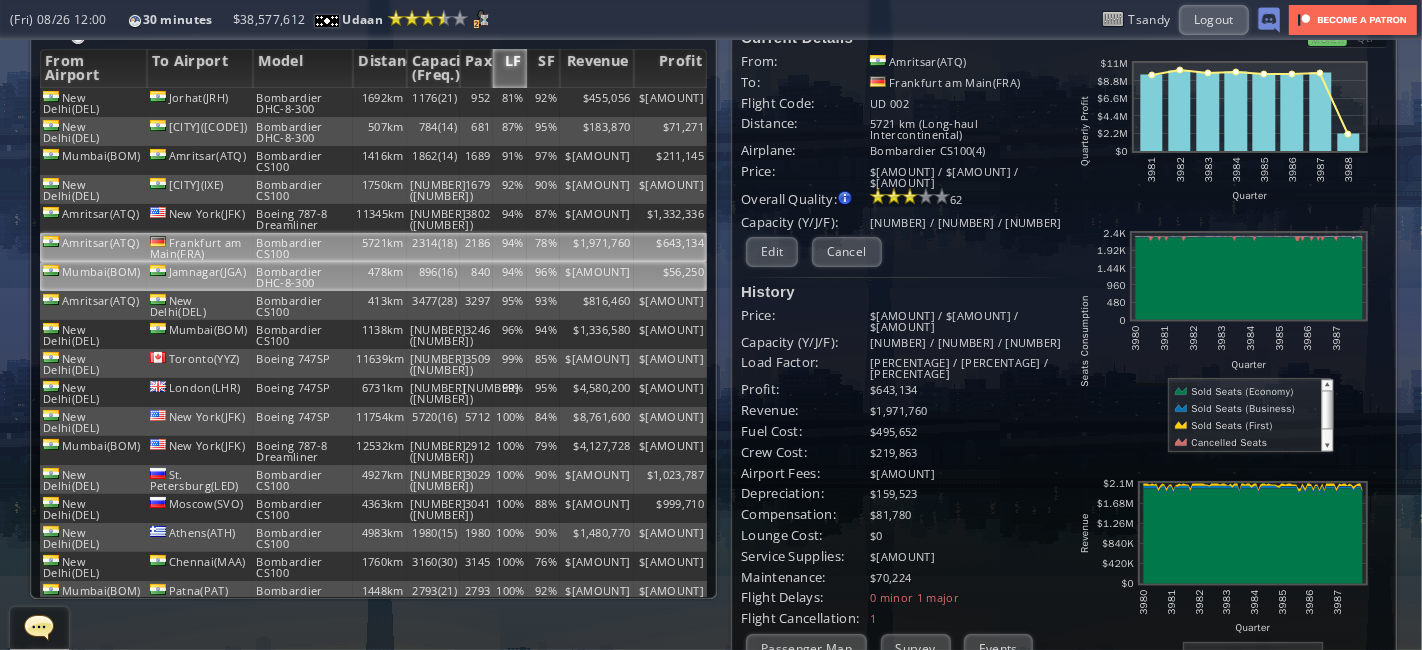 click on "896(16)" at bounding box center [433, 102] 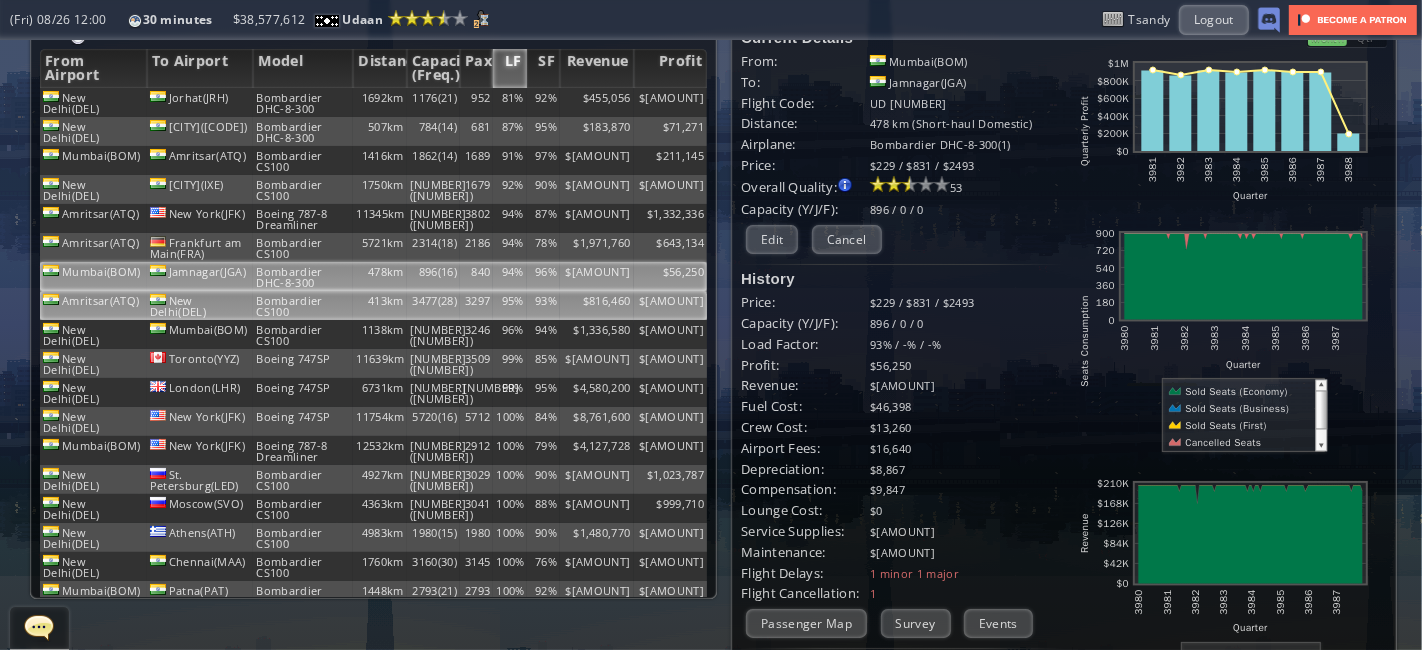 click on "3477(28)" at bounding box center [433, 102] 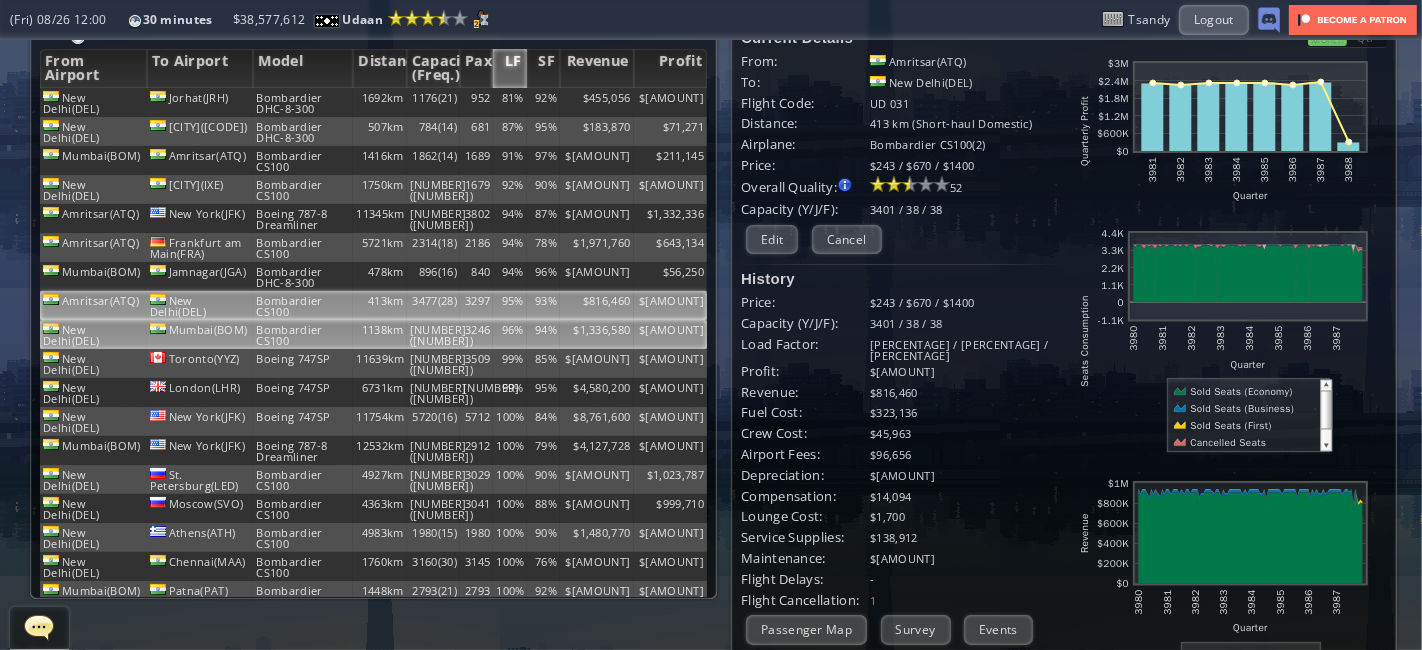 click on "1138km" at bounding box center (379, 102) 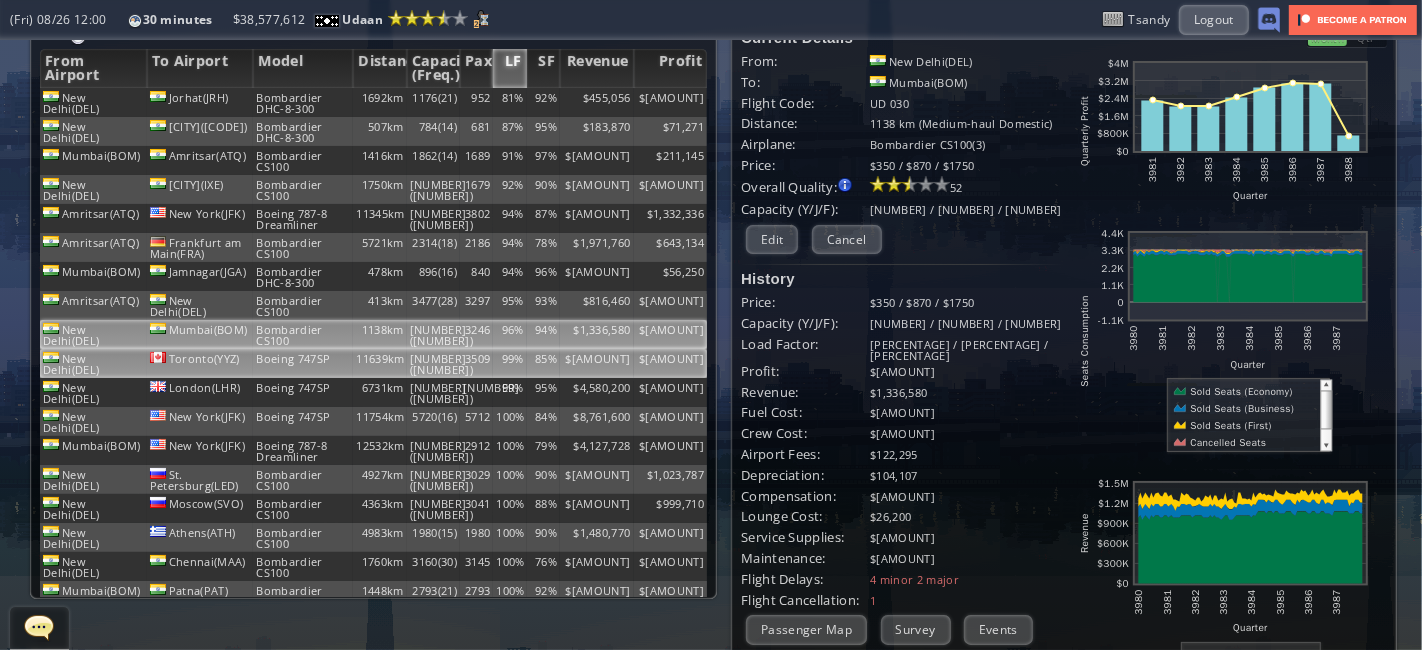 click on "11639km" at bounding box center (379, 102) 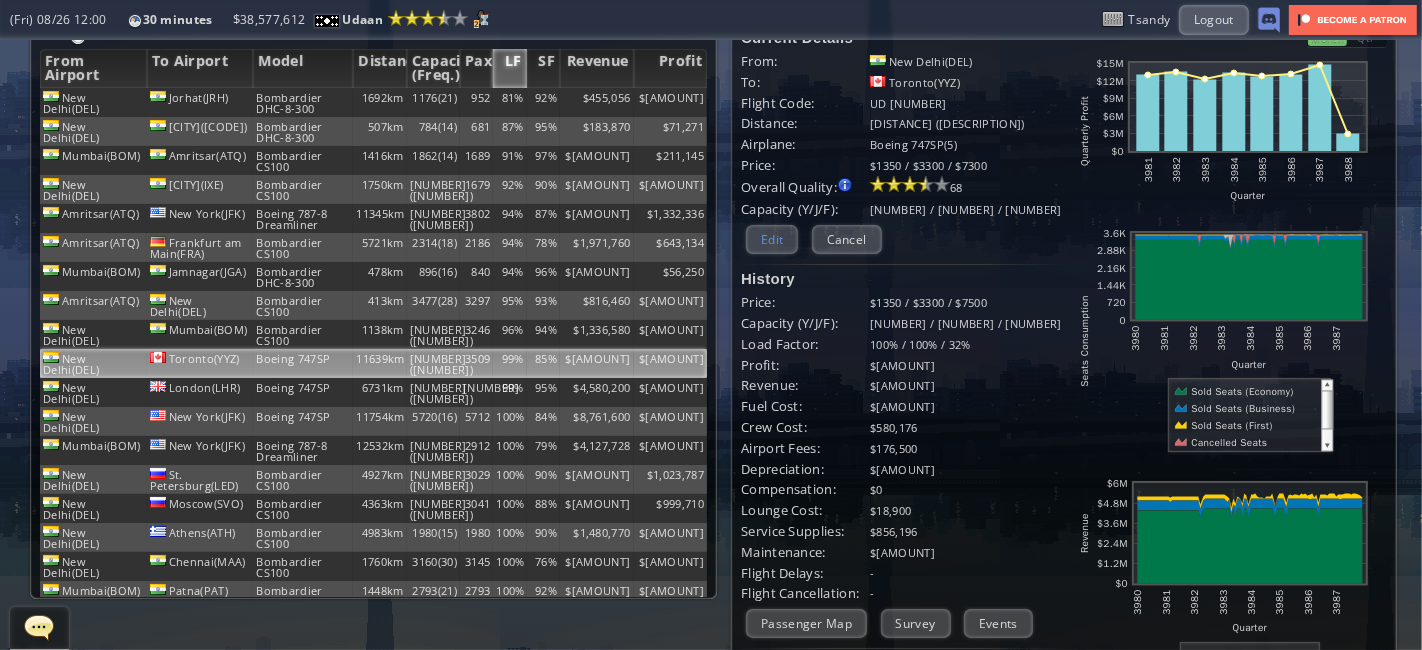 click on "Edit" at bounding box center [772, 239] 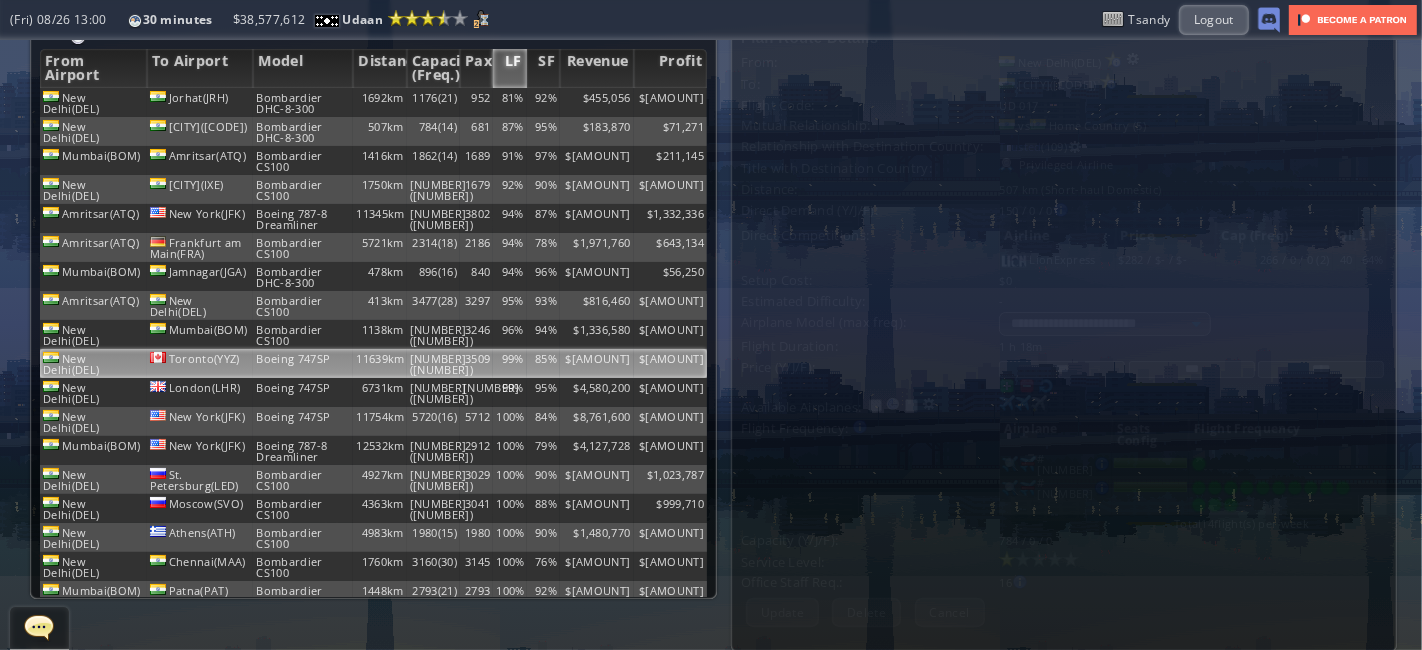 scroll, scrollTop: 0, scrollLeft: 0, axis: both 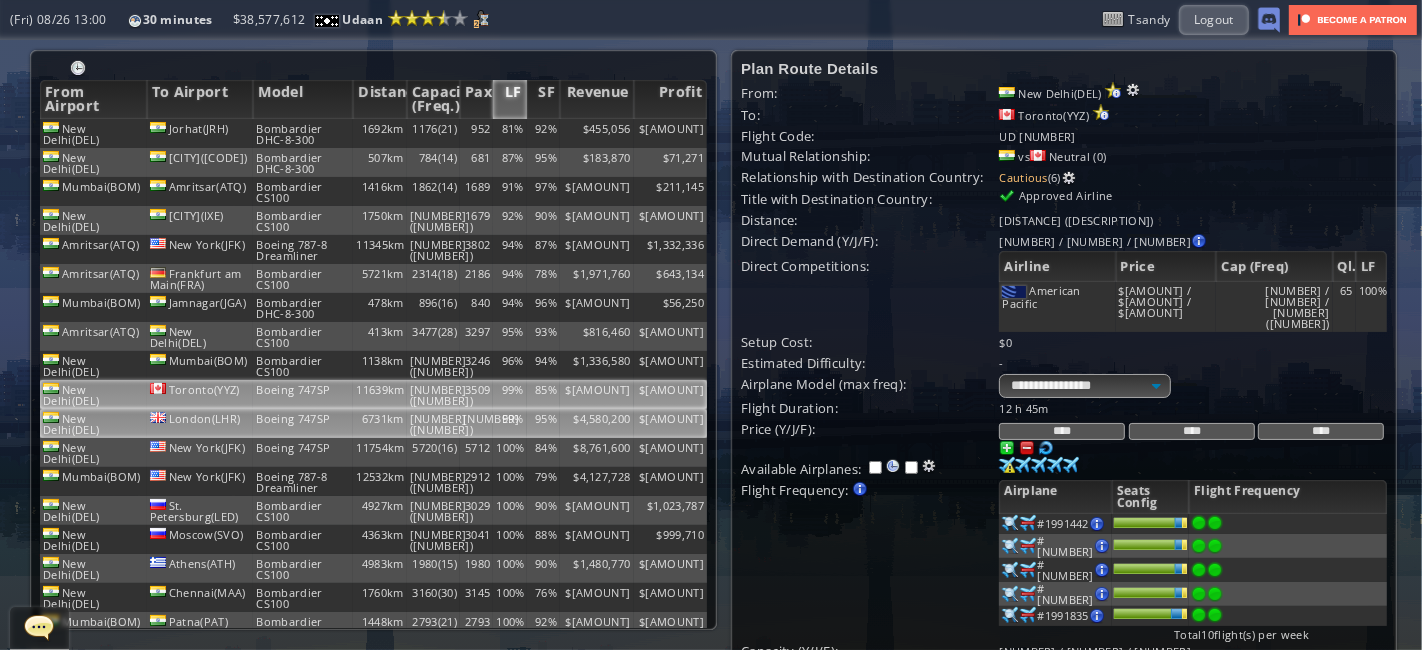 click on "London(LHR)" at bounding box center [200, 133] 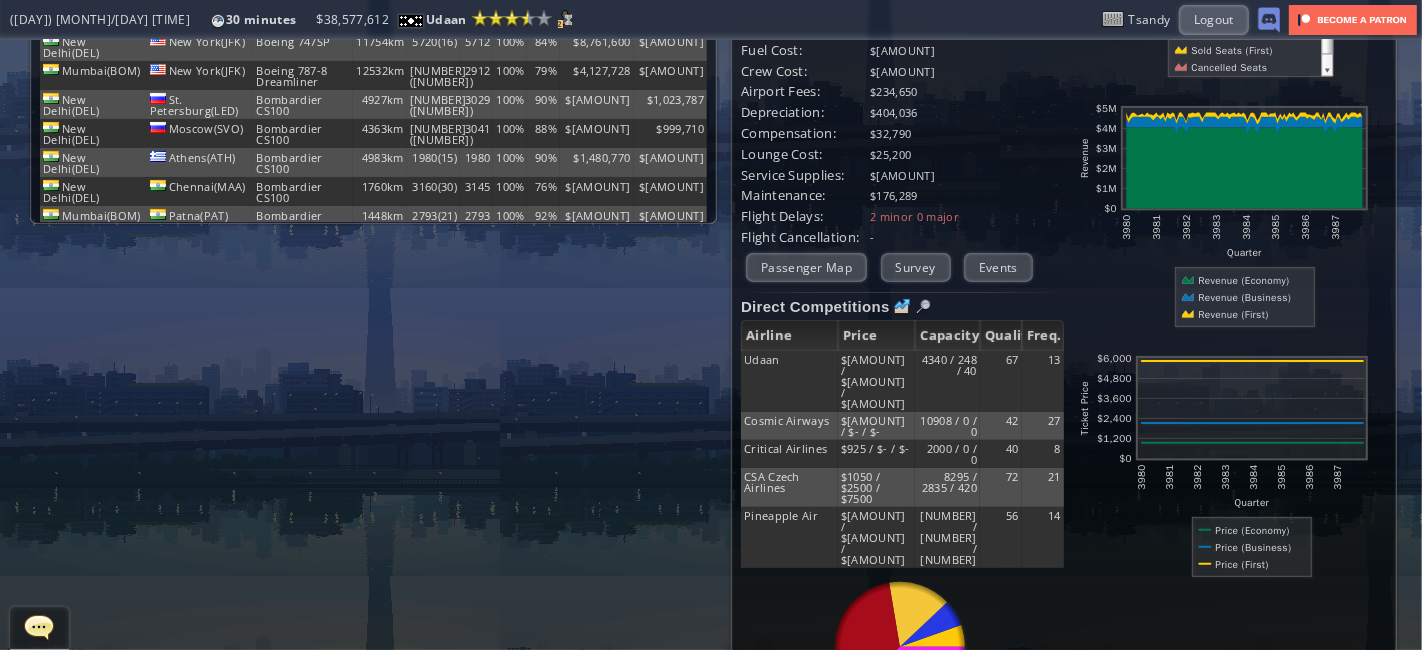 scroll, scrollTop: 0, scrollLeft: 0, axis: both 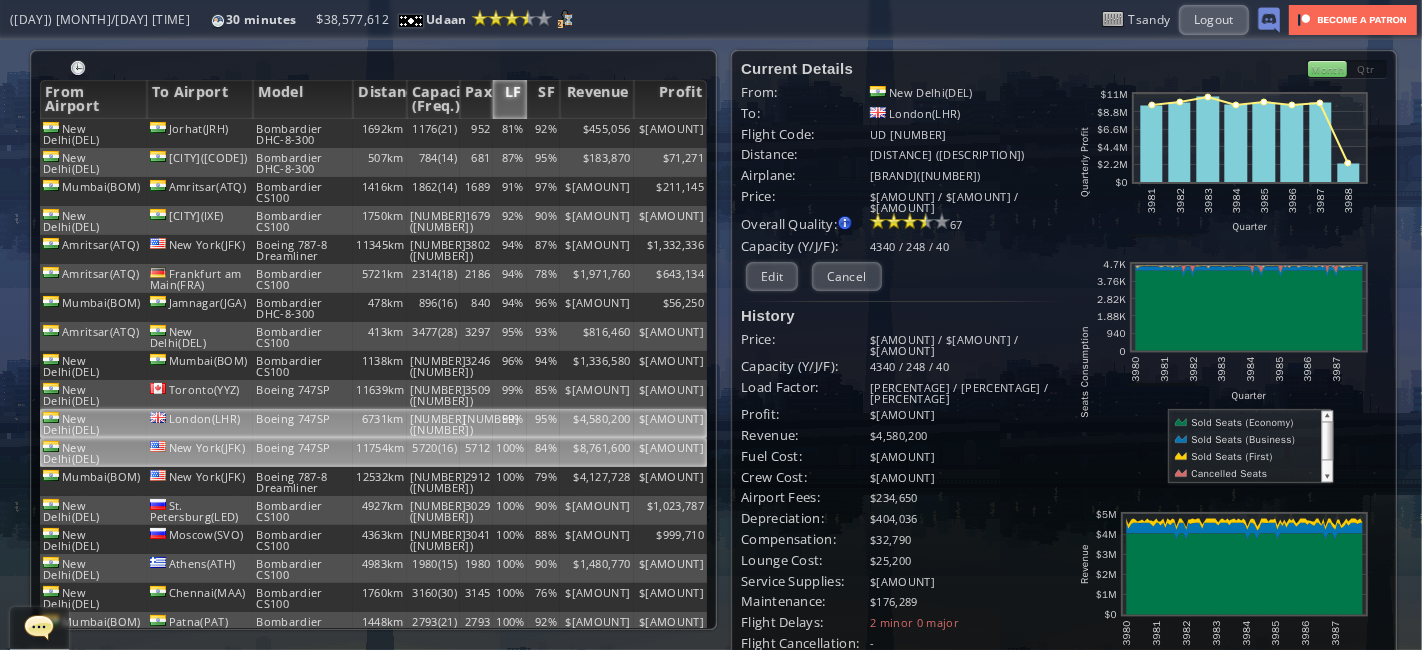 click on "Boeing 747SP" at bounding box center [303, 133] 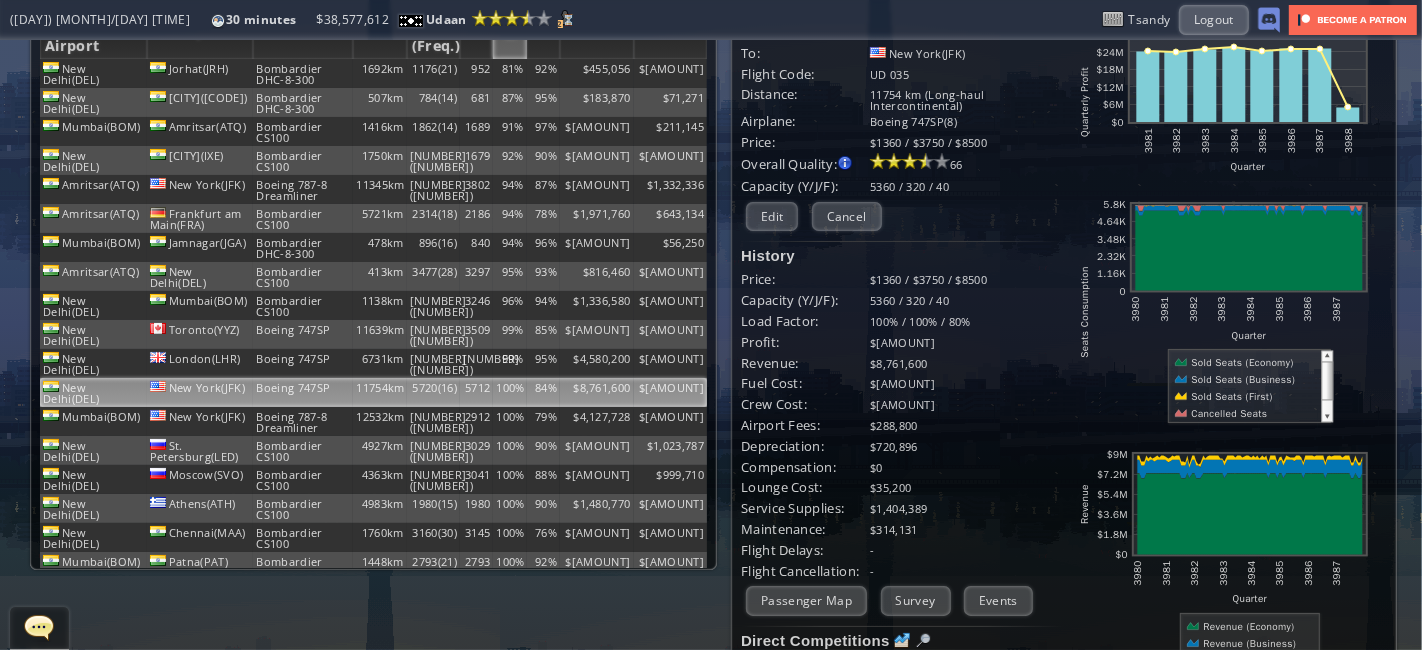 scroll, scrollTop: 59, scrollLeft: 0, axis: vertical 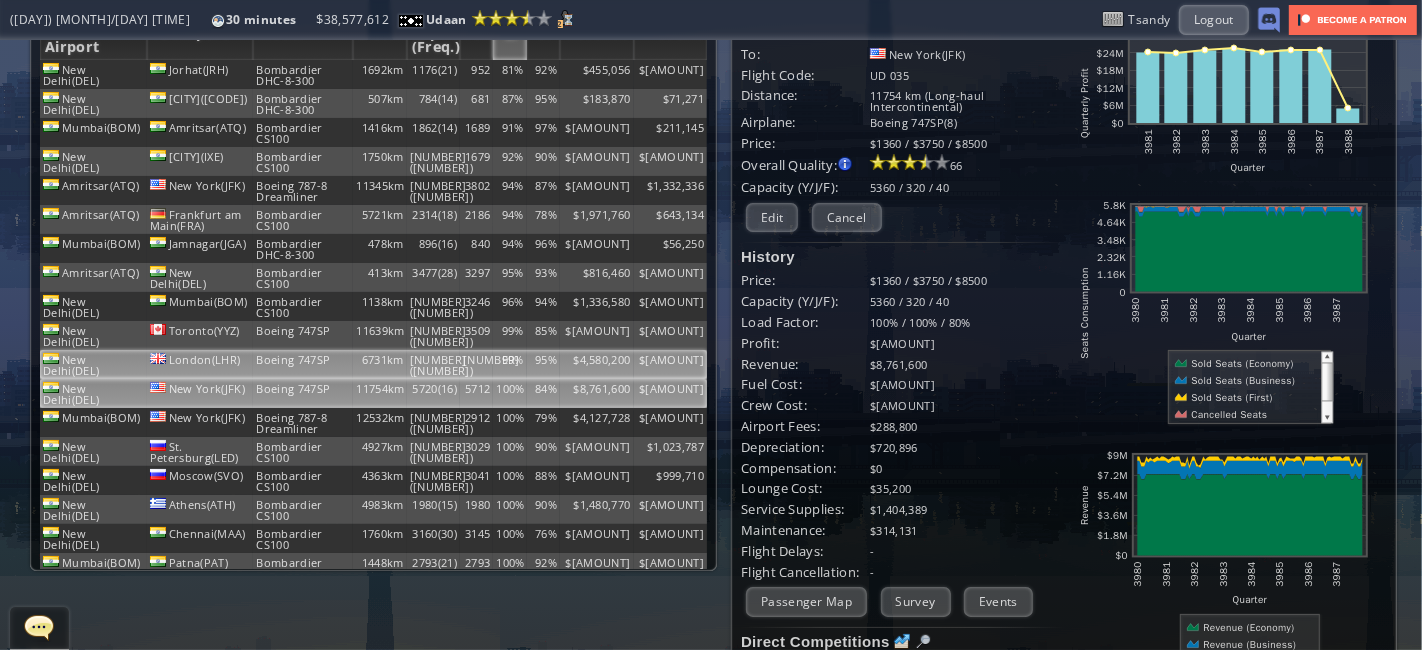 click on "Boeing 747SP" at bounding box center (303, 74) 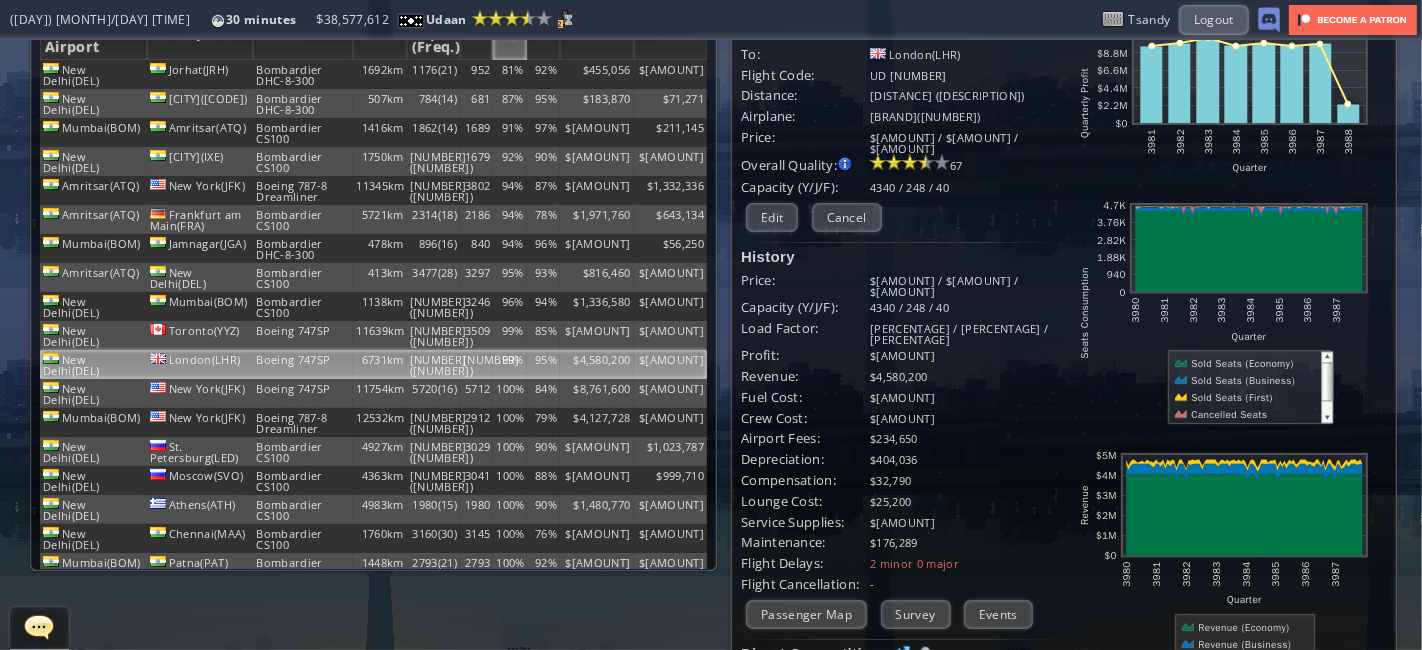 scroll, scrollTop: 0, scrollLeft: 0, axis: both 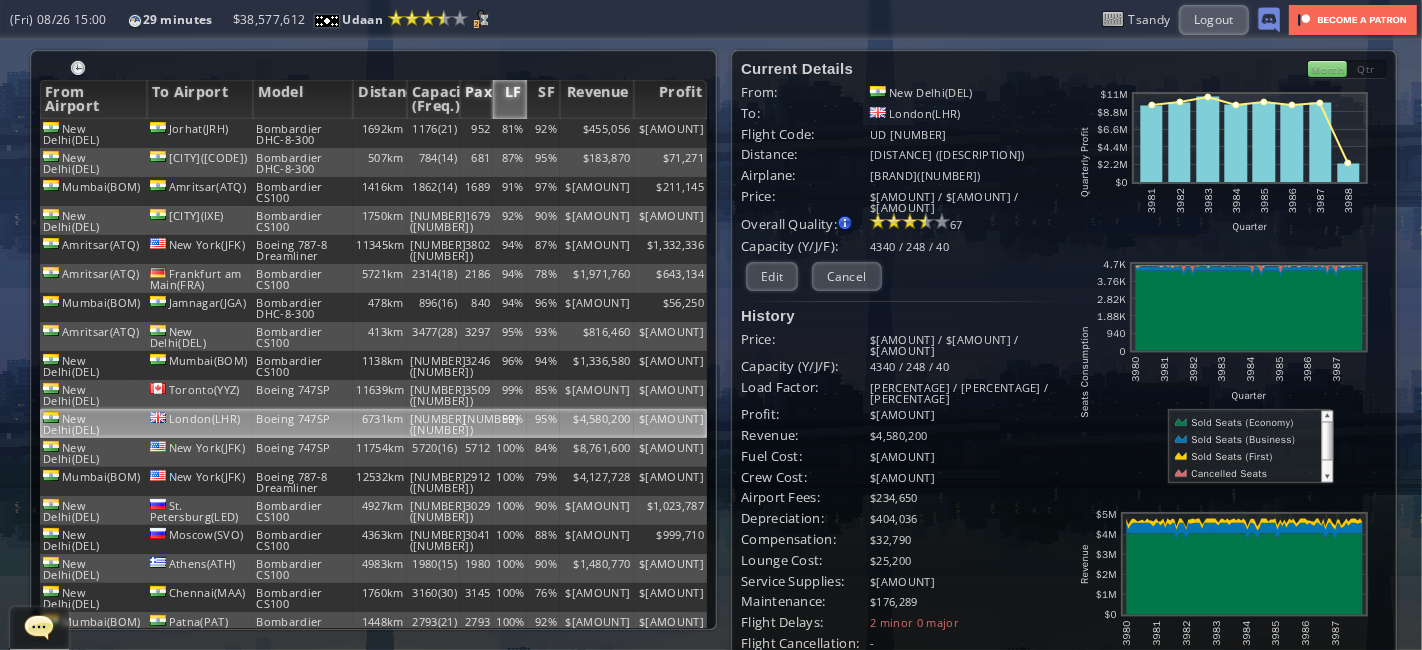click on "Pax" at bounding box center [476, 99] 